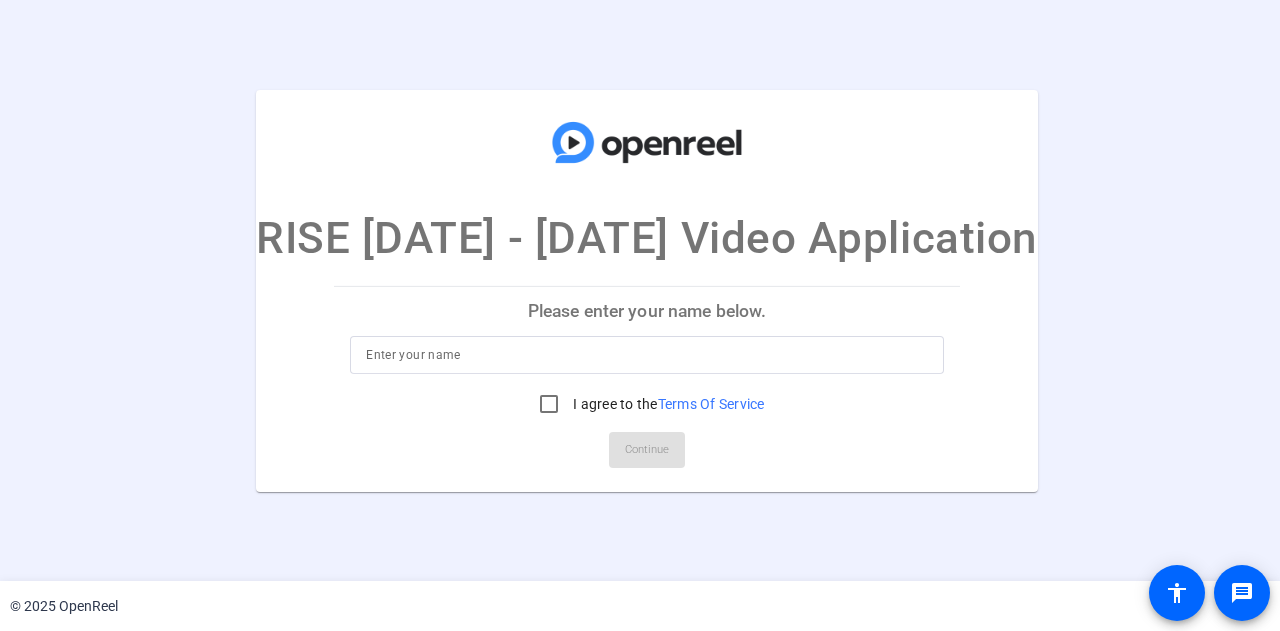 scroll, scrollTop: 0, scrollLeft: 0, axis: both 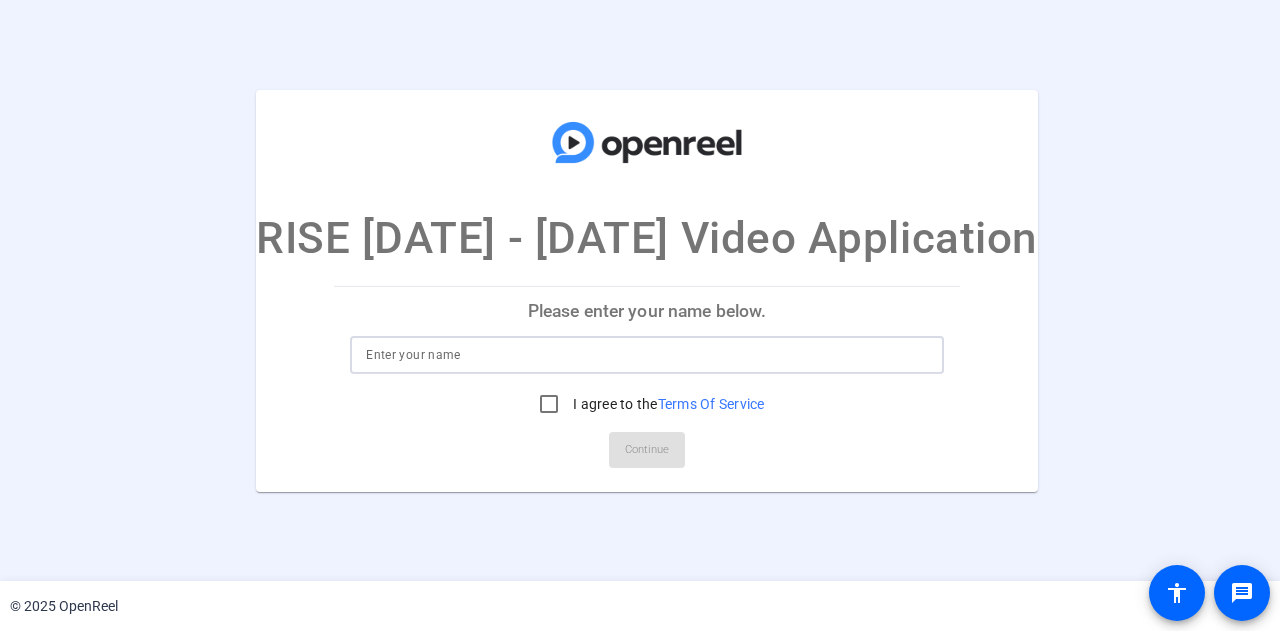 click at bounding box center [647, 355] 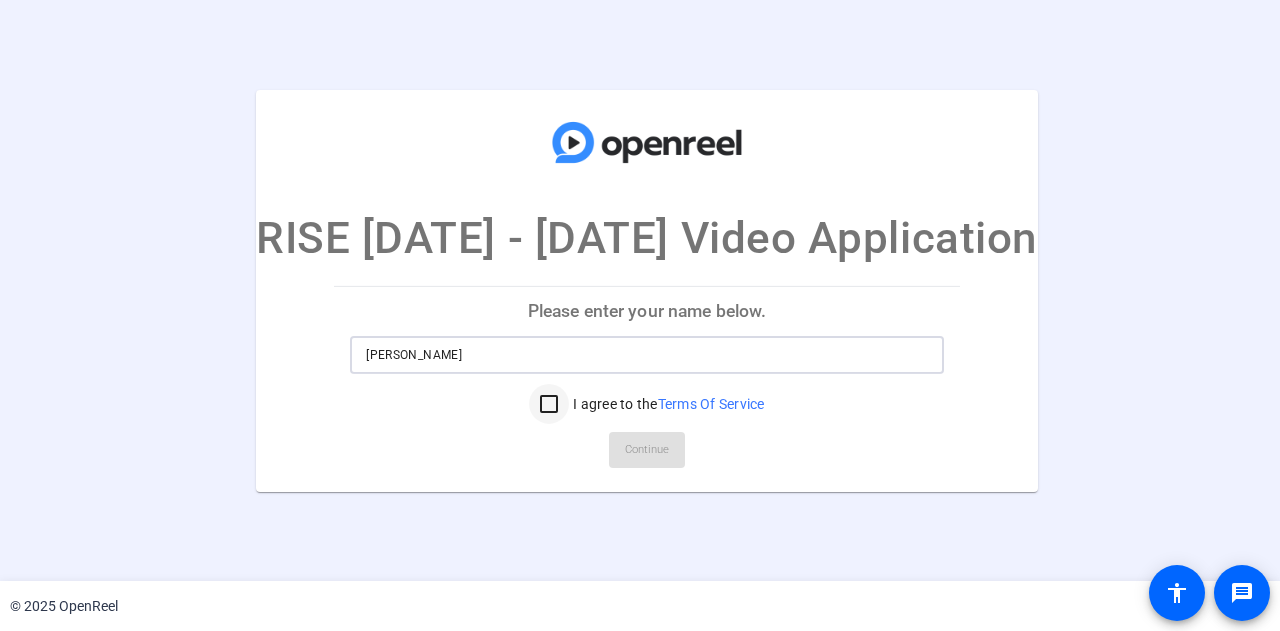 type on "[PERSON_NAME]" 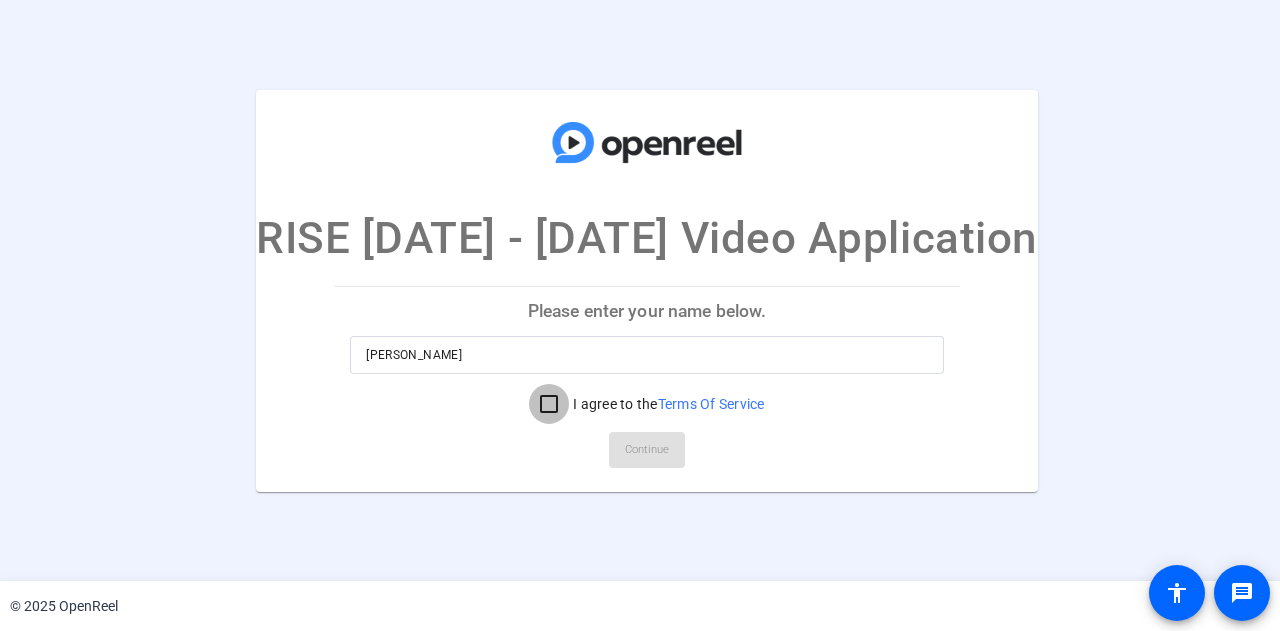 click on "I agree to the  Terms Of Service" at bounding box center [549, 404] 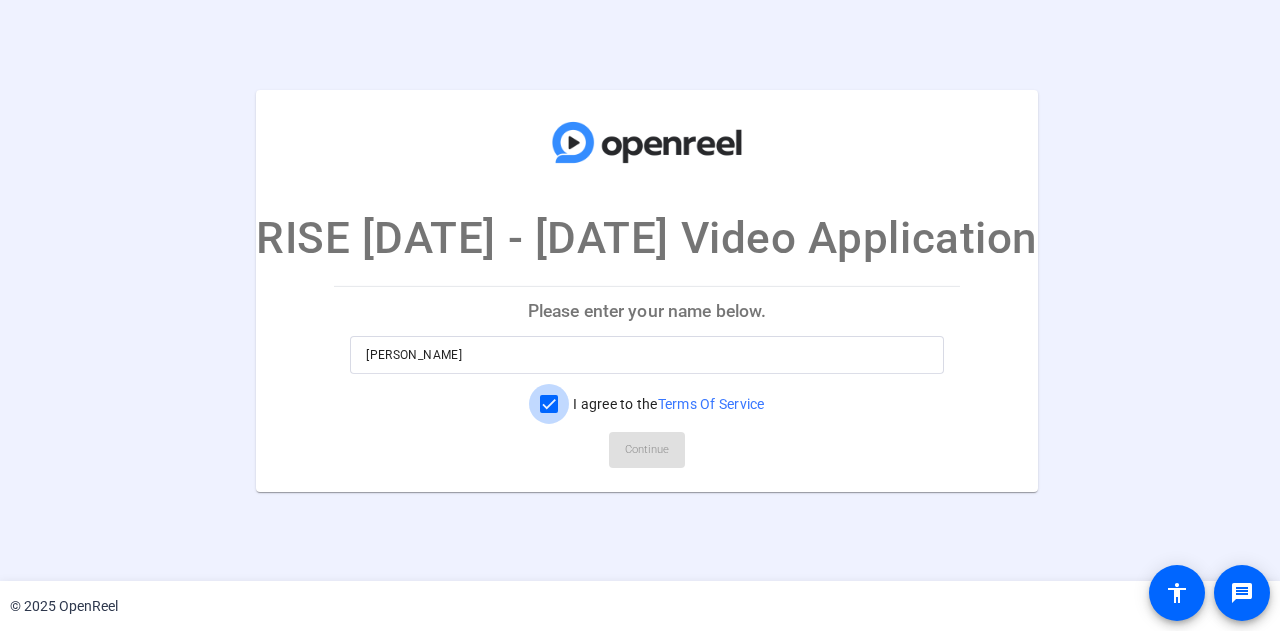 checkbox on "true" 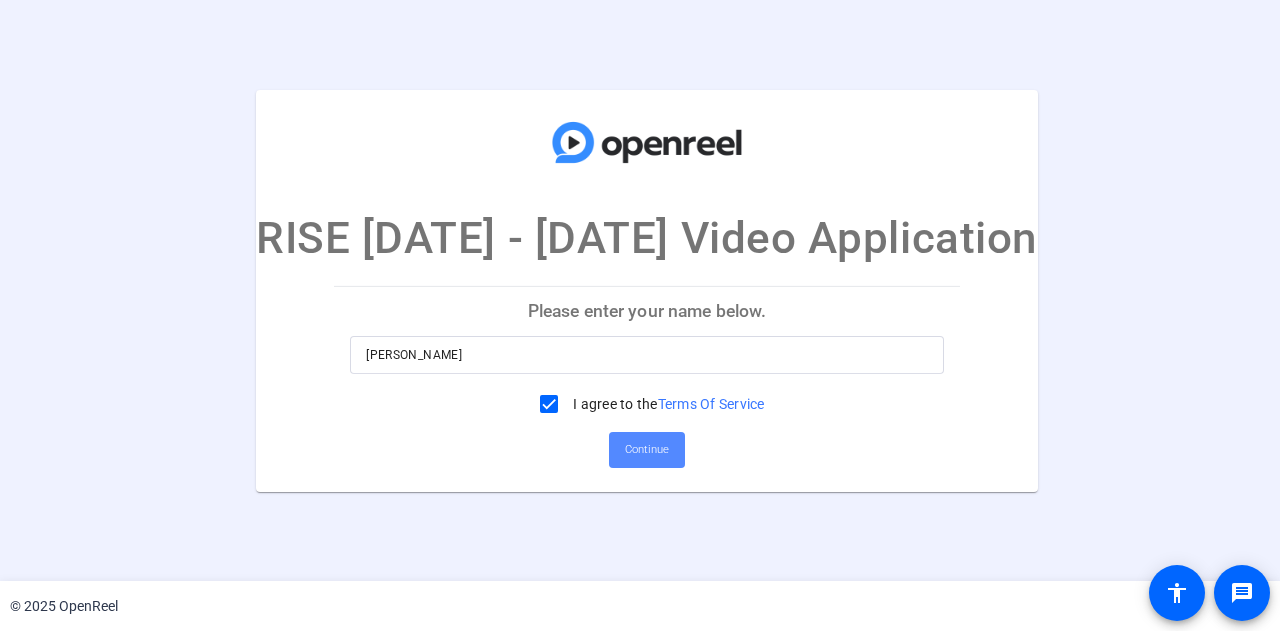 click on "Continue" 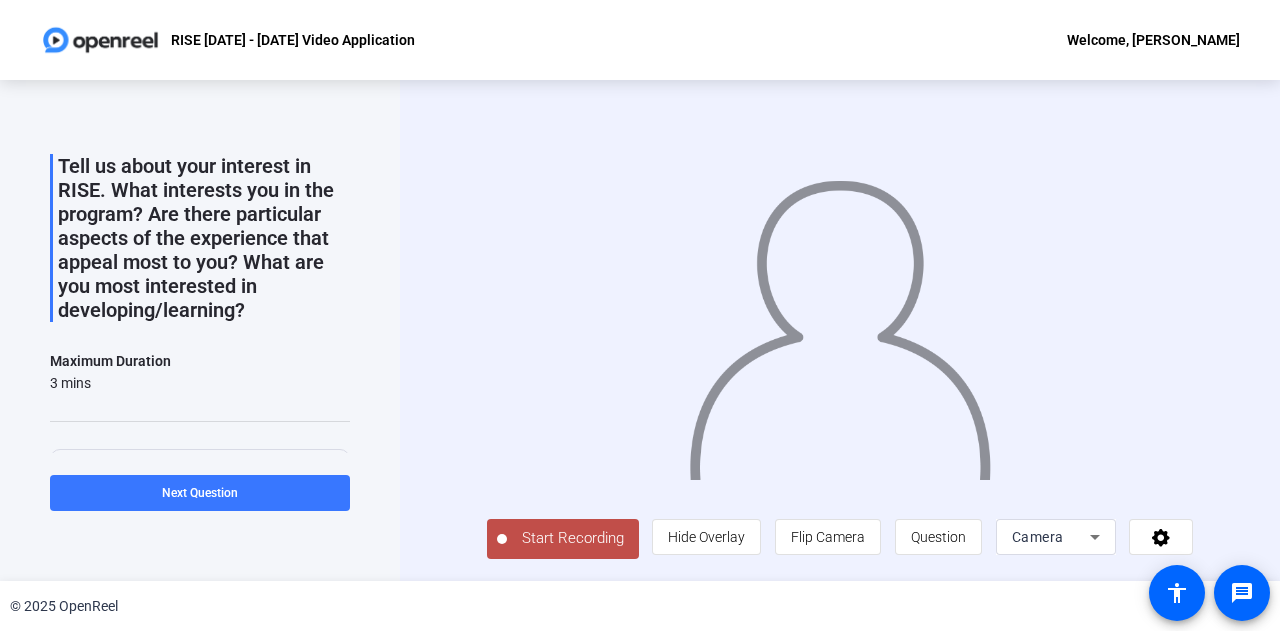 scroll, scrollTop: 0, scrollLeft: 0, axis: both 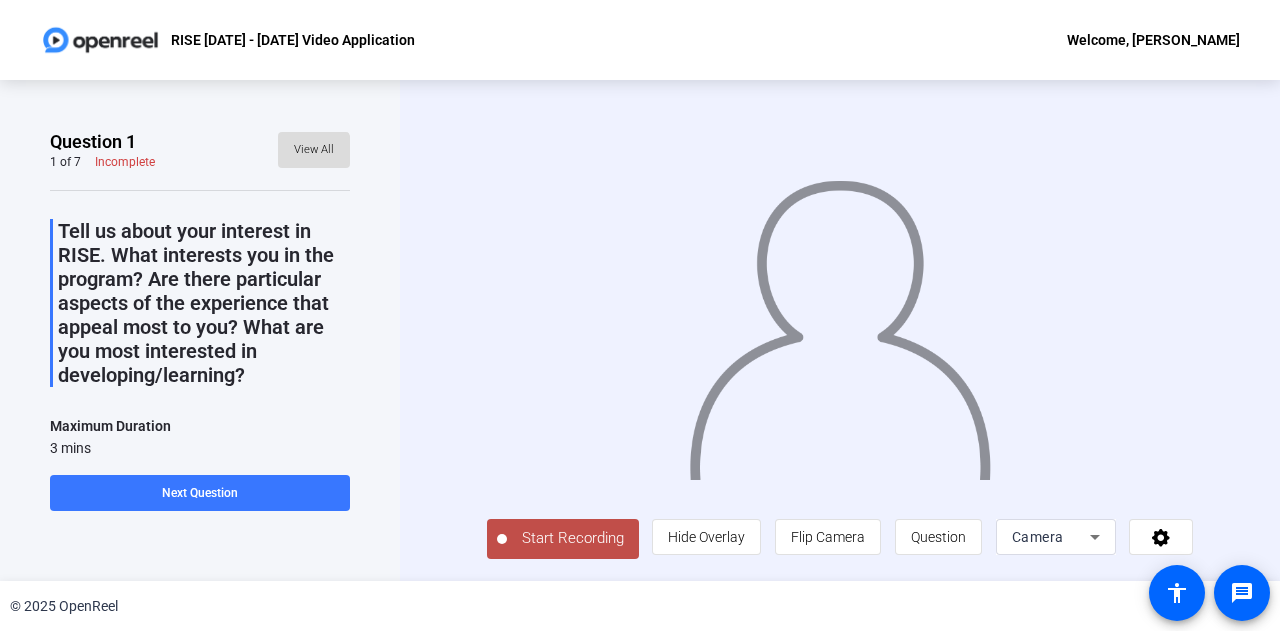 click on "View All" 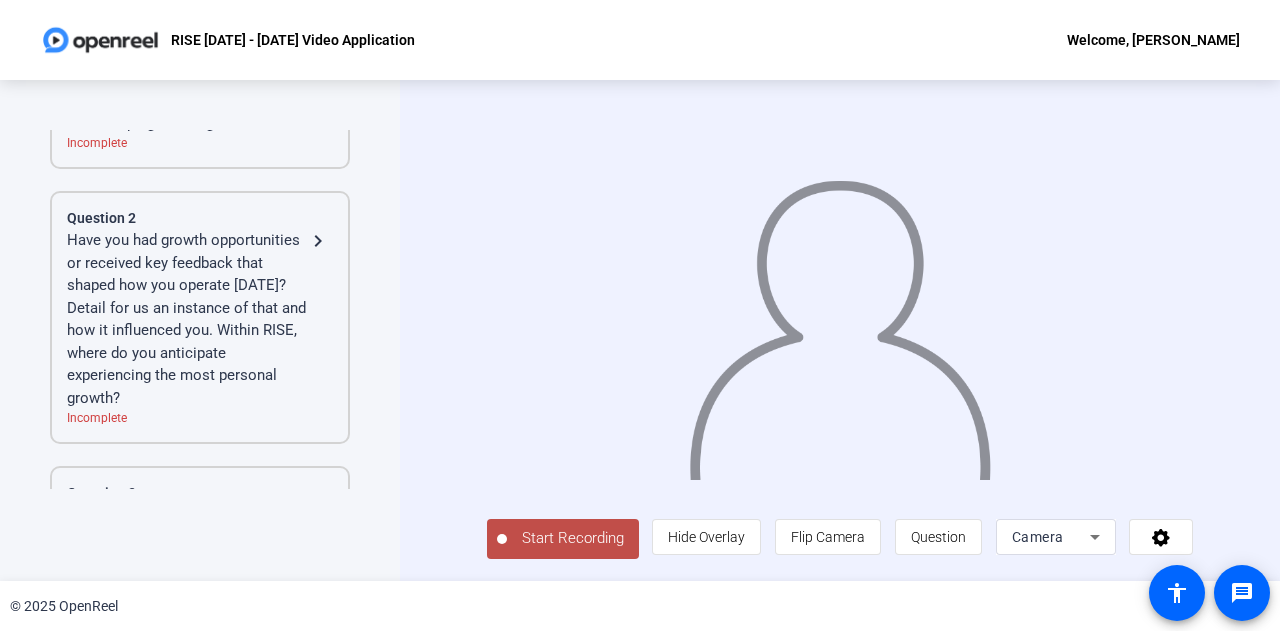 scroll, scrollTop: 0, scrollLeft: 0, axis: both 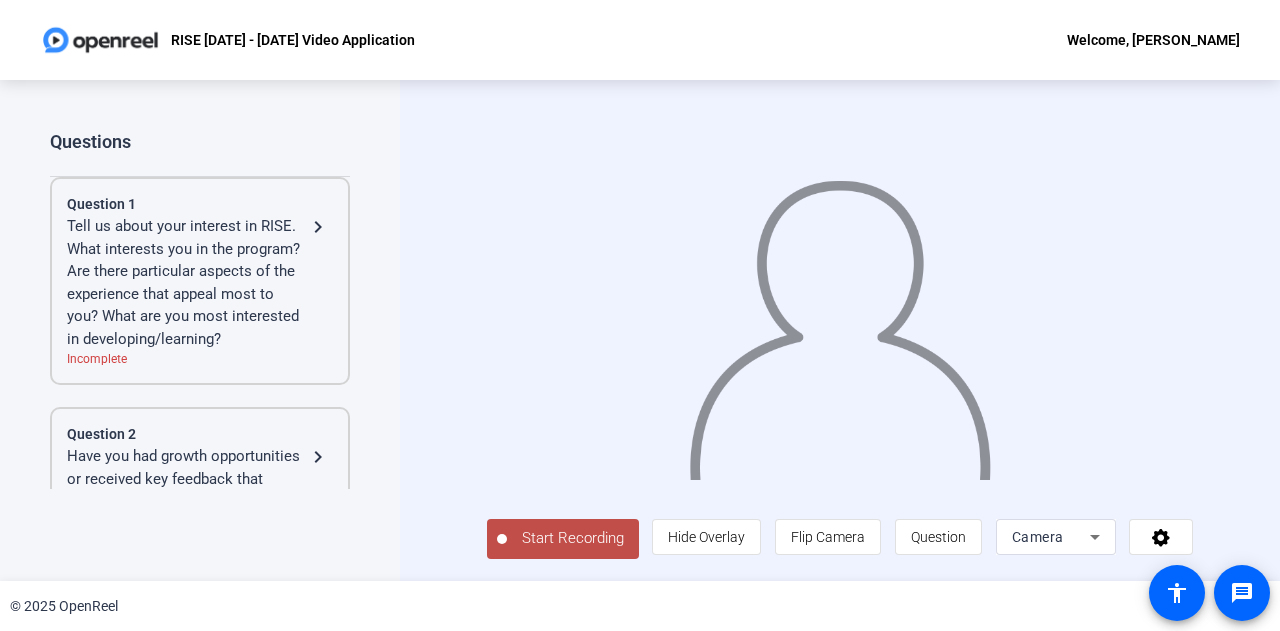 click on "Start Recording" 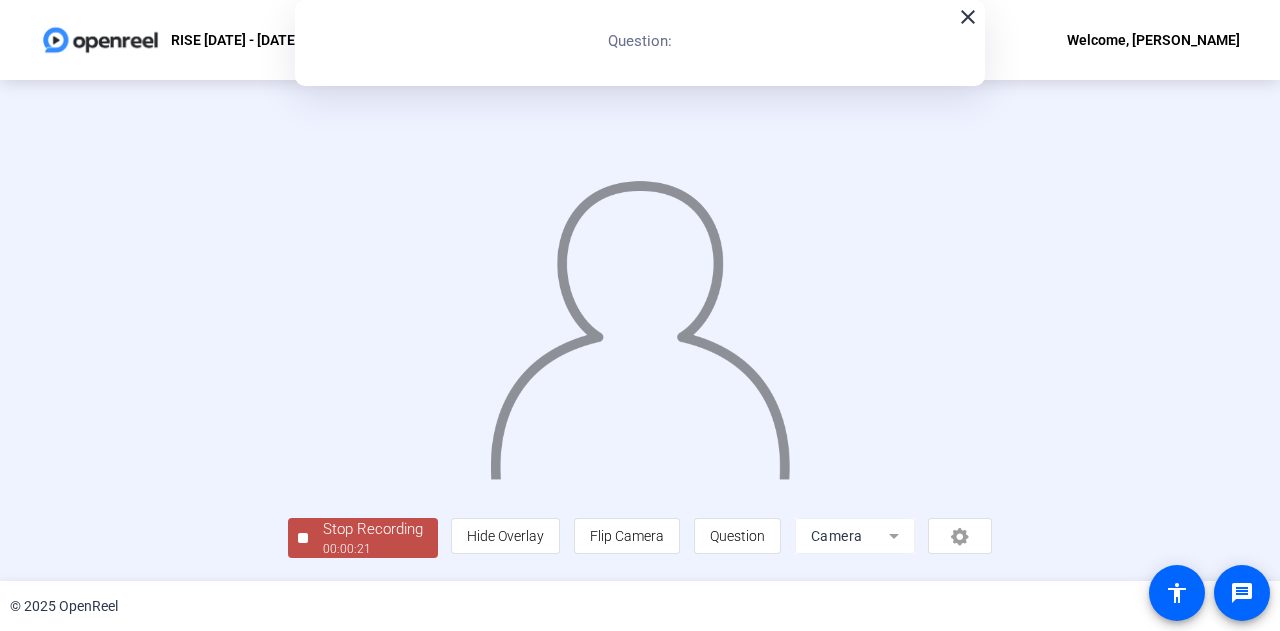 click on "00:00:21" 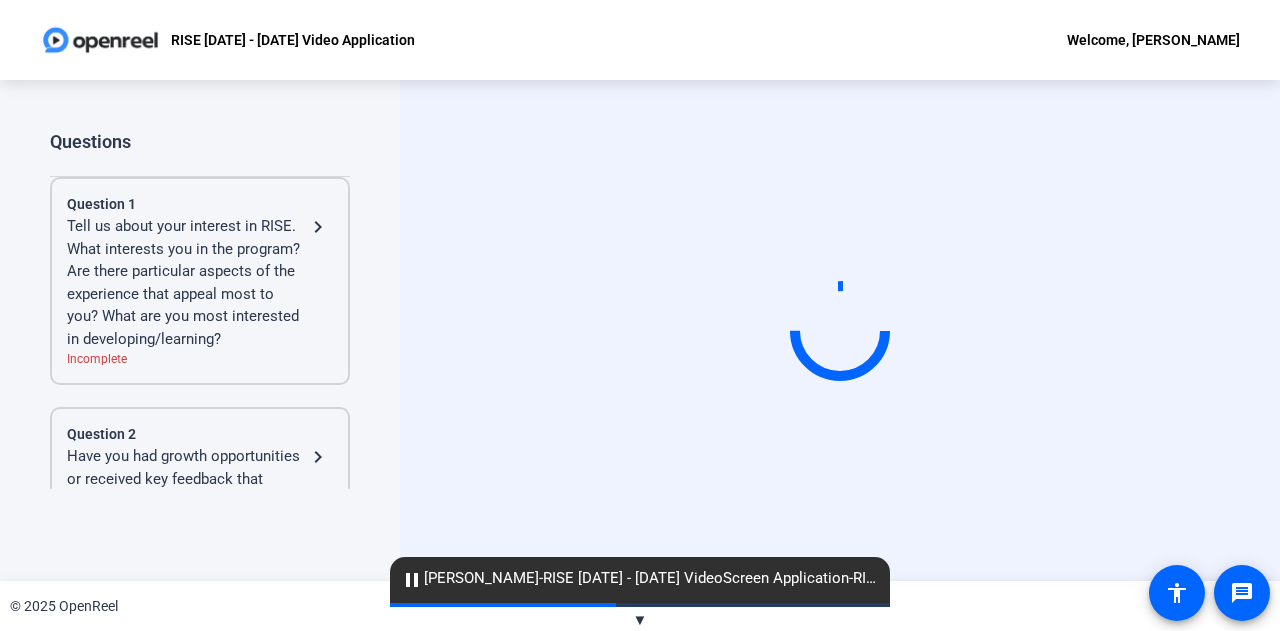 click on "pause" 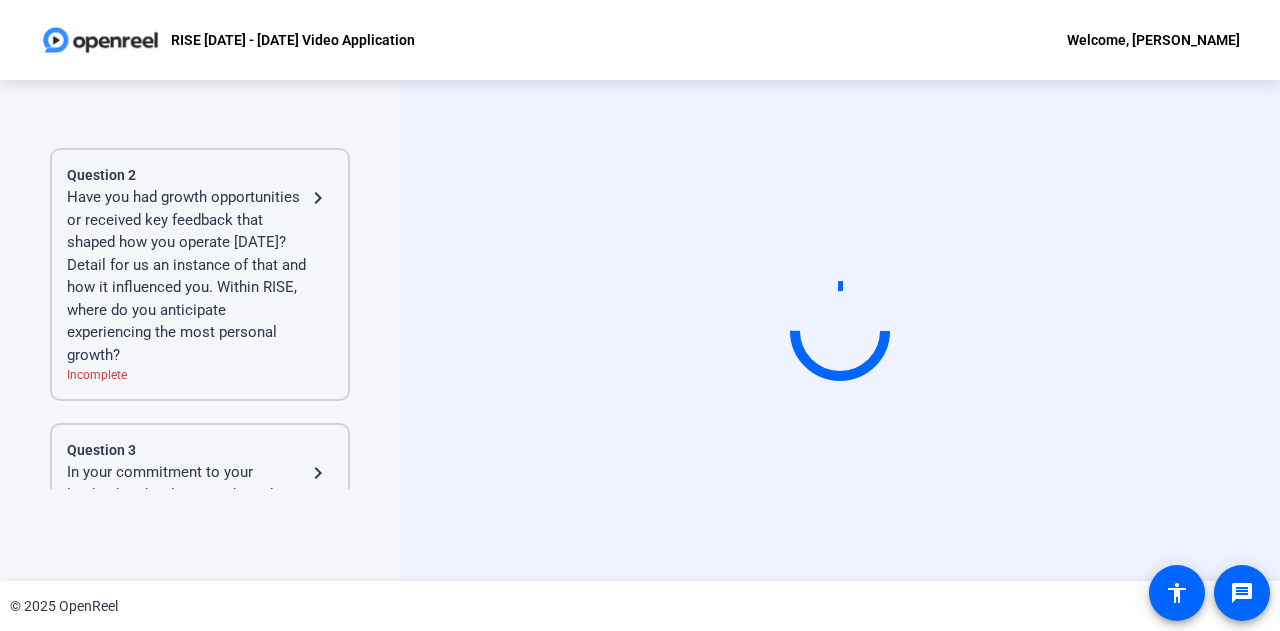 scroll, scrollTop: 0, scrollLeft: 0, axis: both 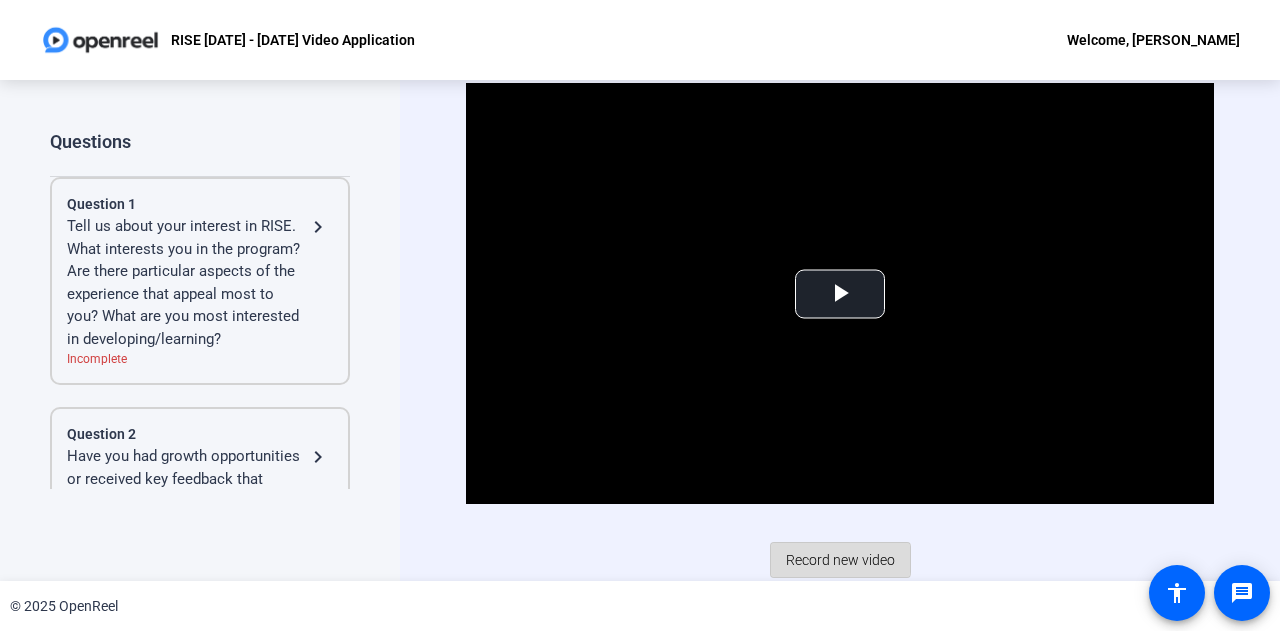 click on "Record new video" 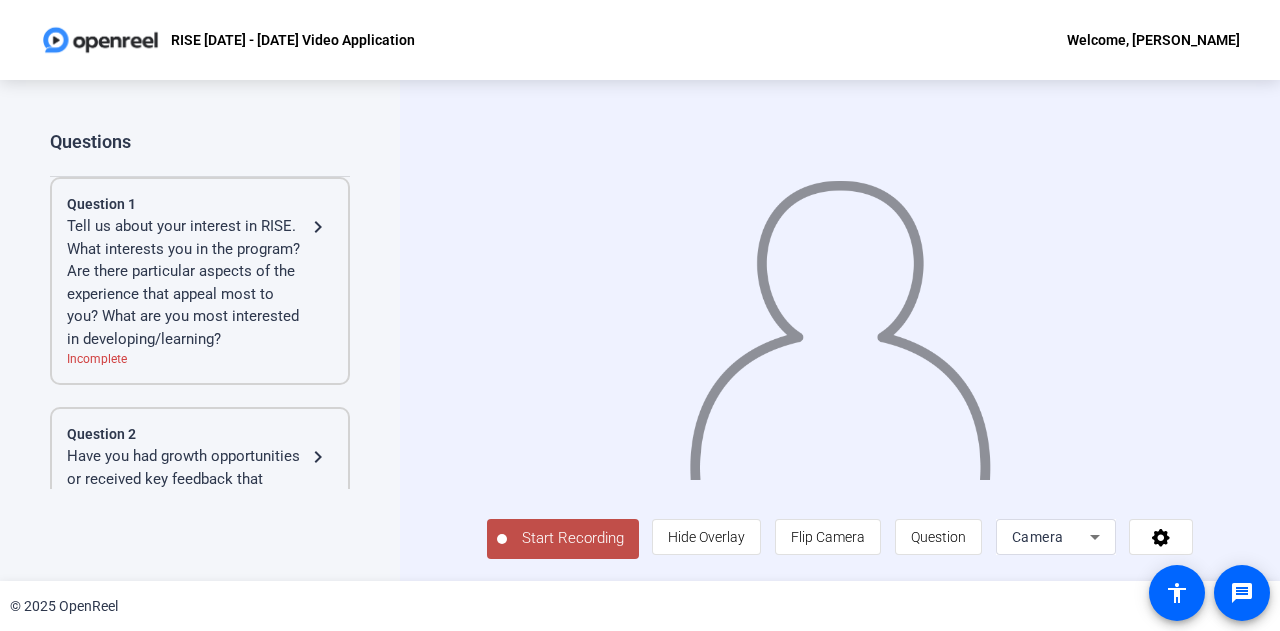 click on "Start Recording" 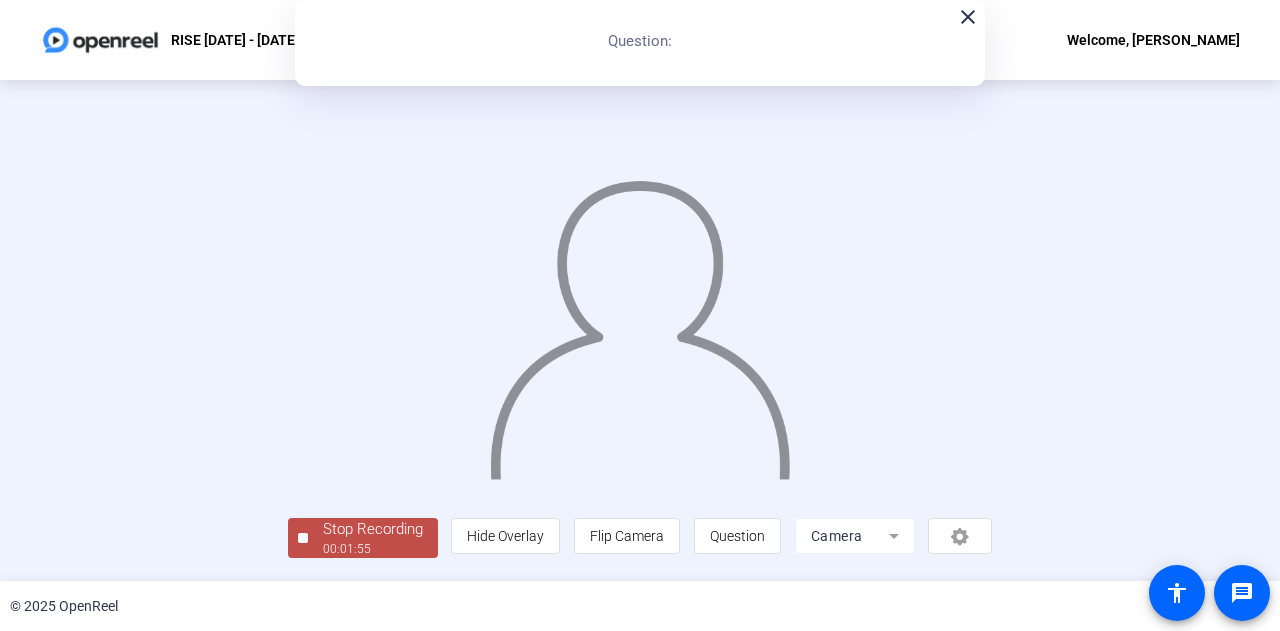 scroll, scrollTop: 100, scrollLeft: 0, axis: vertical 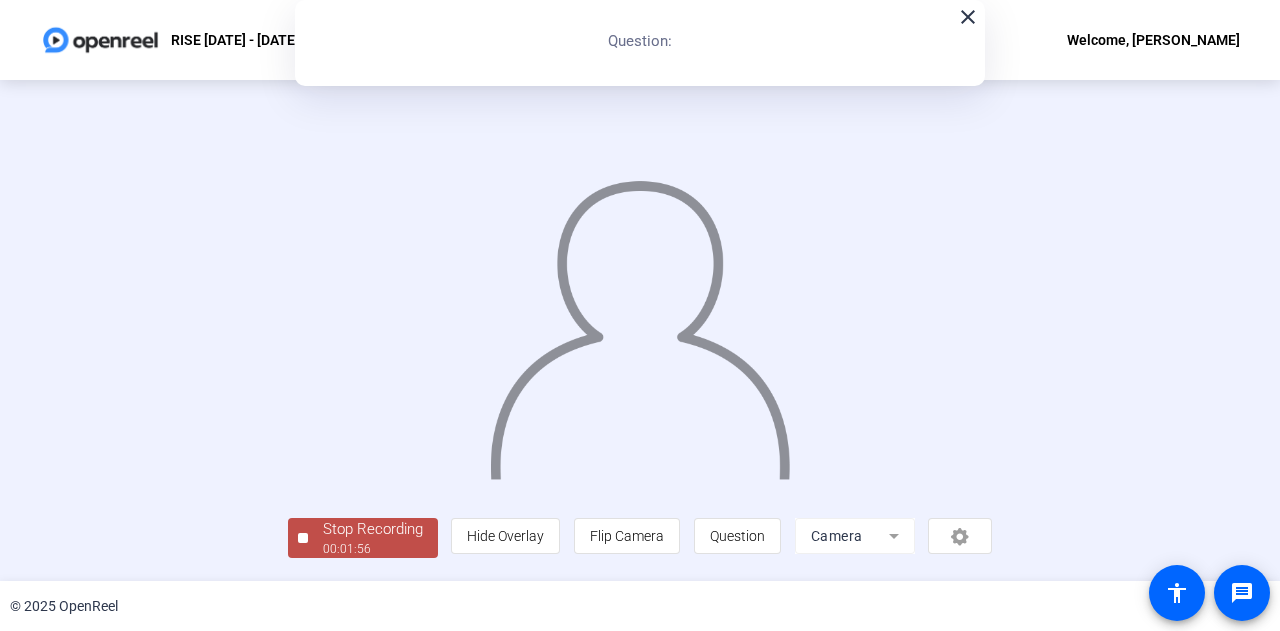 click on "Stop Recording" 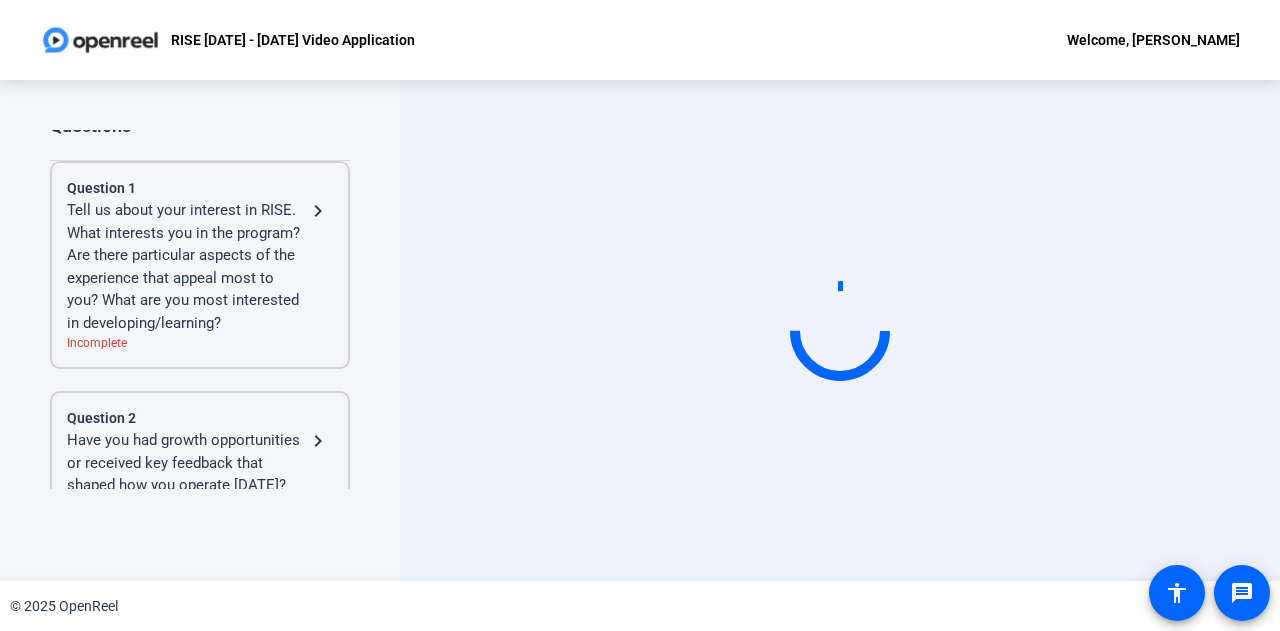 scroll, scrollTop: 0, scrollLeft: 0, axis: both 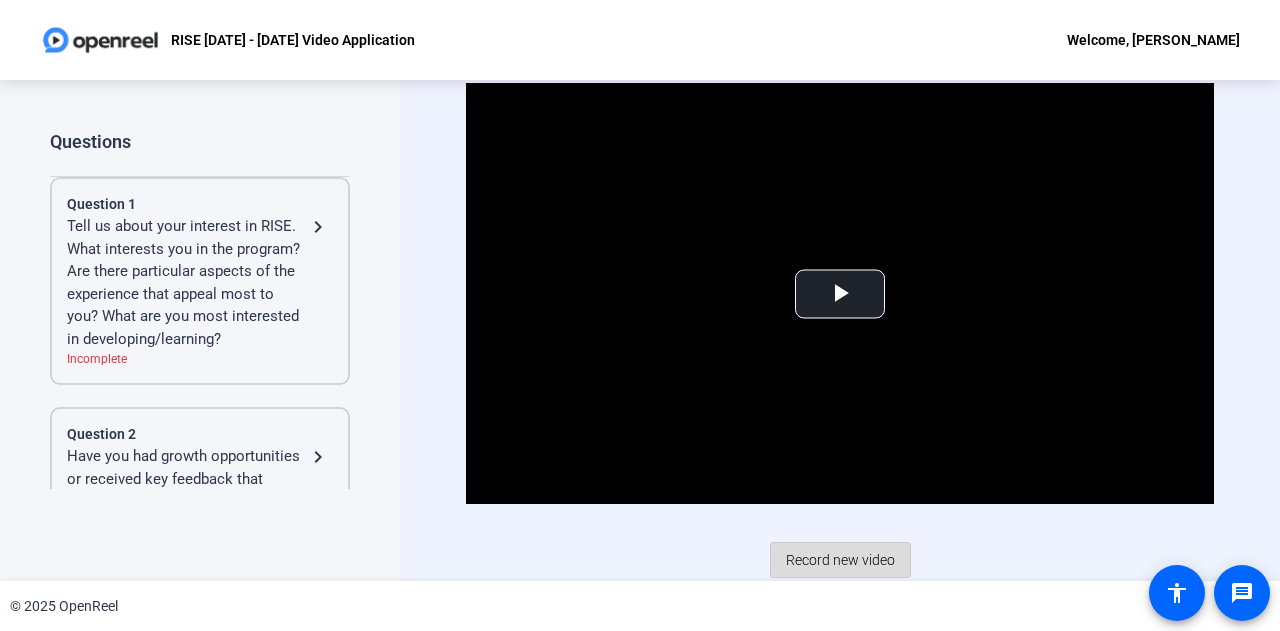 click on "Record new video" 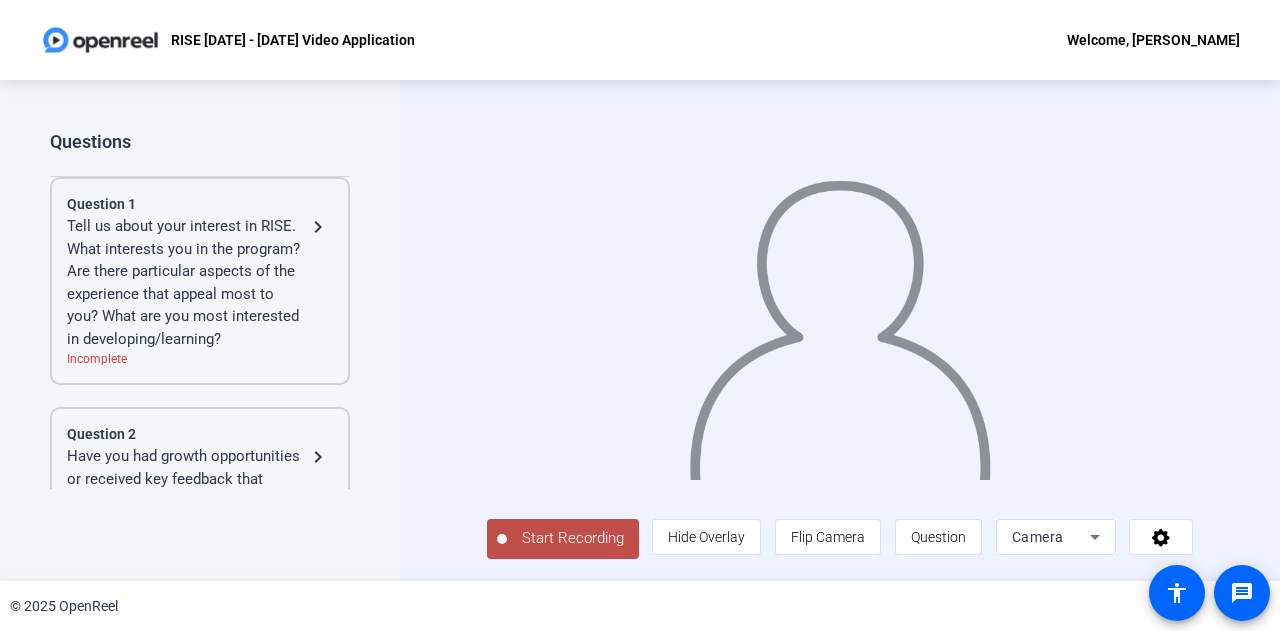 click on "Start Recording" 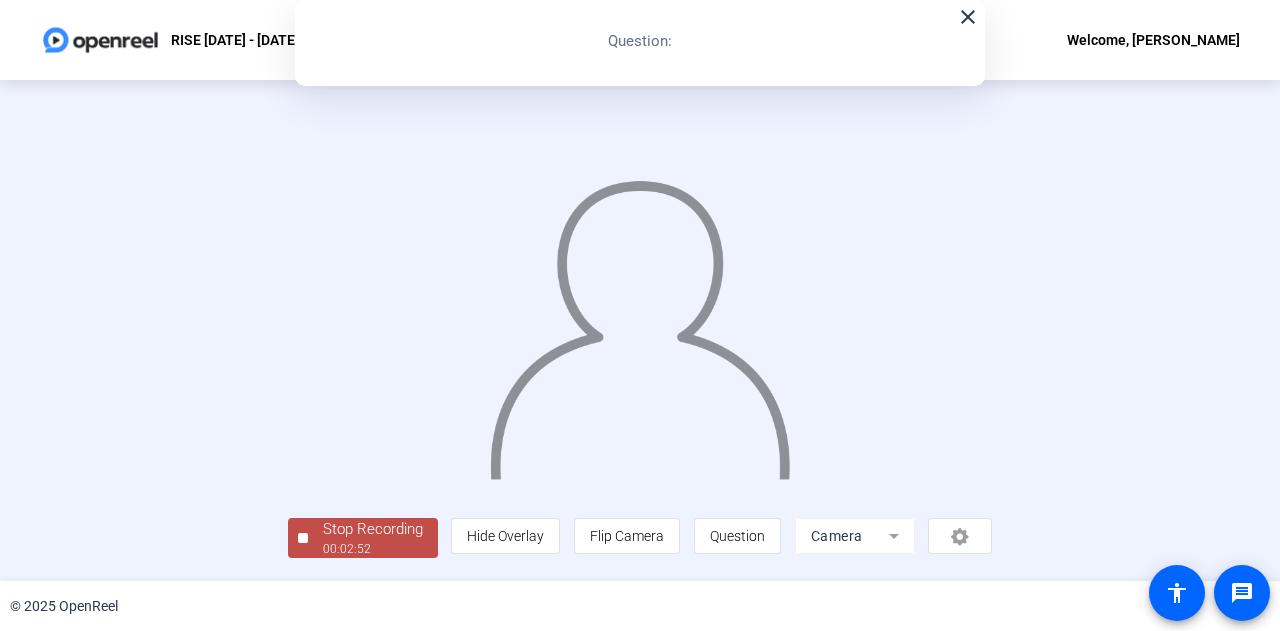 scroll, scrollTop: 100, scrollLeft: 0, axis: vertical 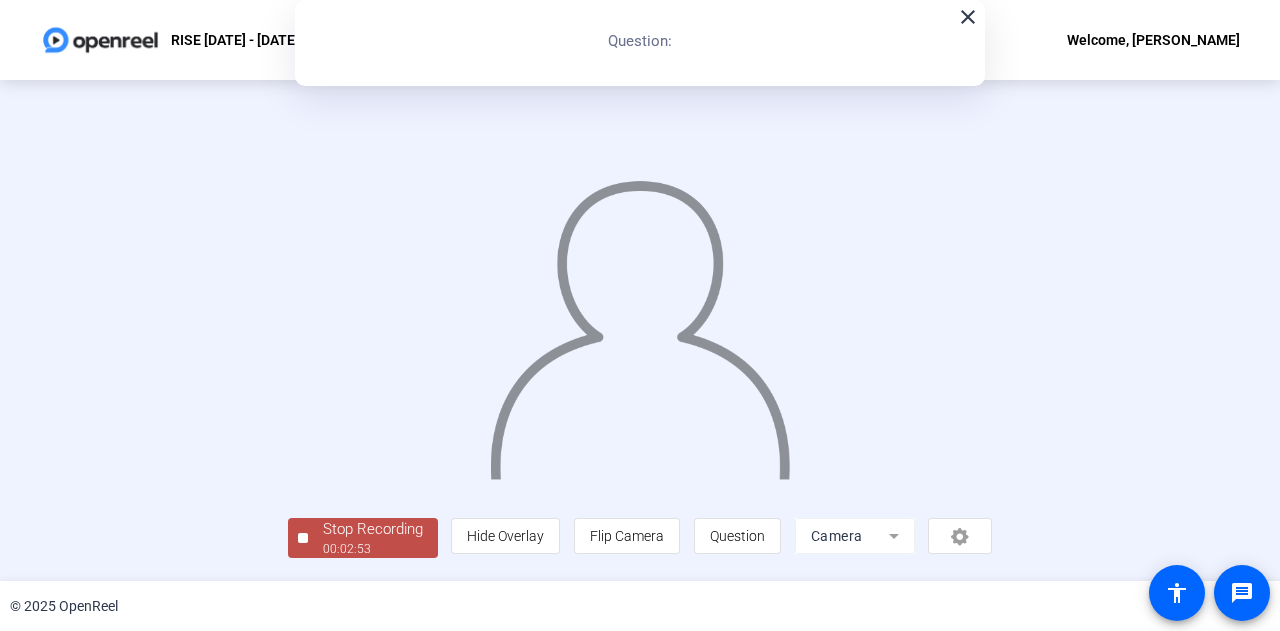 click on "00:02:53" 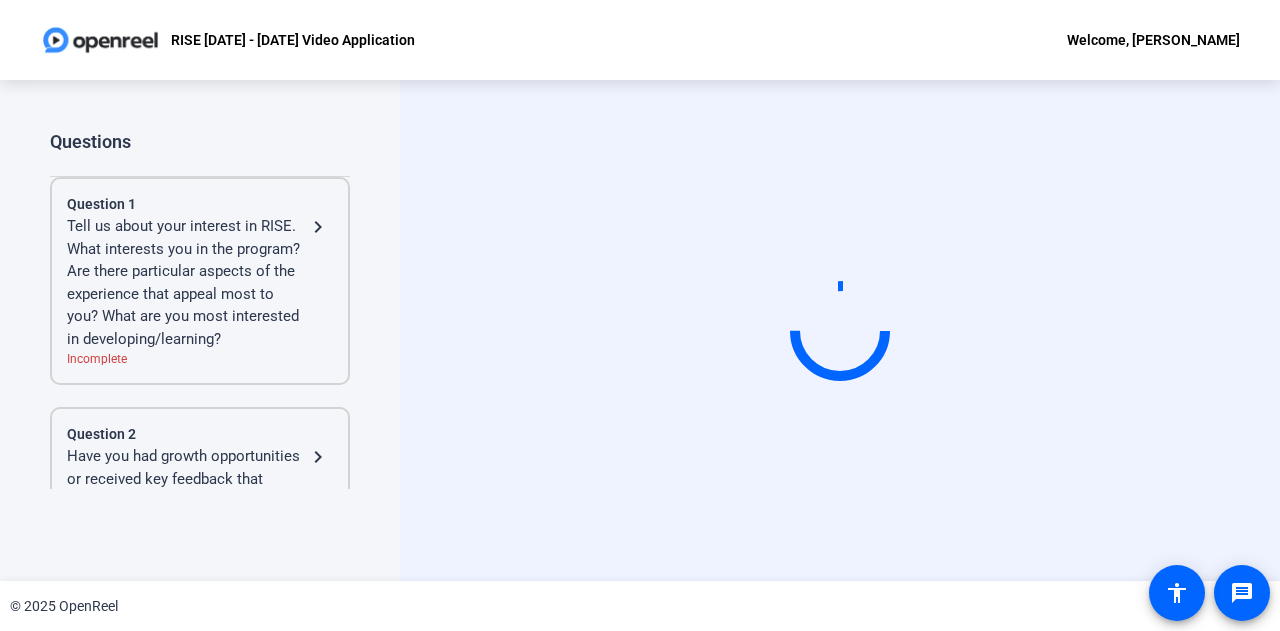 scroll, scrollTop: 0, scrollLeft: 0, axis: both 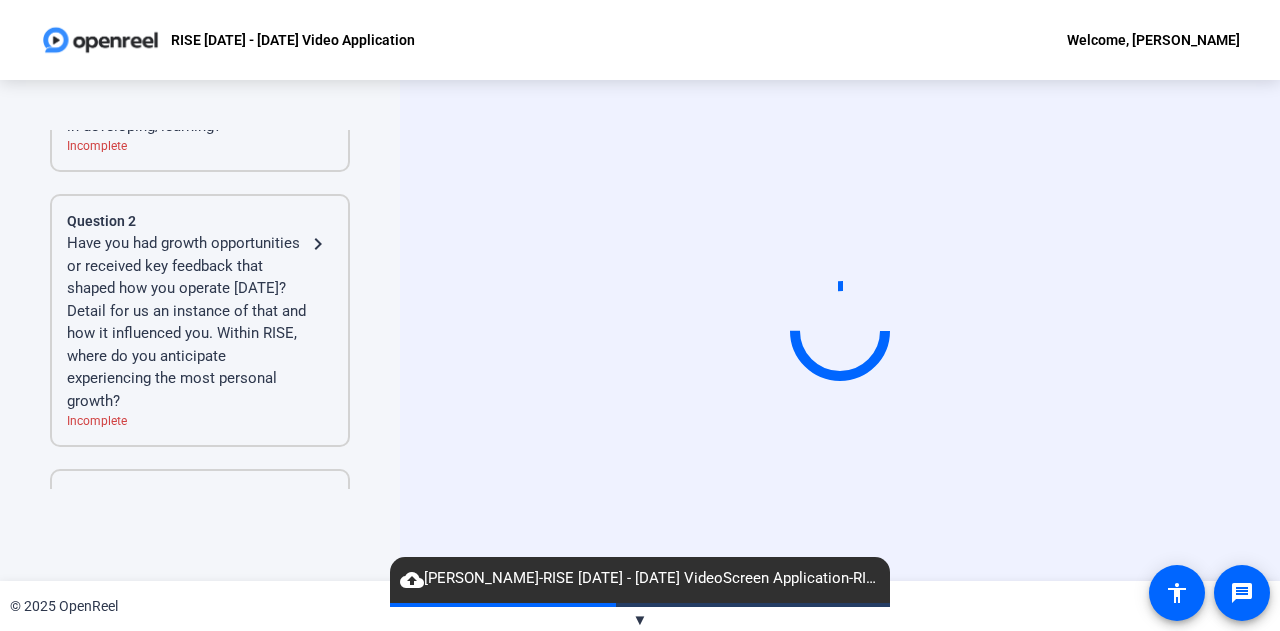 click on "Have you had growth opportunities or received key feedback that shaped how you operate [DATE]? Detail for us an instance of that and how it influenced you. Within RISE, where do you anticipate experiencing the most personal growth?" 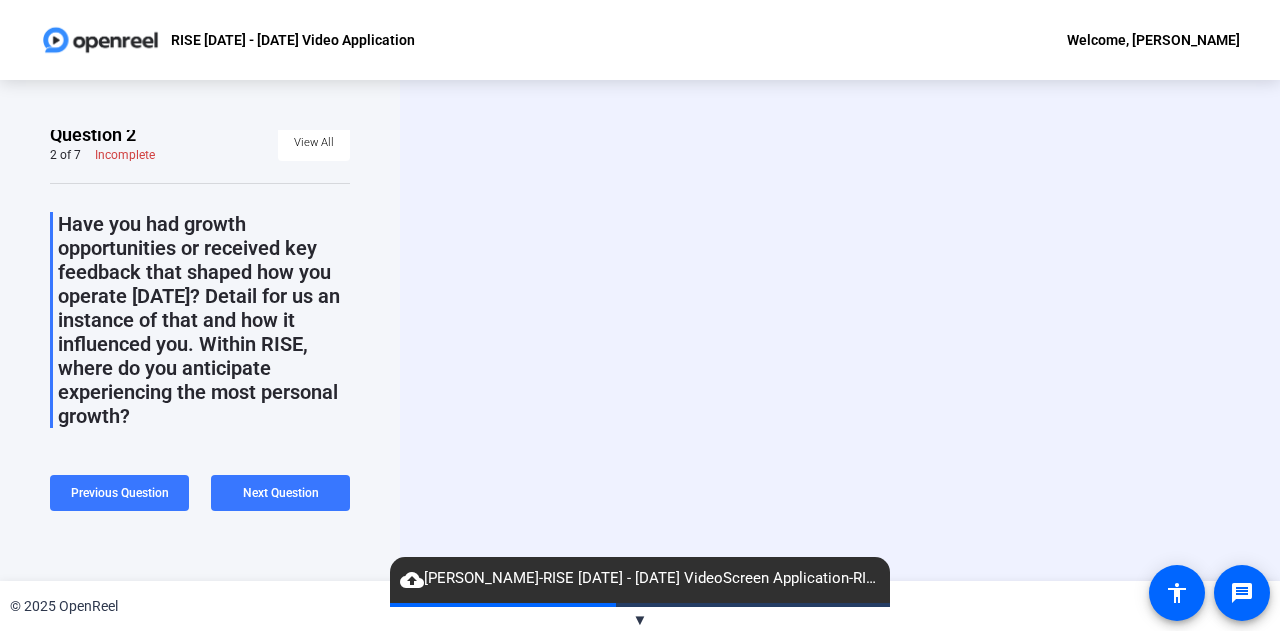 scroll, scrollTop: 0, scrollLeft: 0, axis: both 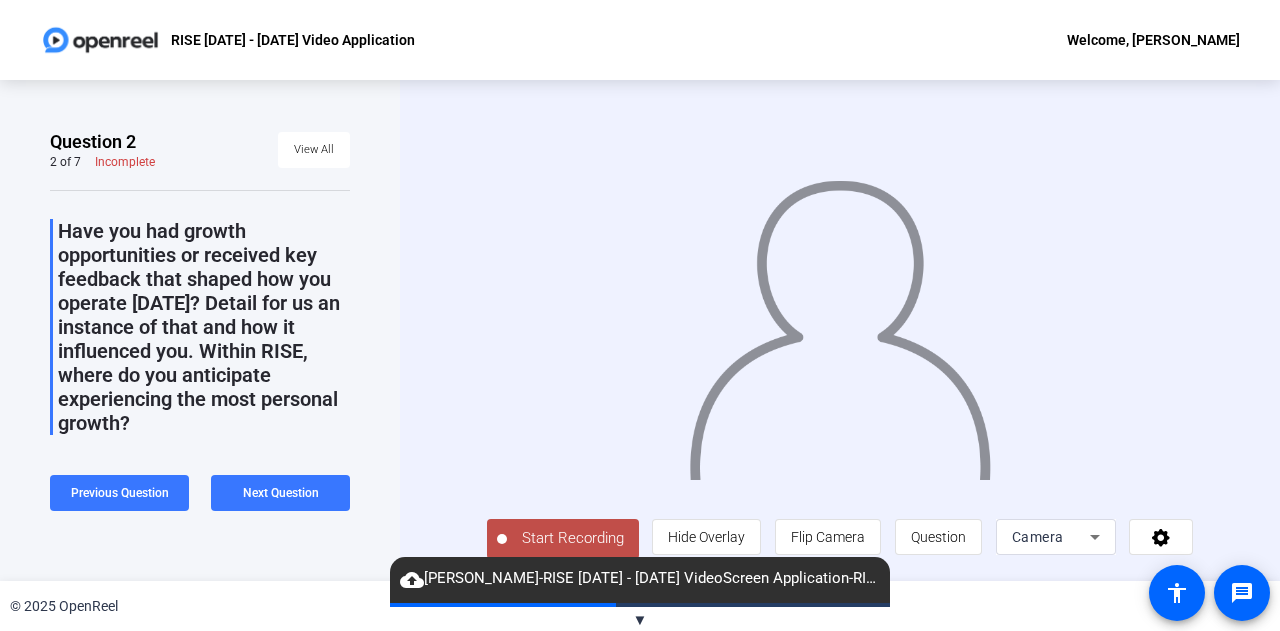click on "Start Recording" 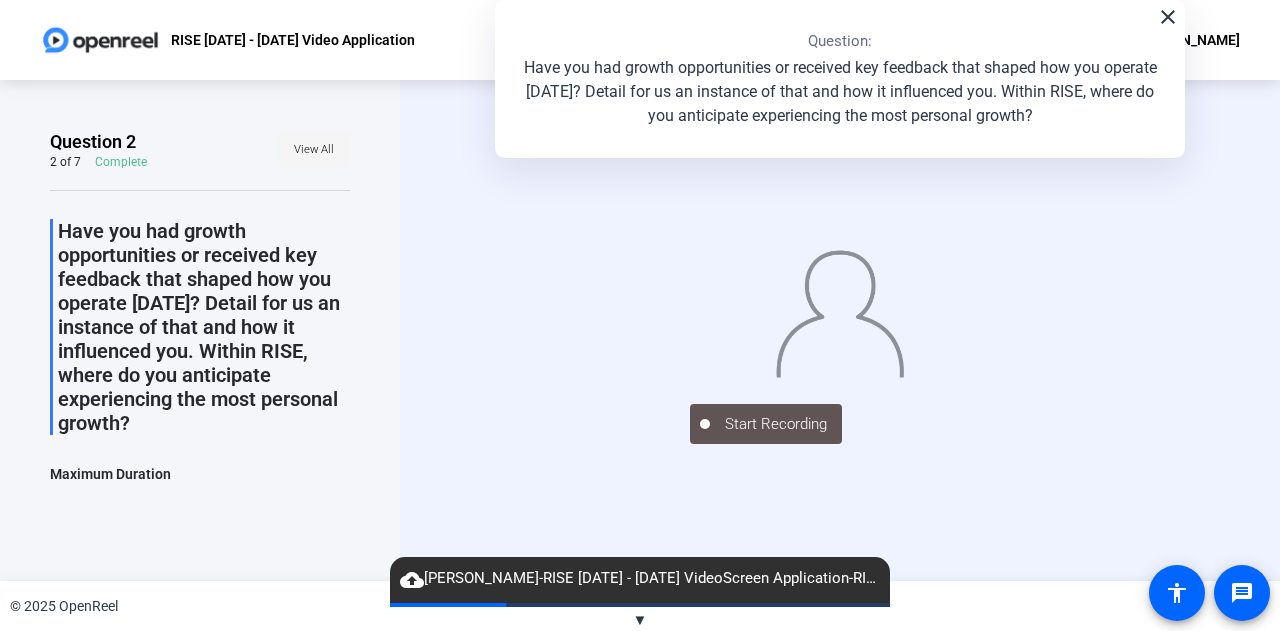 click on "View All" 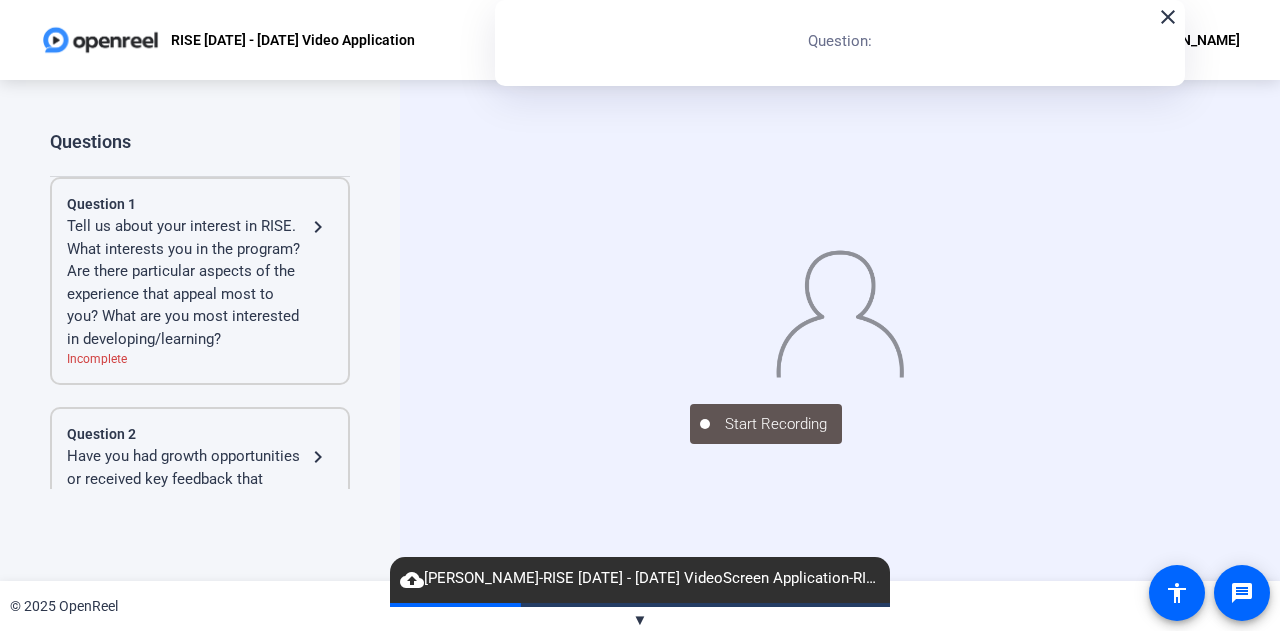 click on "Tell us about your interest in RISE. What interests you in the program? Are there particular aspects of the experience that appeal most to you? What are you most interested in developing/learning?" 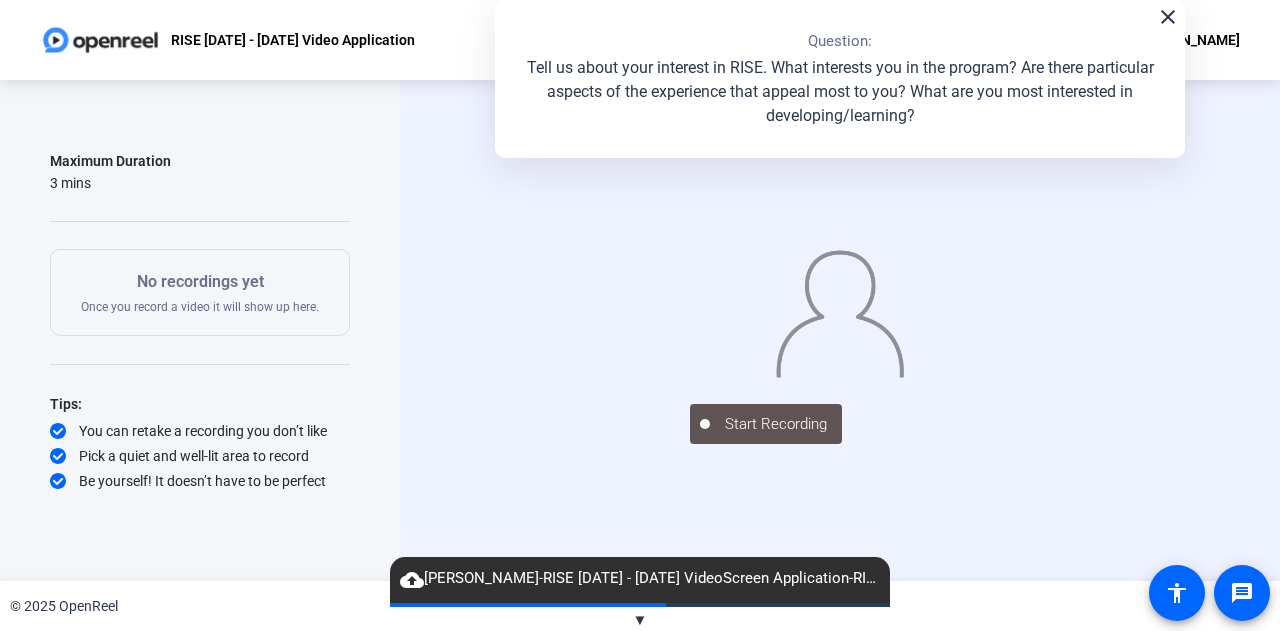 scroll, scrollTop: 0, scrollLeft: 0, axis: both 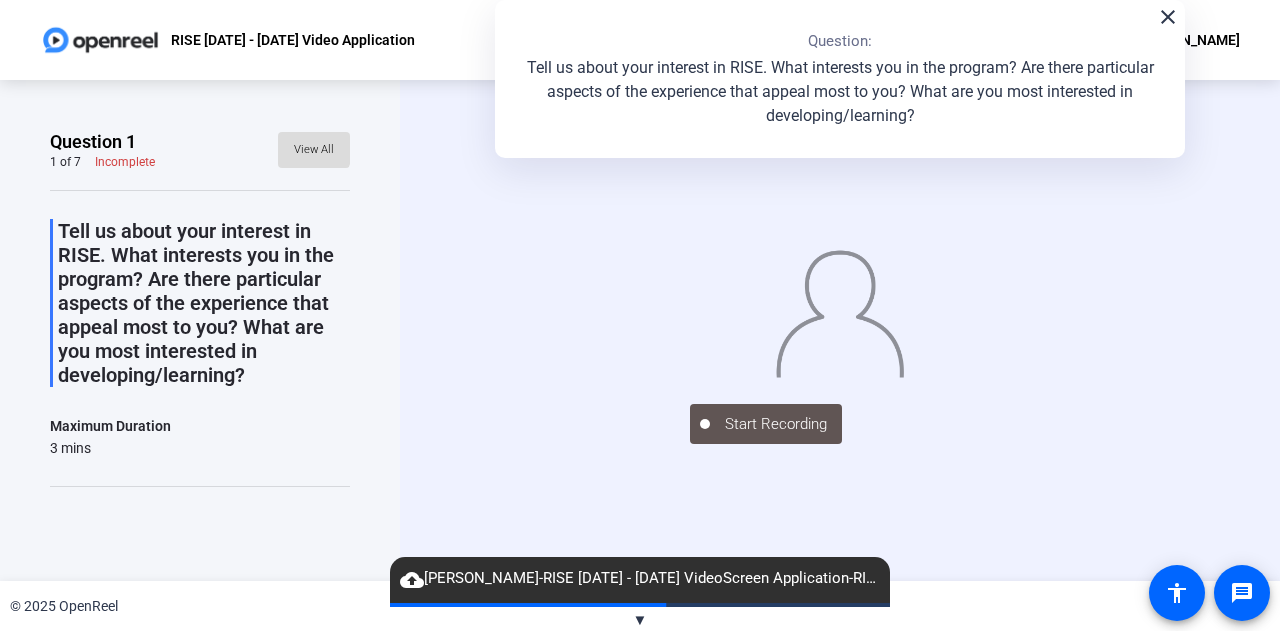 click on "View All" 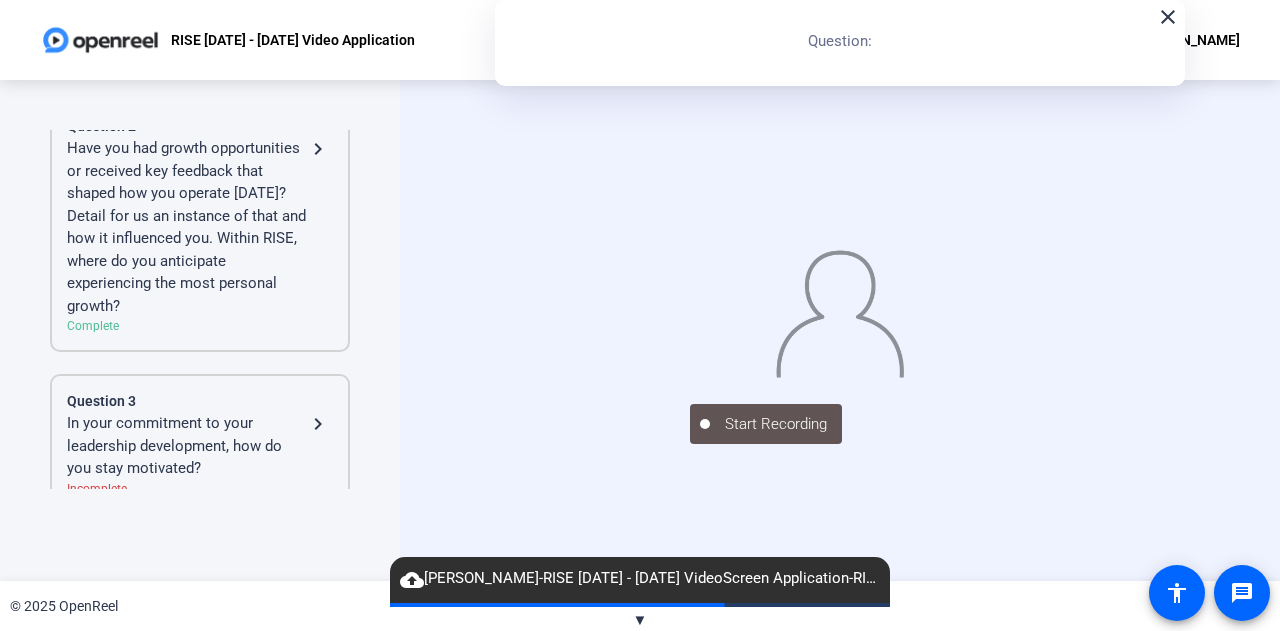 scroll, scrollTop: 0, scrollLeft: 0, axis: both 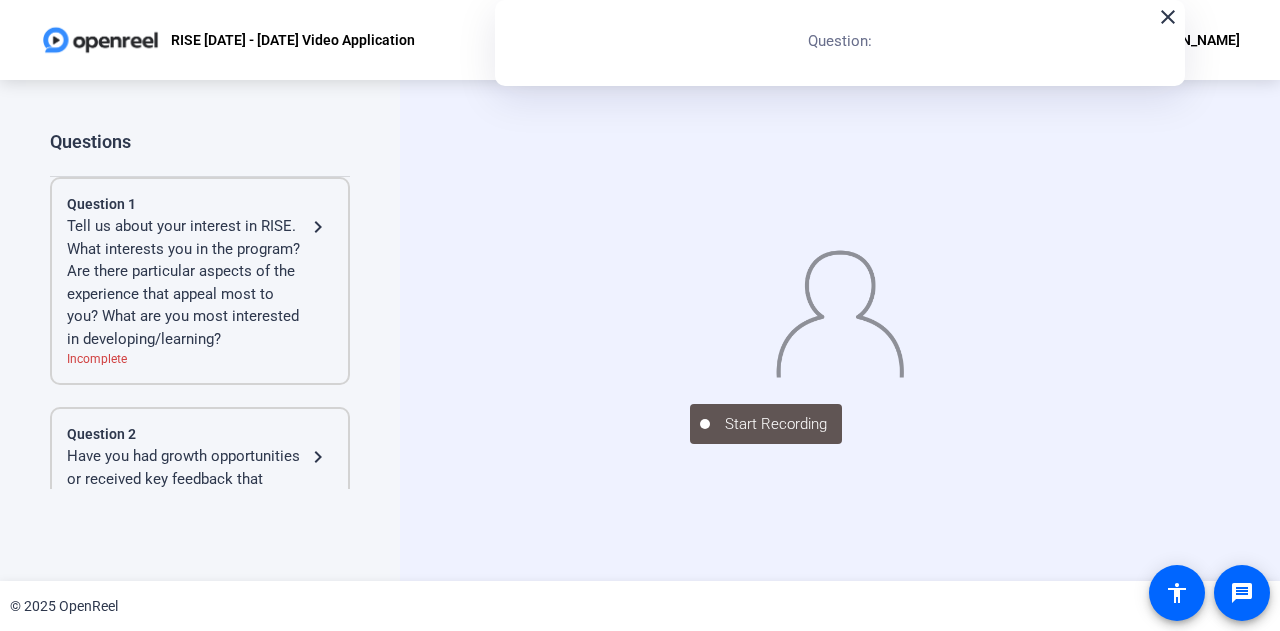 click on "Tell us about your interest in RISE. What interests you in the program? Are there particular aspects of the experience that appeal most to you? What are you most interested in developing/learning?" 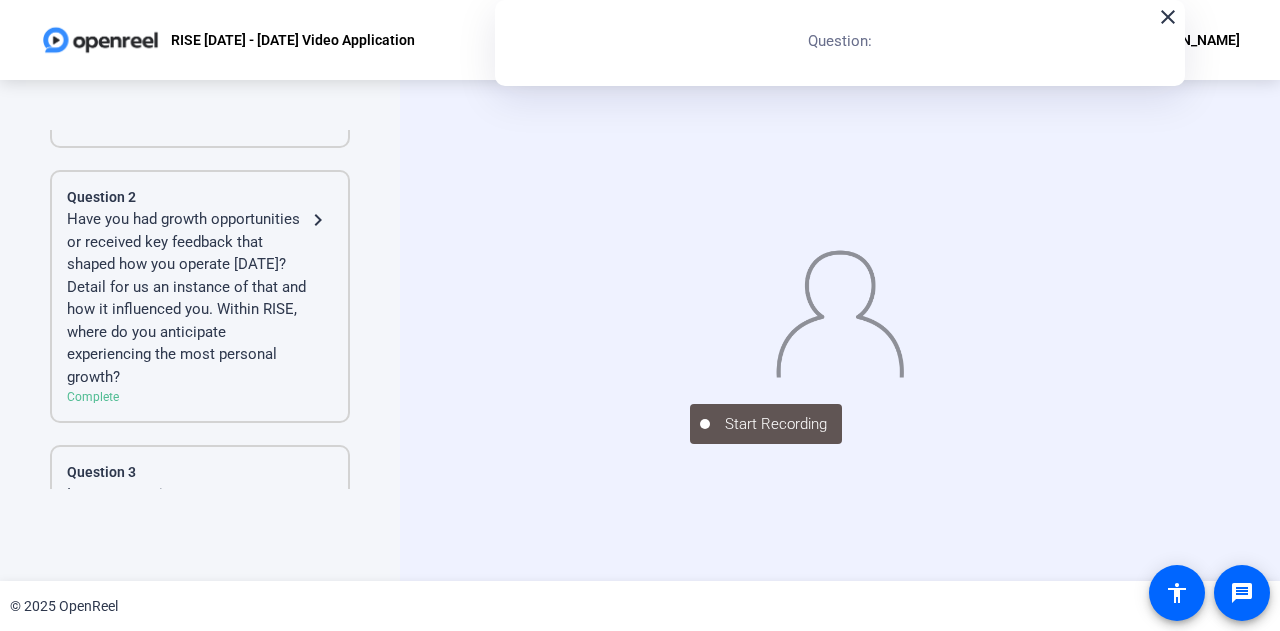 scroll, scrollTop: 239, scrollLeft: 0, axis: vertical 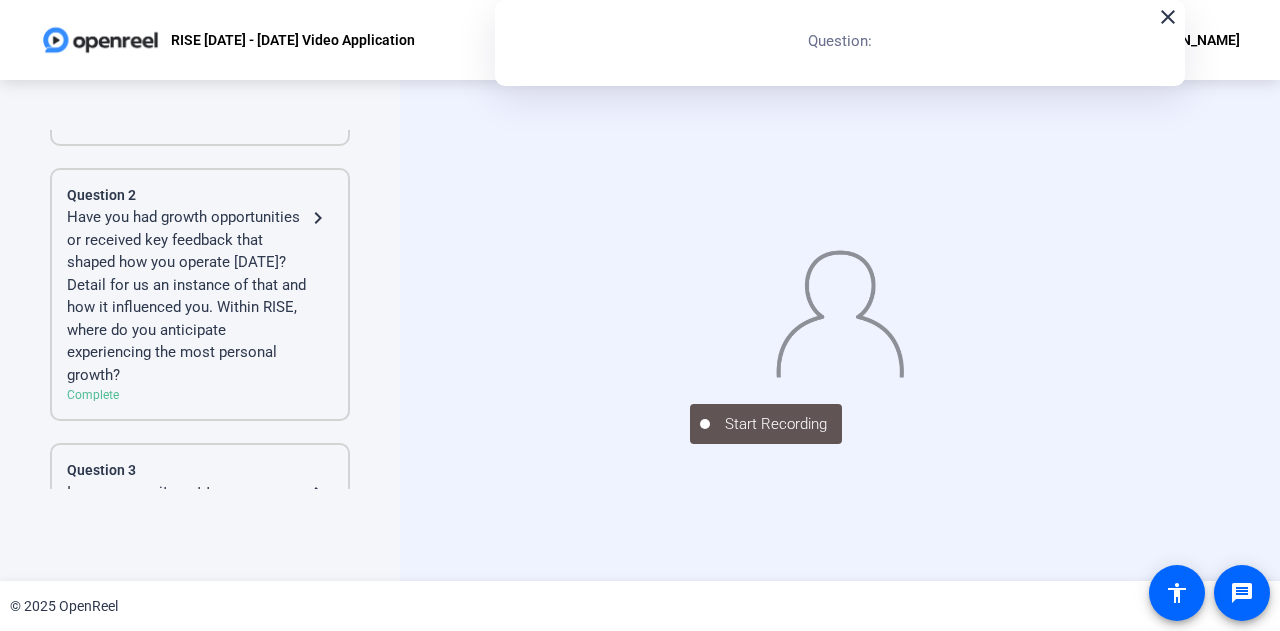 click on "Have you had growth opportunities or received key feedback that shaped how you operate [DATE]? Detail for us an instance of that and how it influenced you. Within RISE, where do you anticipate experiencing the most personal growth?" 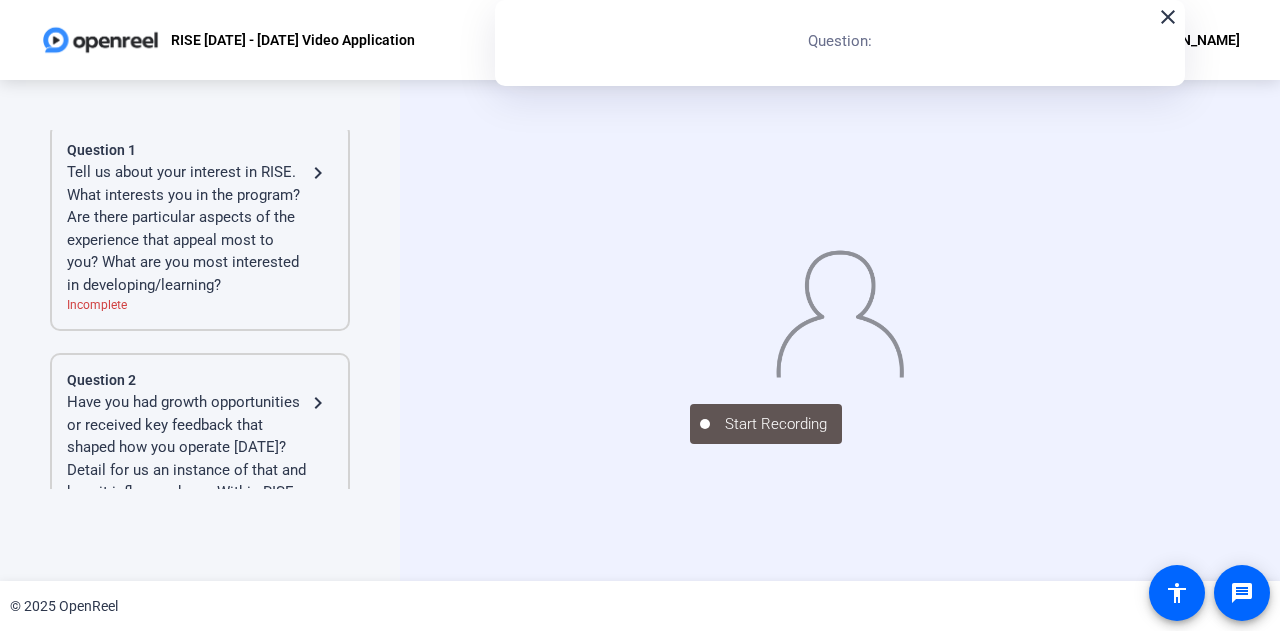 scroll, scrollTop: 269, scrollLeft: 0, axis: vertical 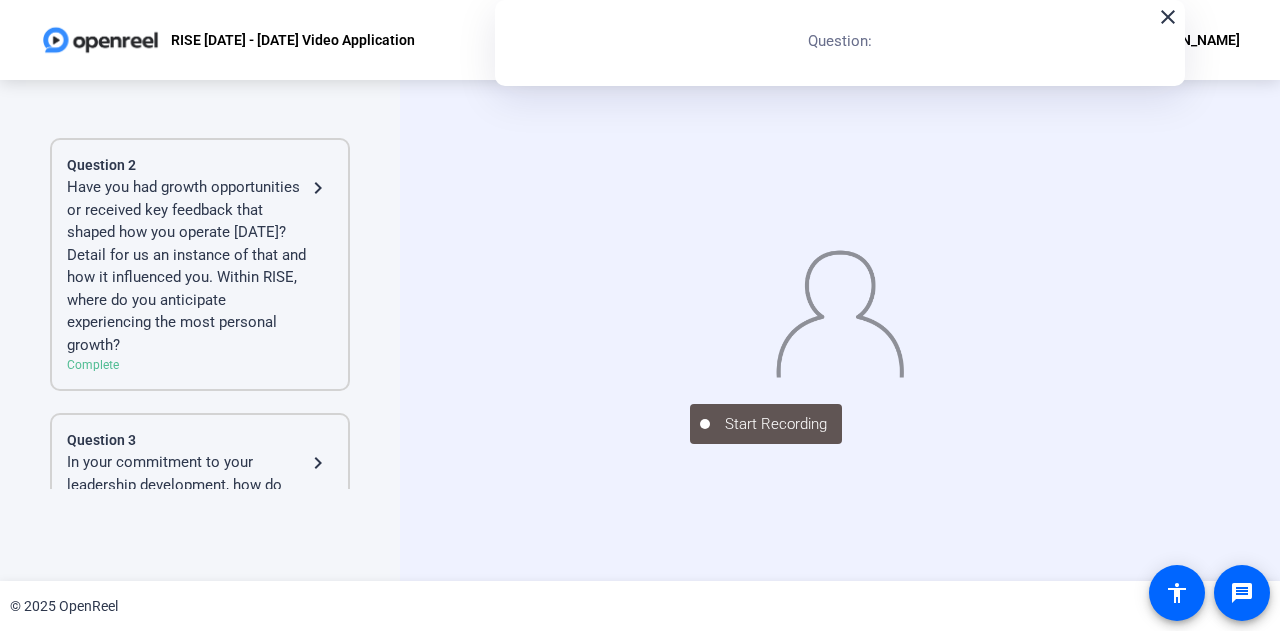 click on "navigate_next" 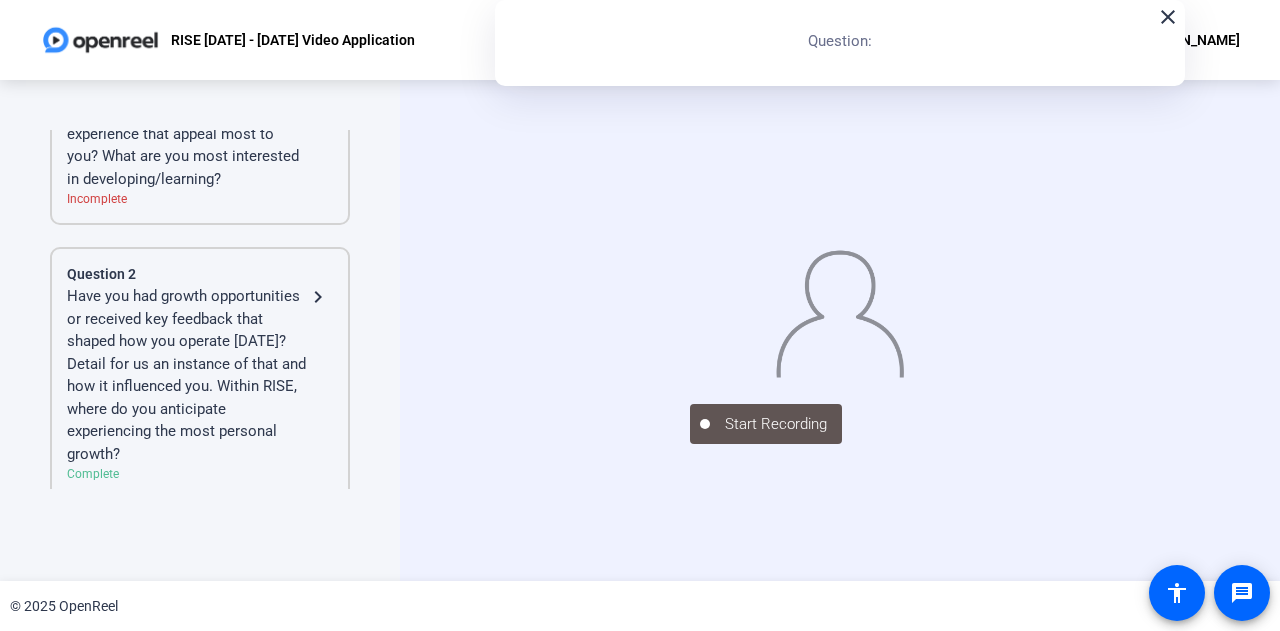 scroll, scrollTop: 0, scrollLeft: 0, axis: both 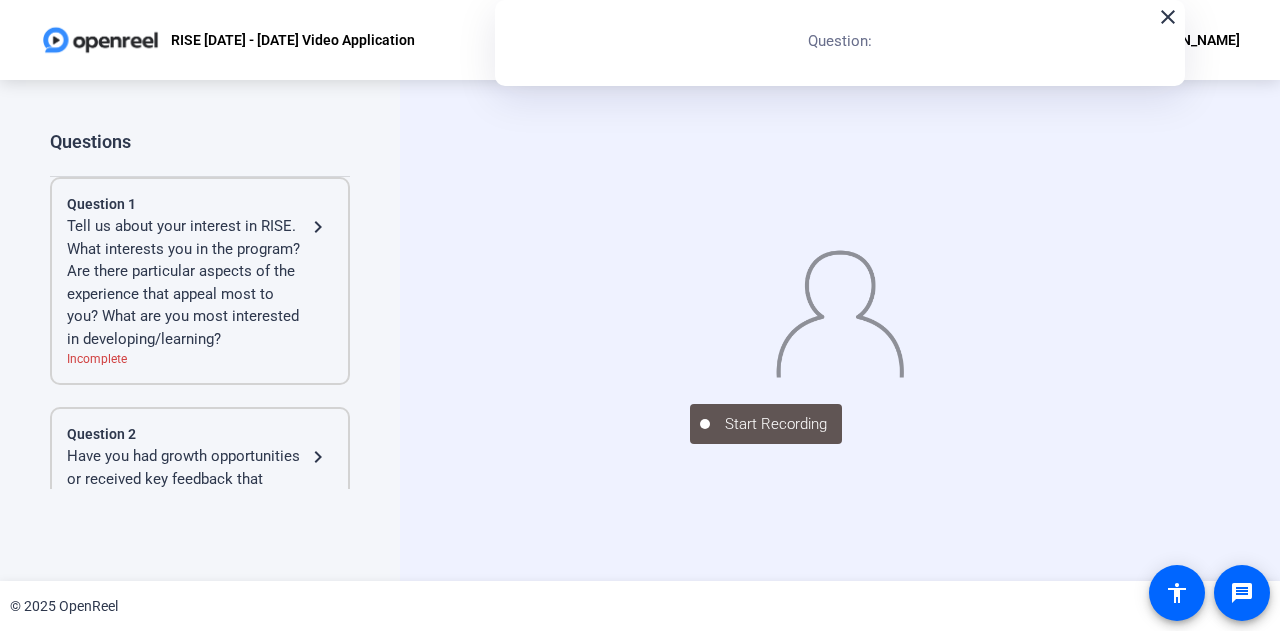 click on "Tell us about your interest in RISE. What interests you in the program? Are there particular aspects of the experience that appeal most to you? What are you most interested in developing/learning?" 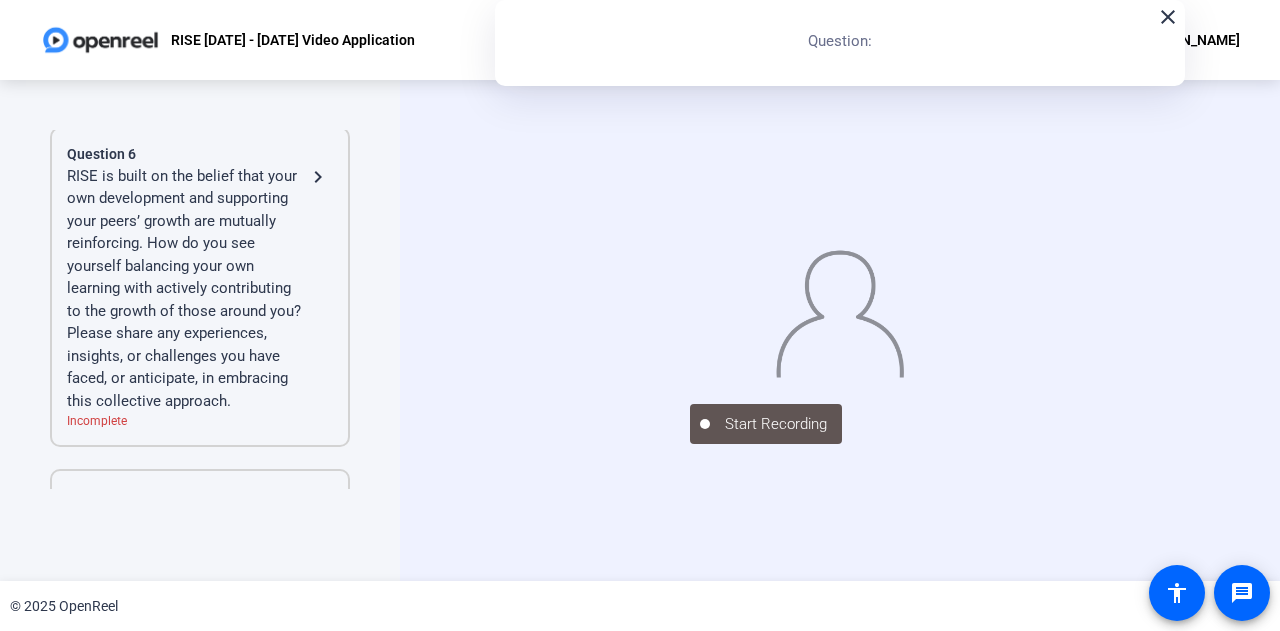 scroll, scrollTop: 1342, scrollLeft: 0, axis: vertical 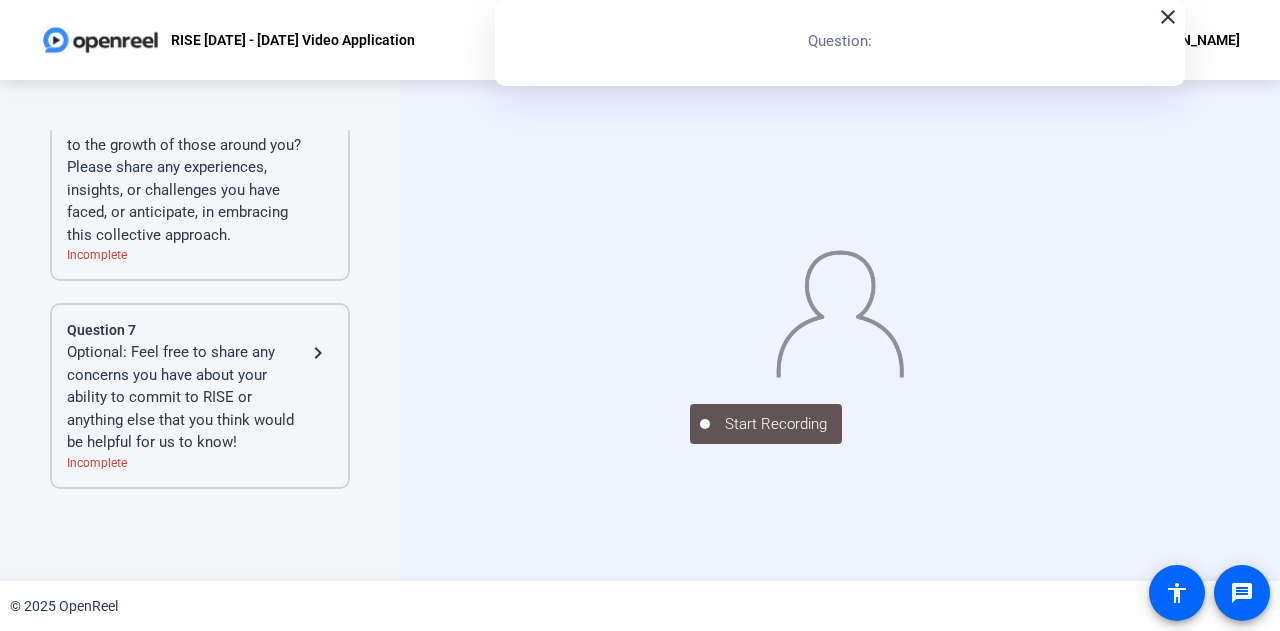 click on "navigate_next" 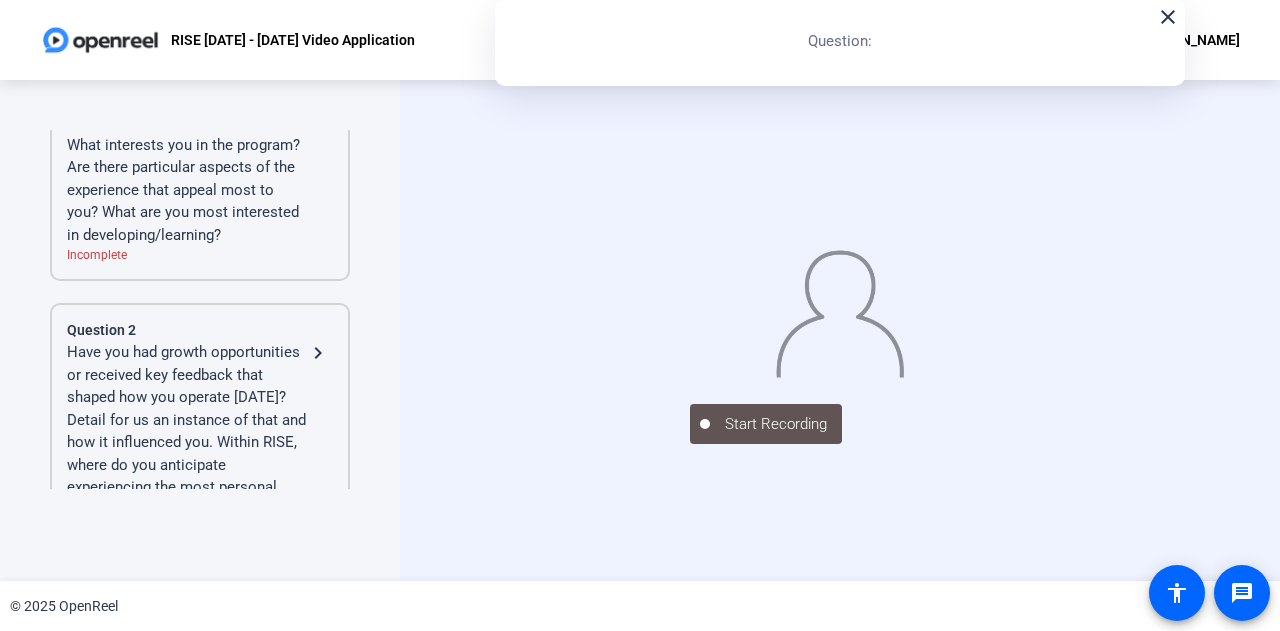 scroll, scrollTop: 24, scrollLeft: 0, axis: vertical 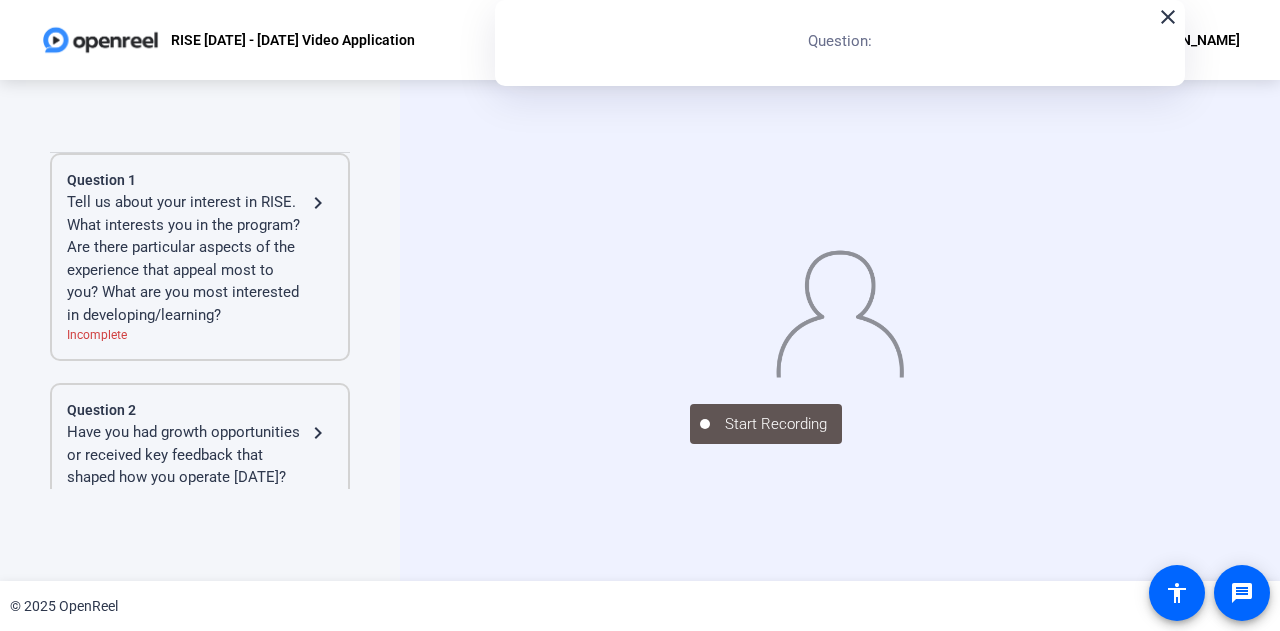 click on "navigate_next" 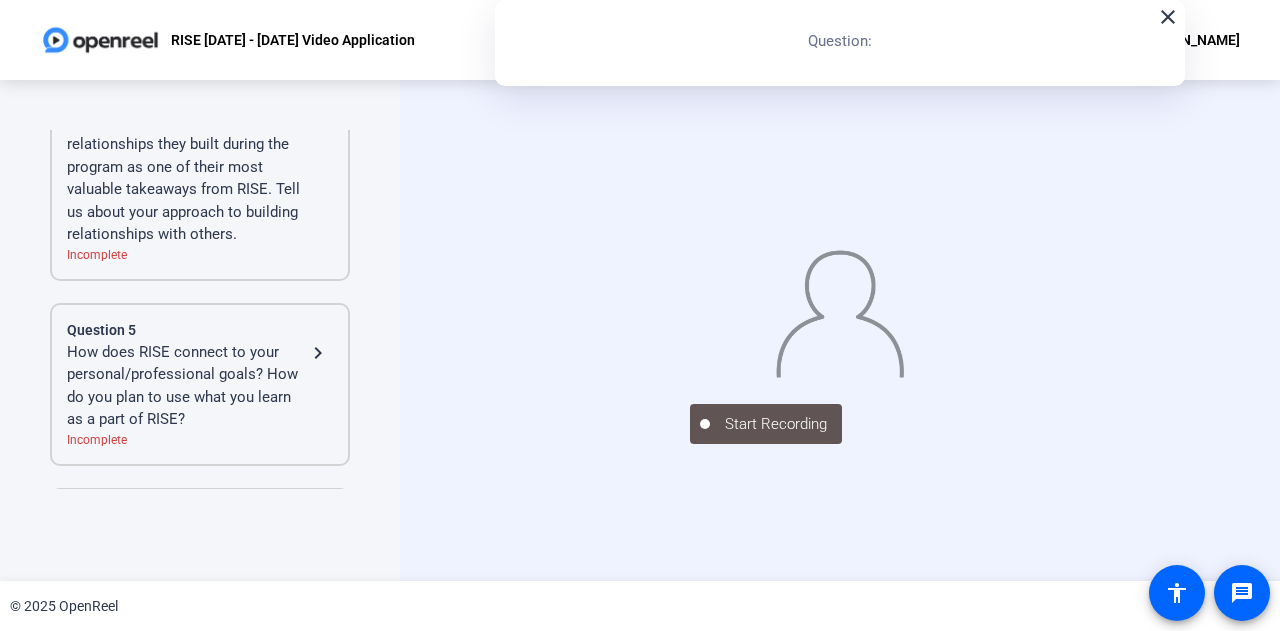 scroll, scrollTop: 798, scrollLeft: 0, axis: vertical 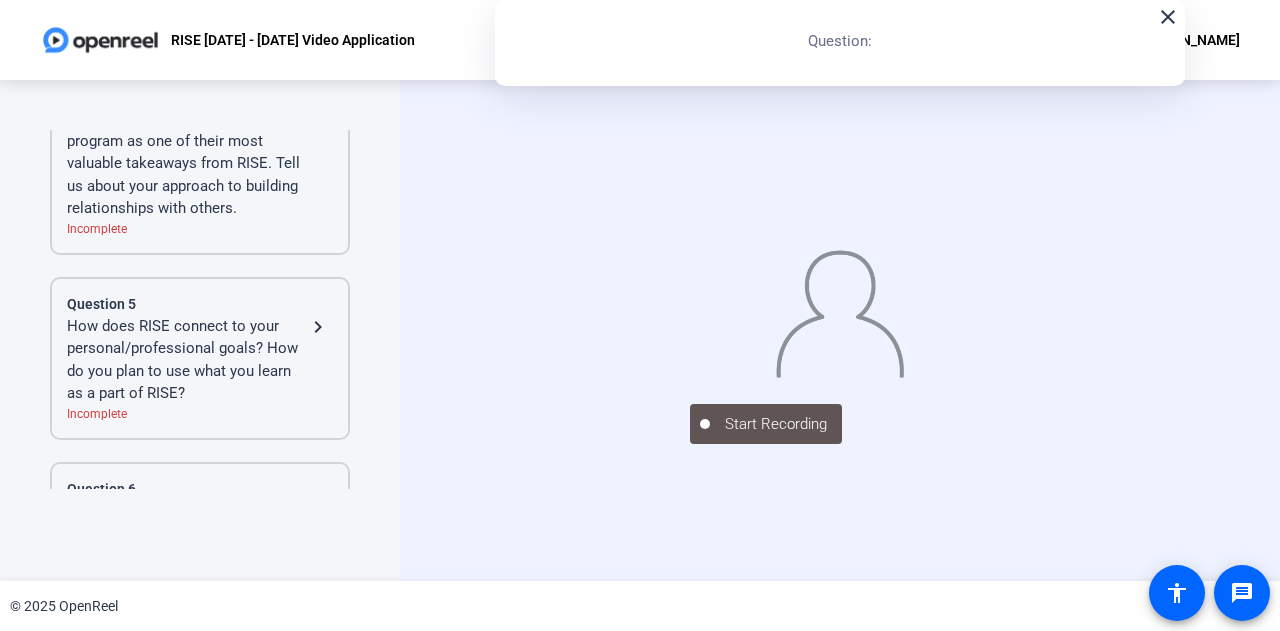 click on "Our alums often cite the relationships they built during the program as one of their most valuable takeaways from RISE. Tell us about your approach to building relationships with others." 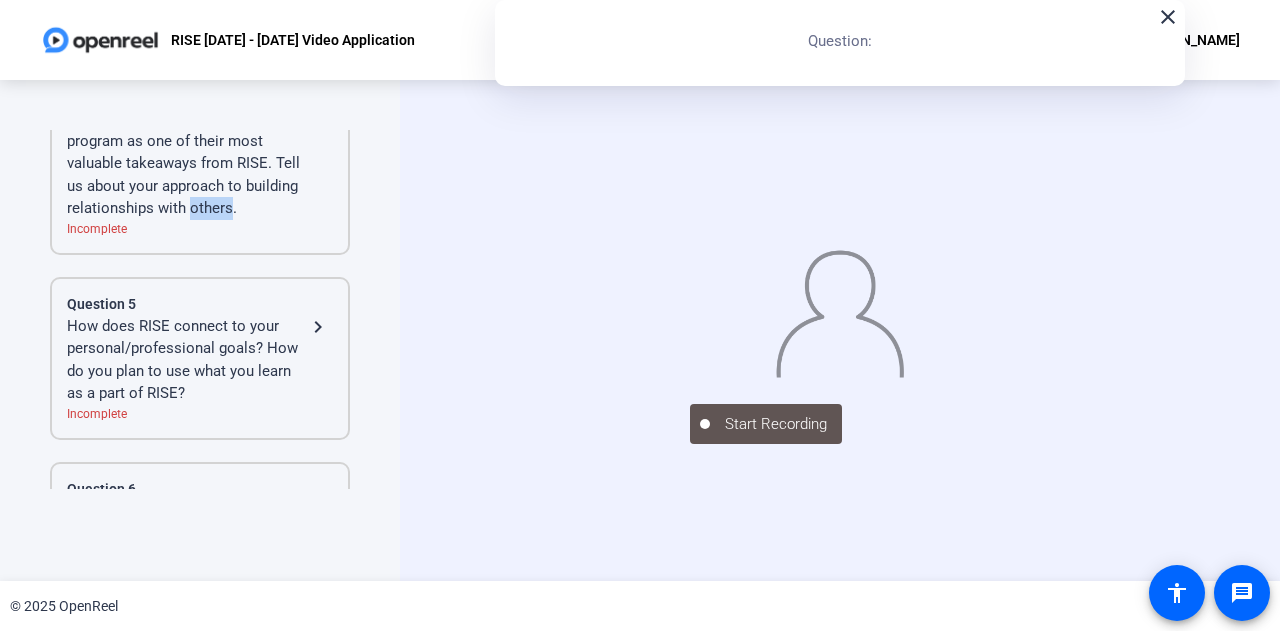 click on "Our alums often cite the relationships they built during the program as one of their most valuable takeaways from RISE. Tell us about your approach to building relationships with others." 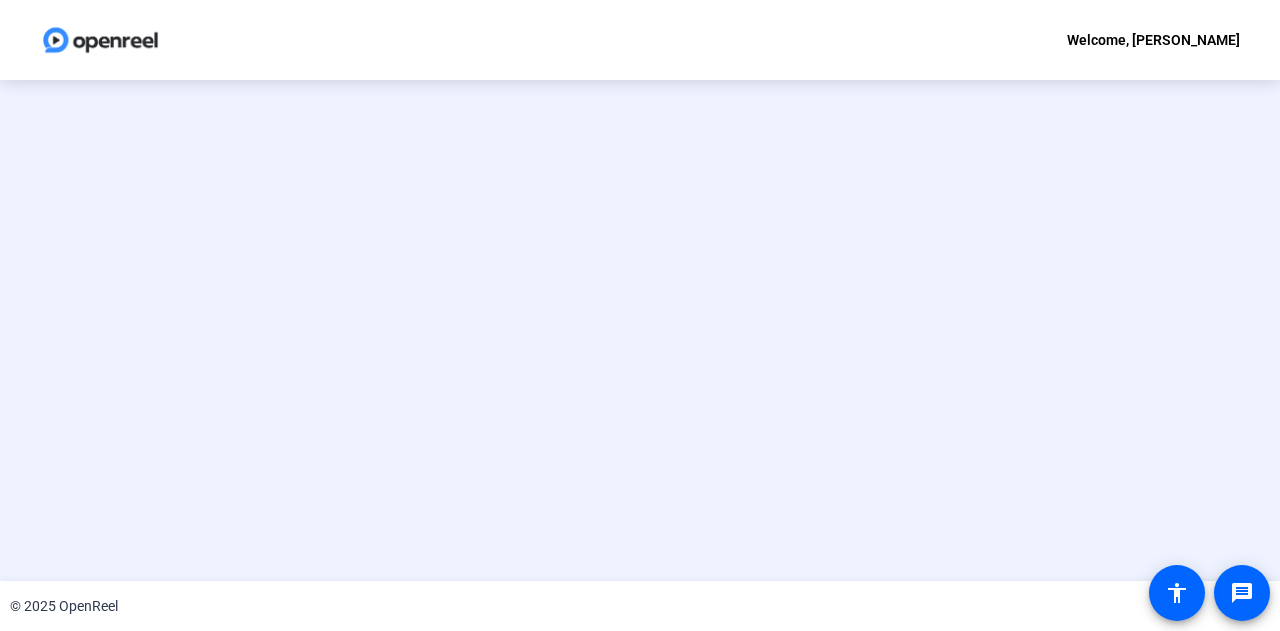 scroll, scrollTop: 0, scrollLeft: 0, axis: both 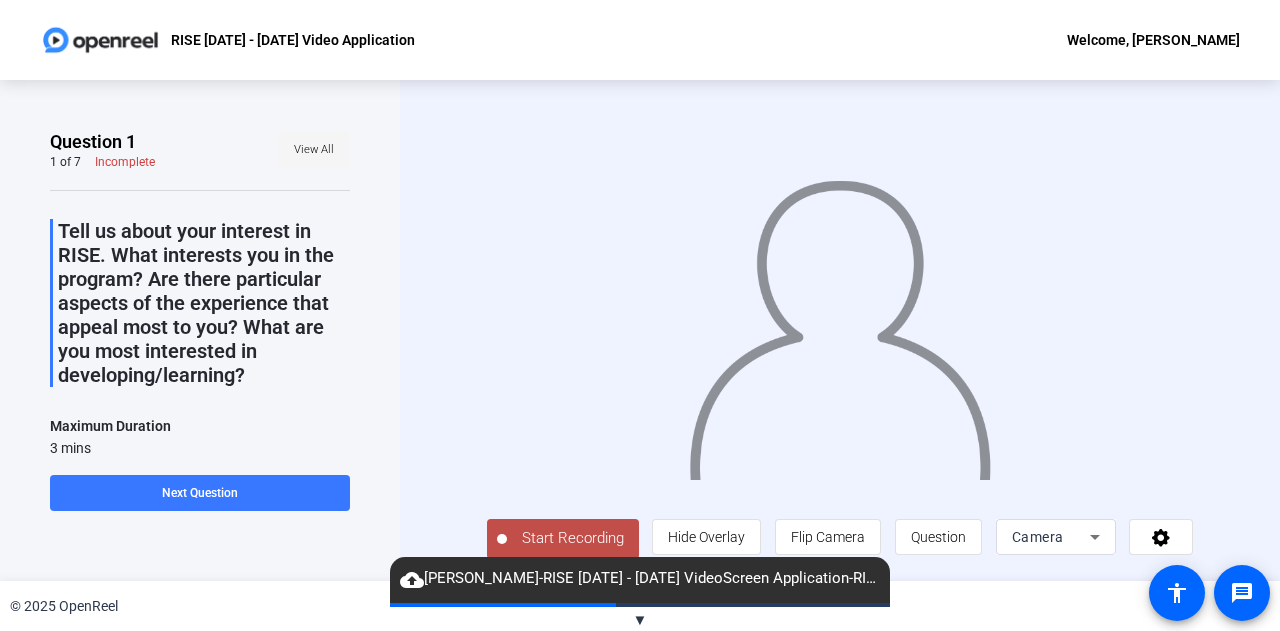 click on "View All" 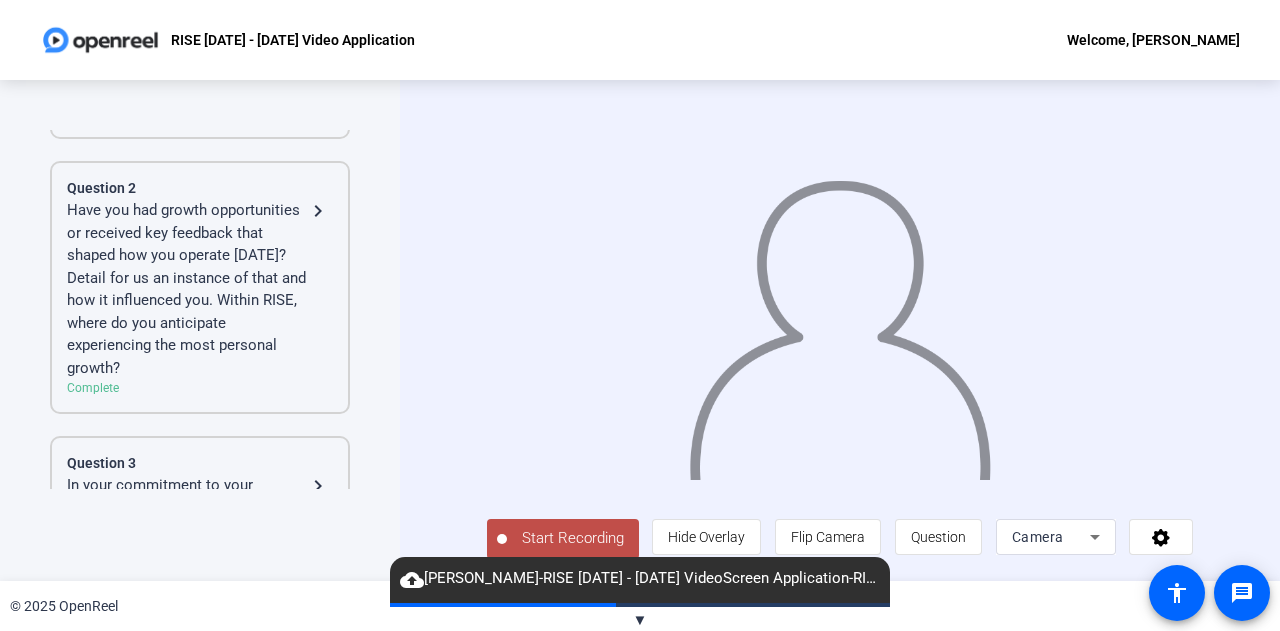 click on "Have you had growth opportunities or received key feedback that shaped how you operate [DATE]? Detail for us an instance of that and how it influenced you. Within RISE, where do you anticipate experiencing the most personal growth? navigate_next" 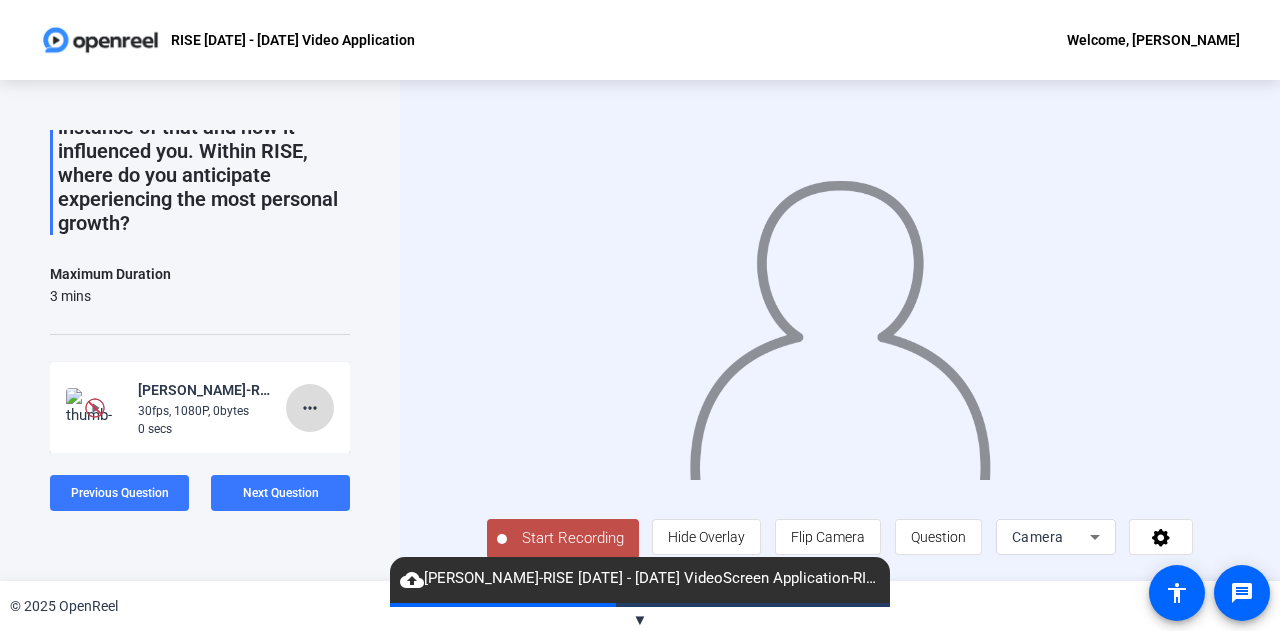 click on "more_horiz" 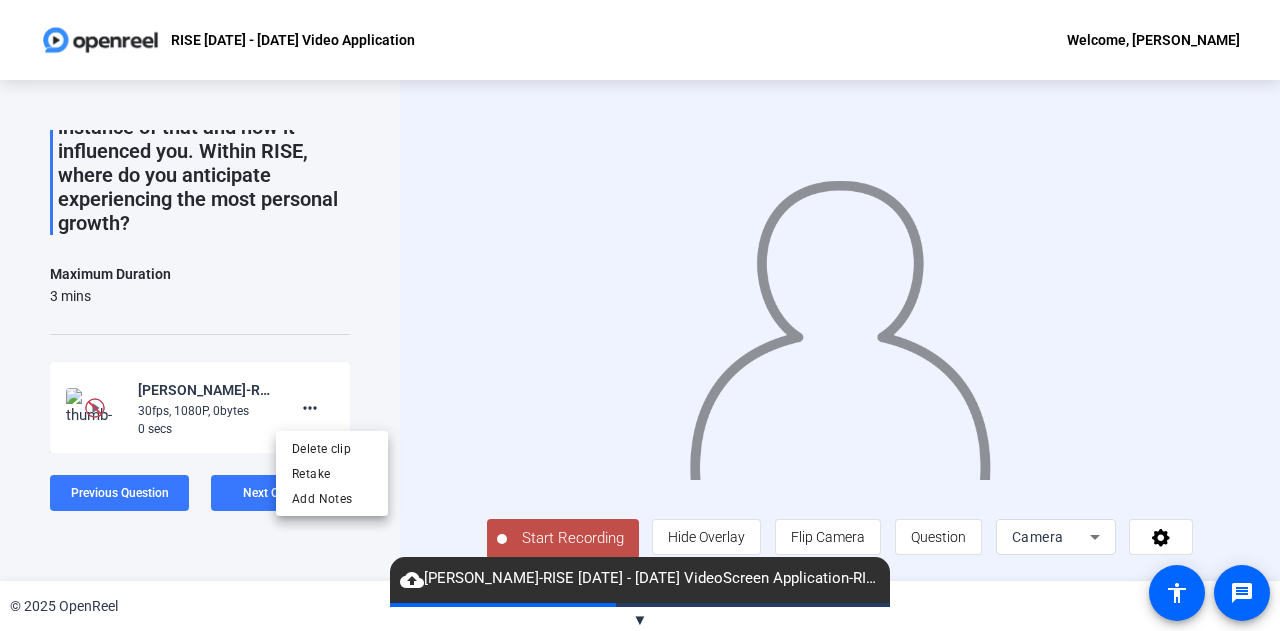 drag, startPoint x: 210, startPoint y: 422, endPoint x: 206, endPoint y: 246, distance: 176.04546 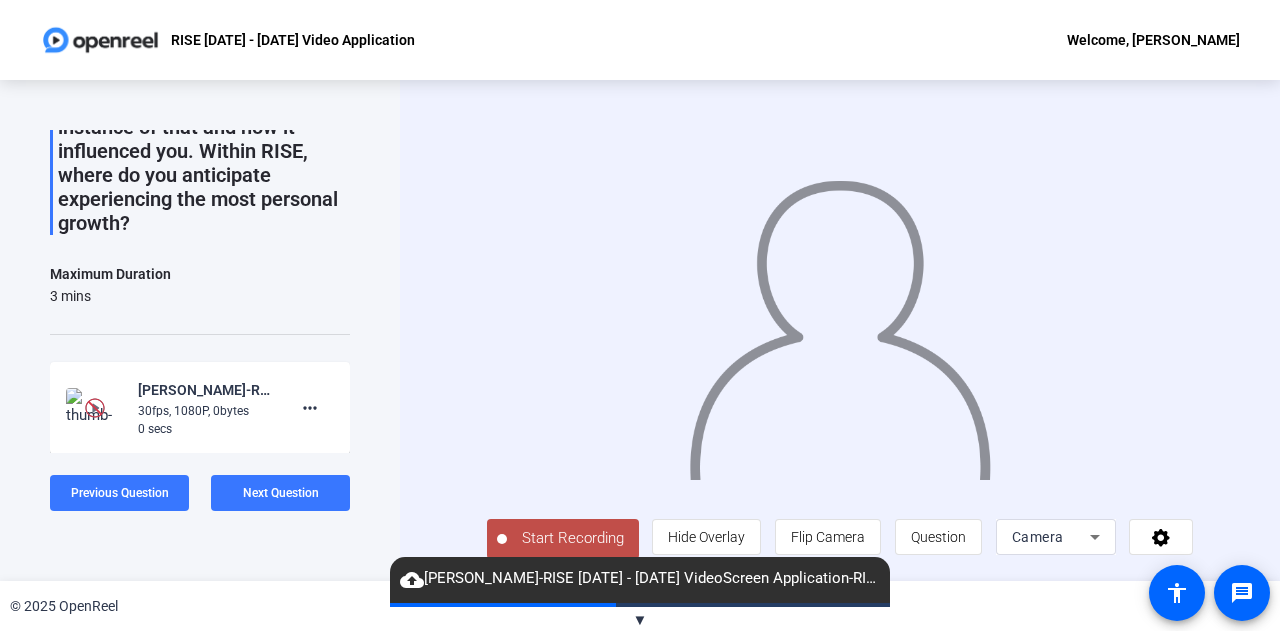 click 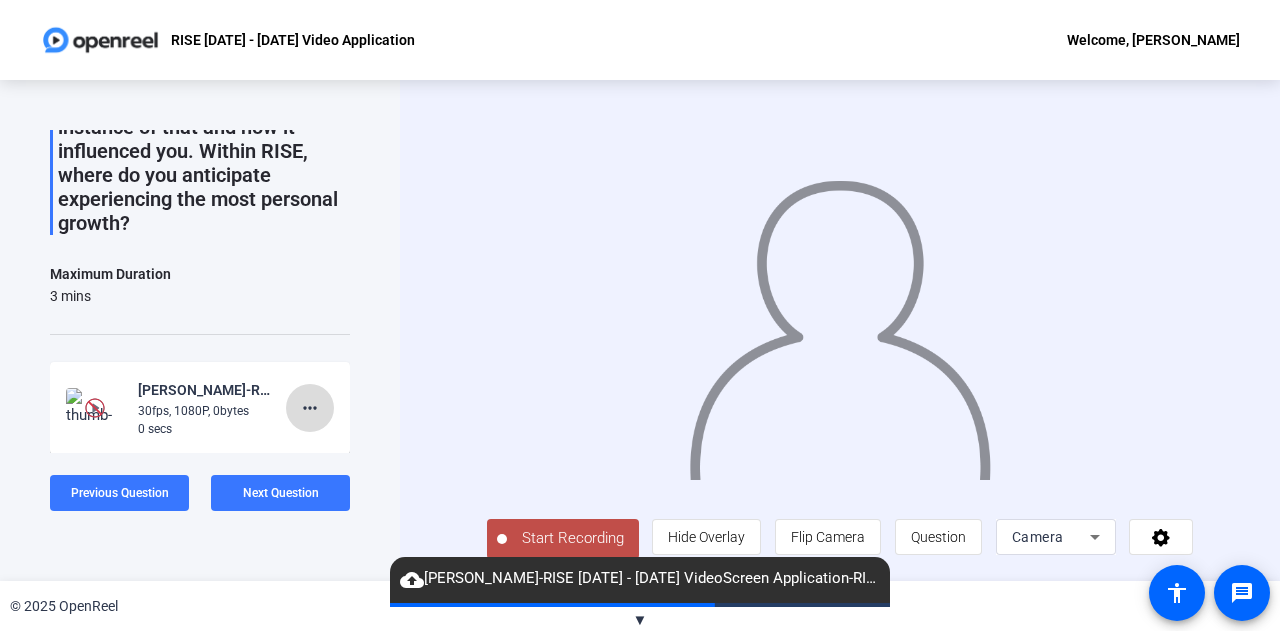 click on "more_horiz" 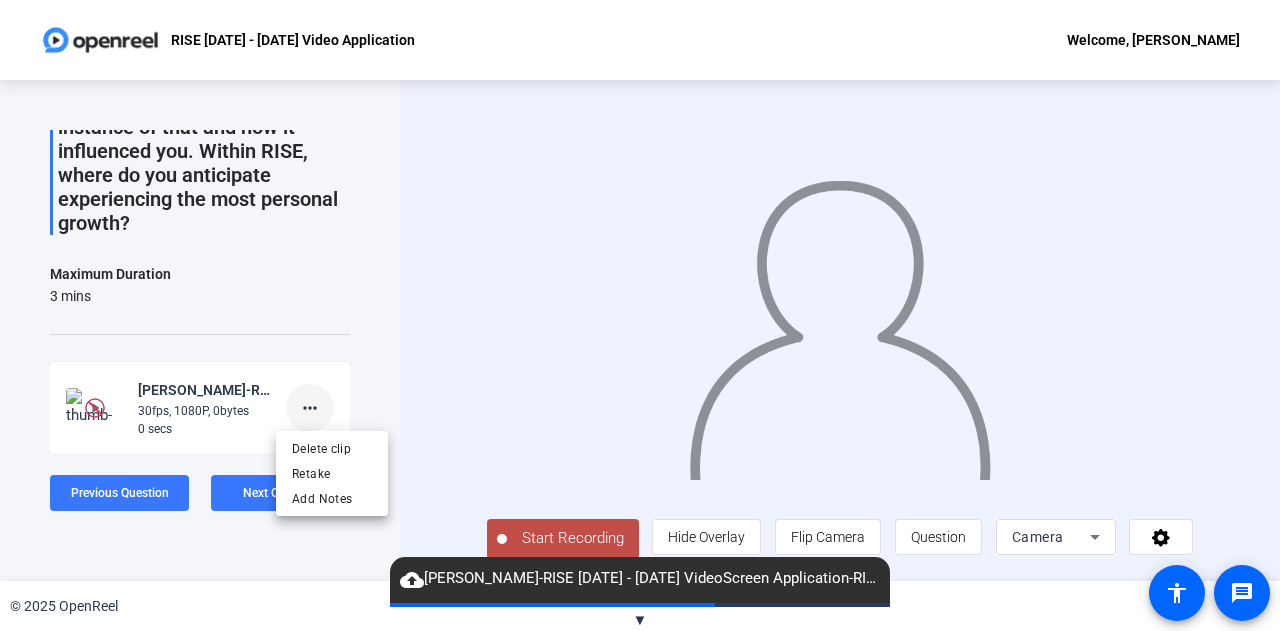 click at bounding box center (640, 315) 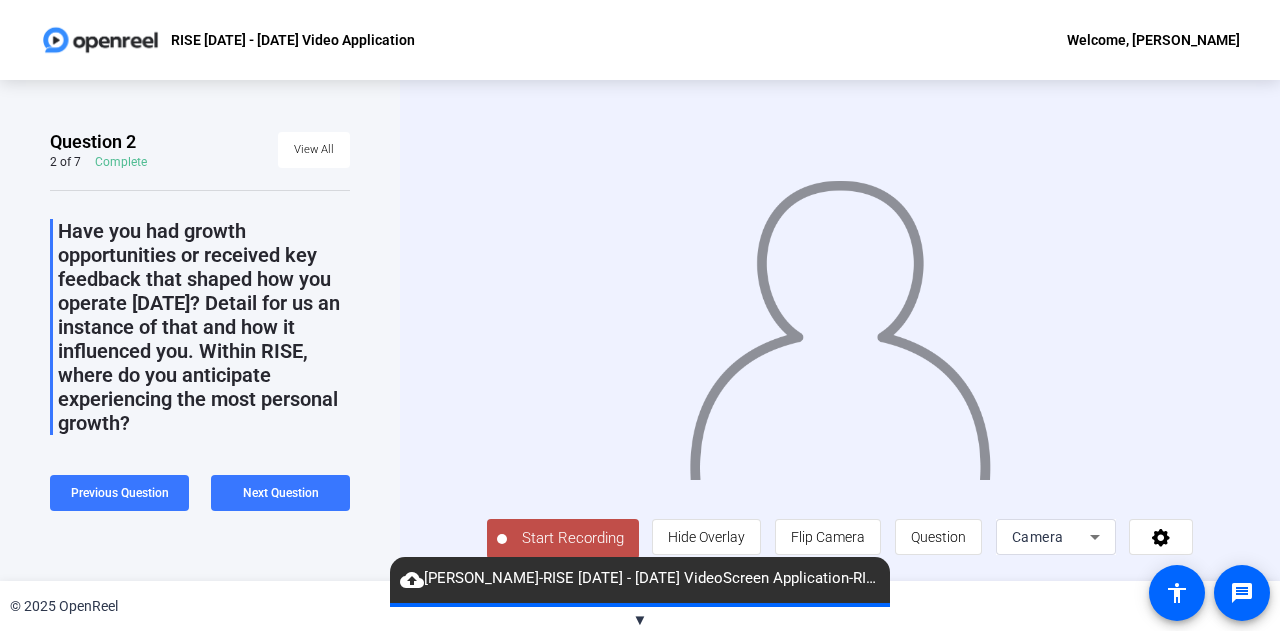 scroll, scrollTop: 354, scrollLeft: 0, axis: vertical 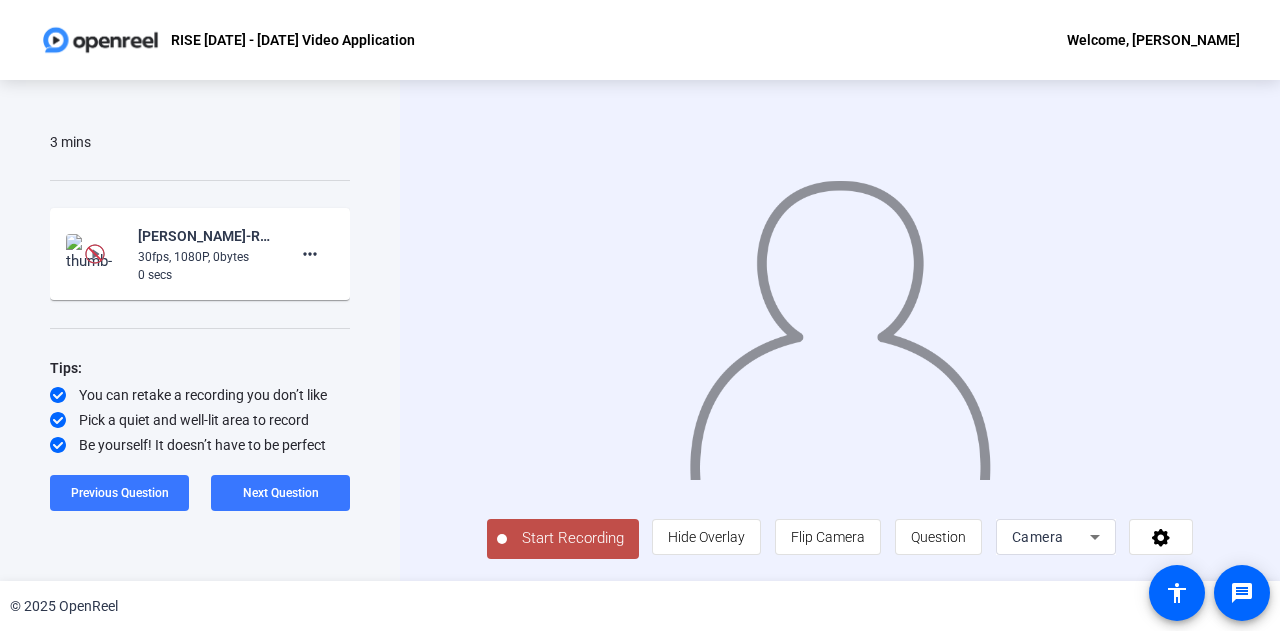click 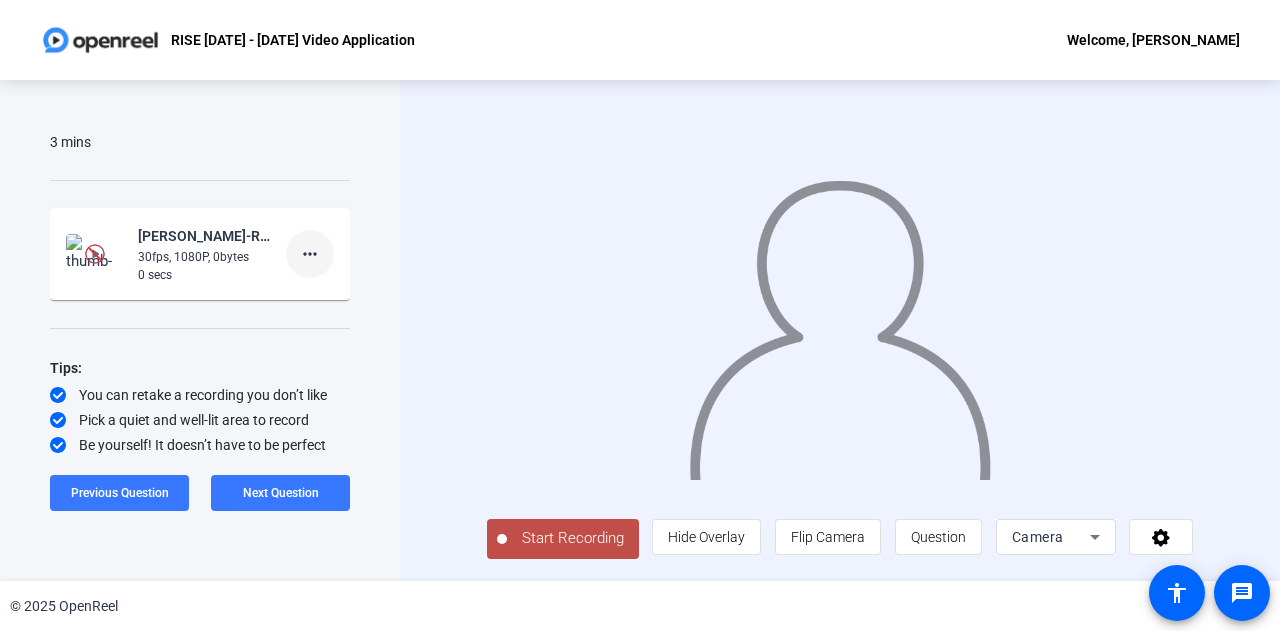 click on "more_horiz" 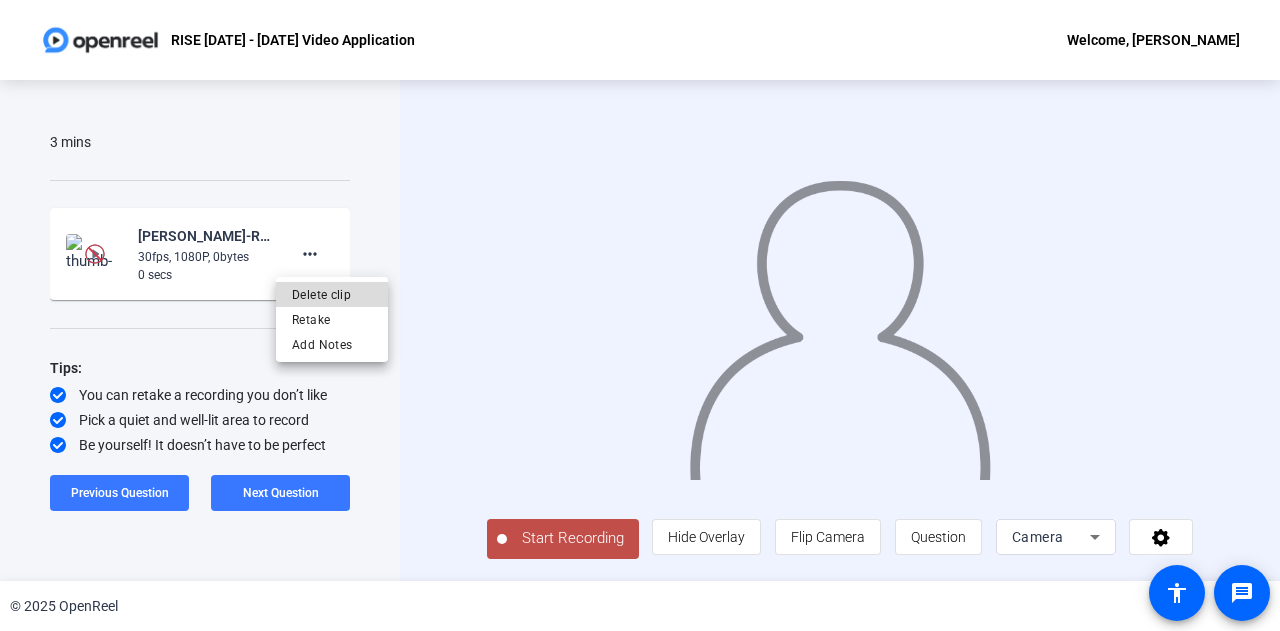 click on "Delete clip" at bounding box center [332, 294] 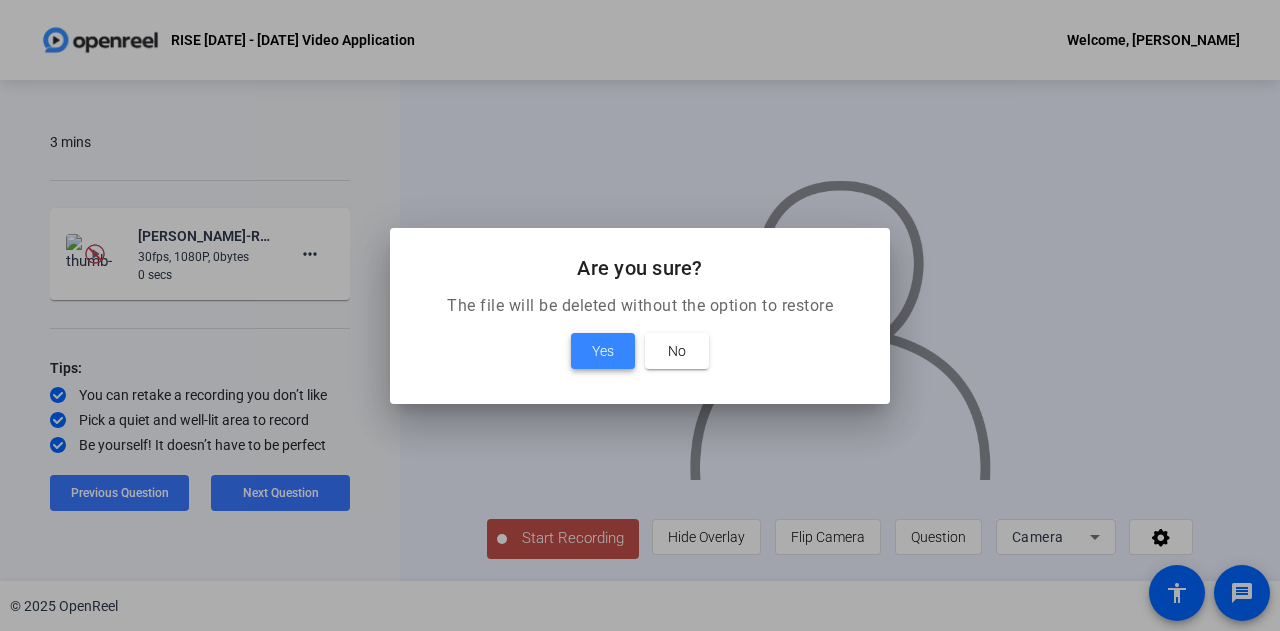 click on "Yes" at bounding box center (603, 351) 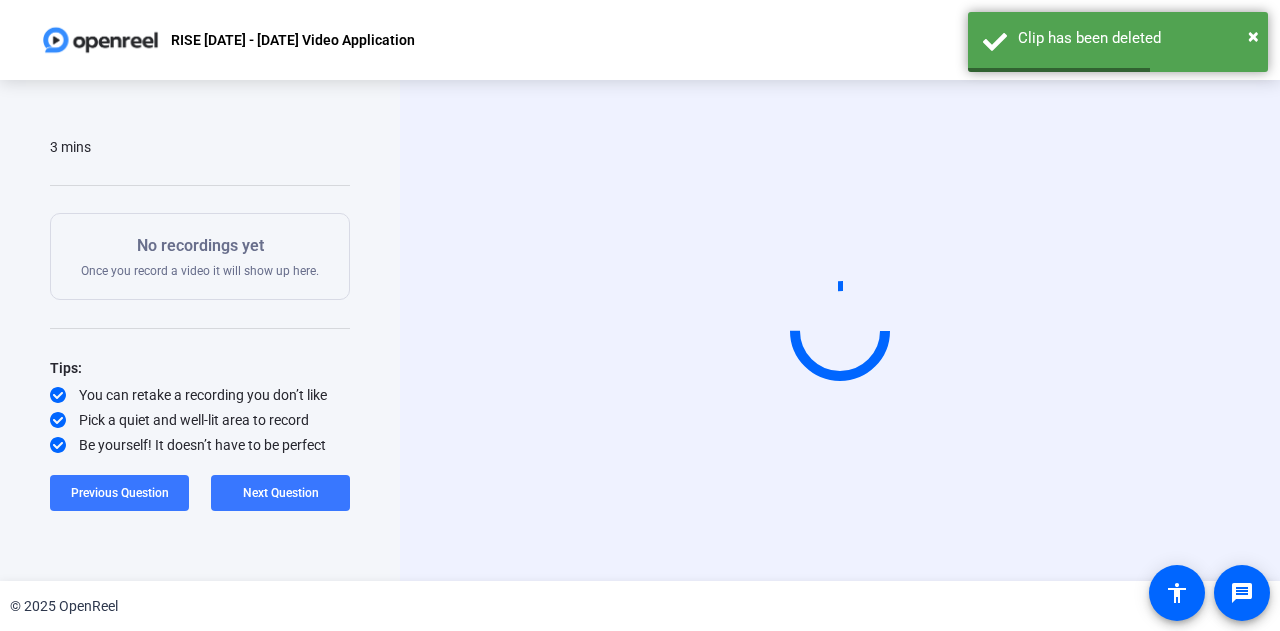 scroll, scrollTop: 0, scrollLeft: 0, axis: both 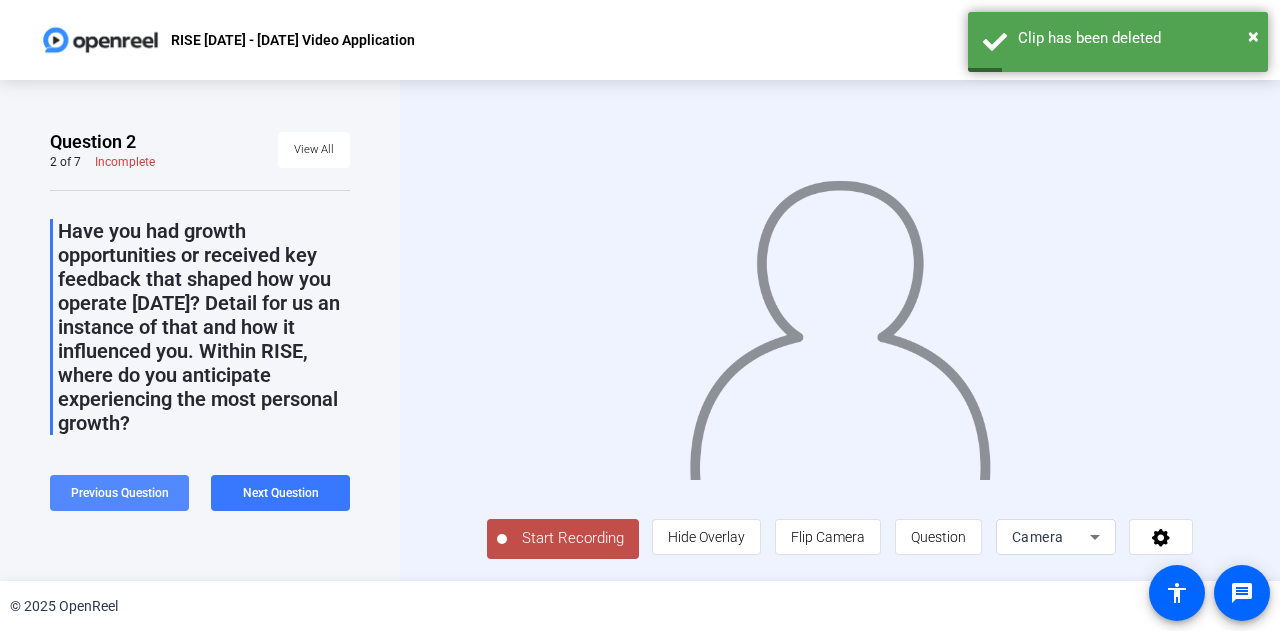 click 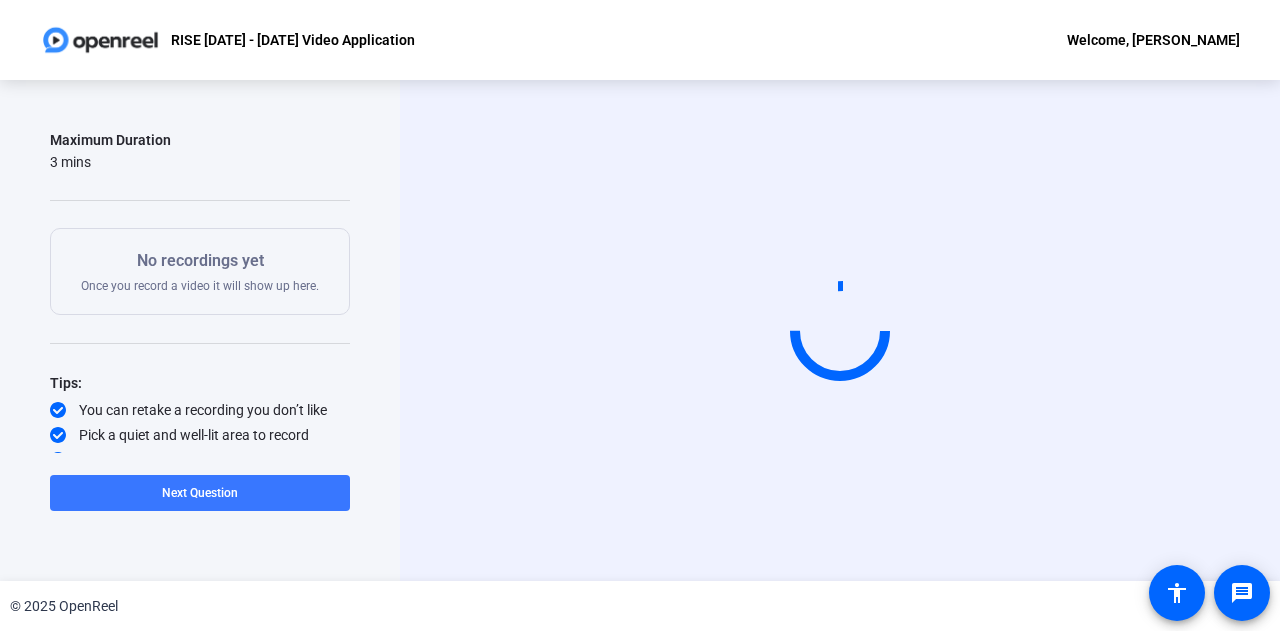 scroll, scrollTop: 301, scrollLeft: 0, axis: vertical 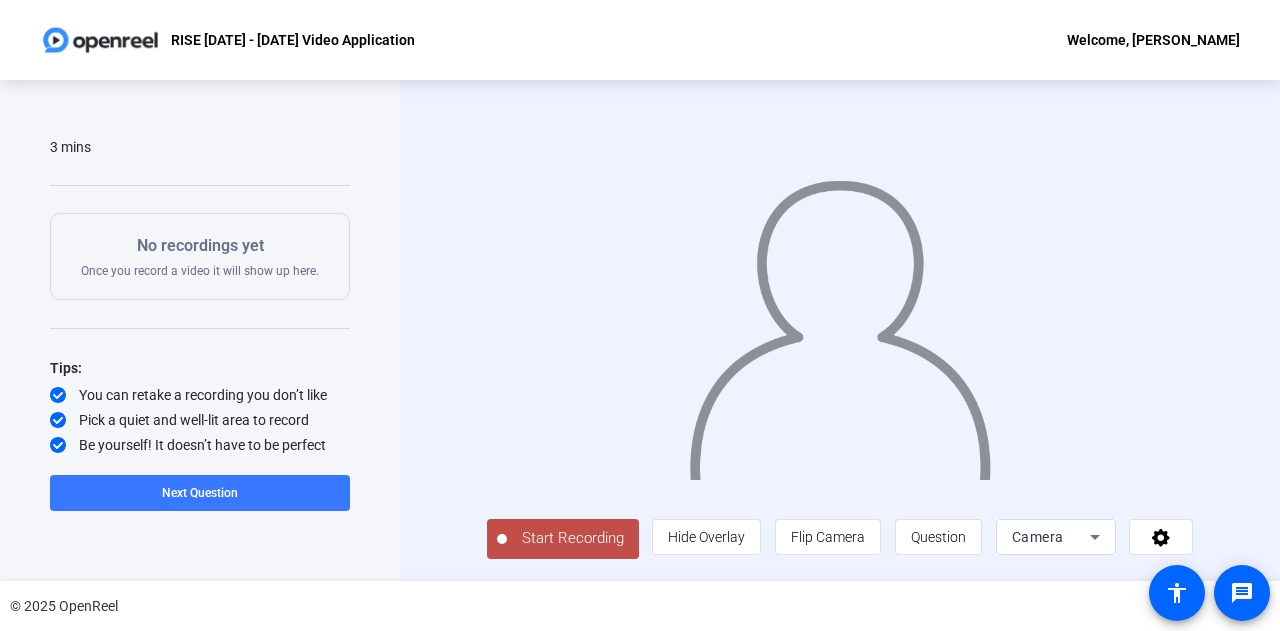 click on "No recordings yet  Once you record a video it will show up here." 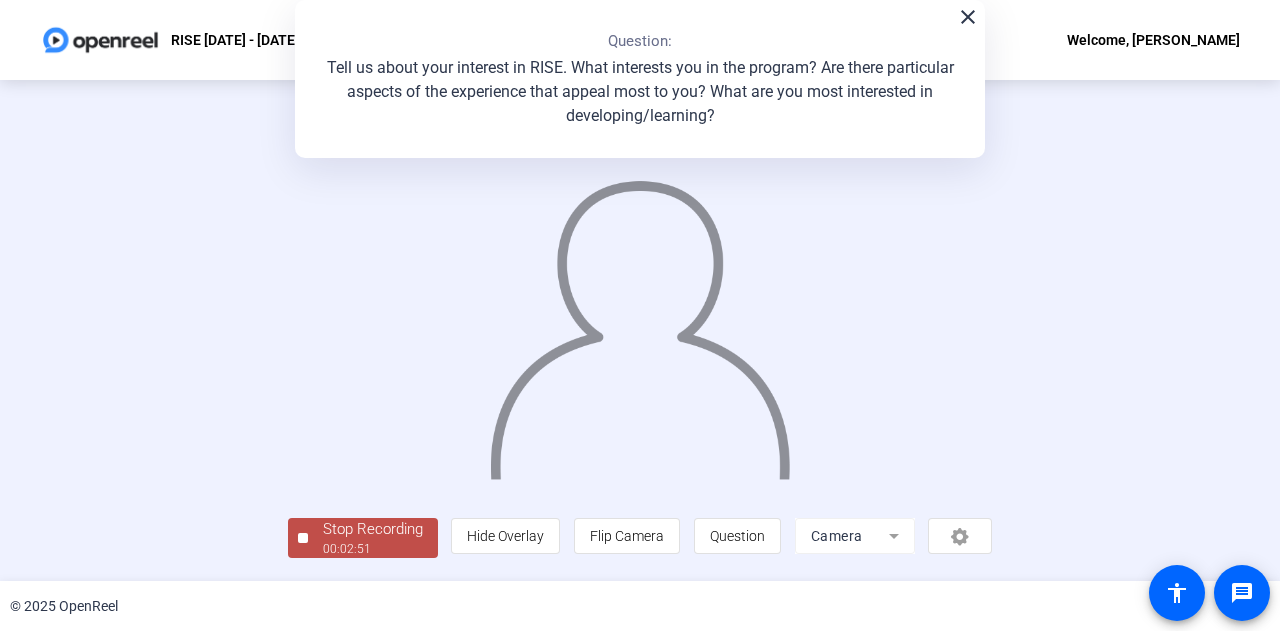 scroll, scrollTop: 100, scrollLeft: 0, axis: vertical 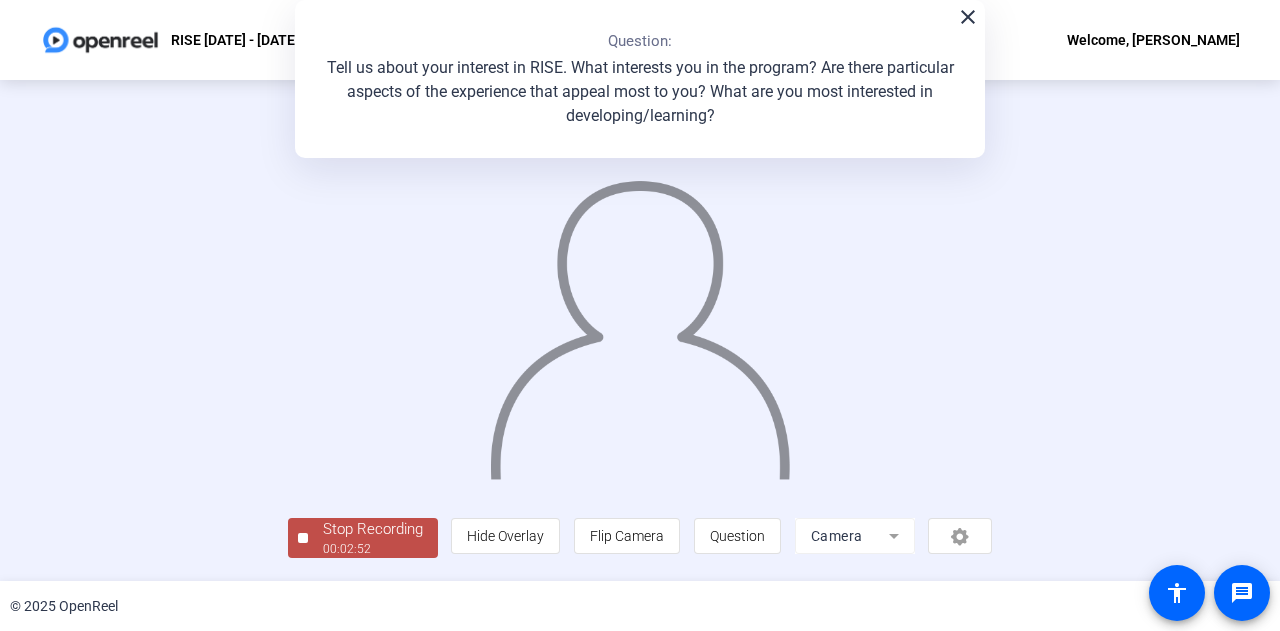 click on "00:02:52" 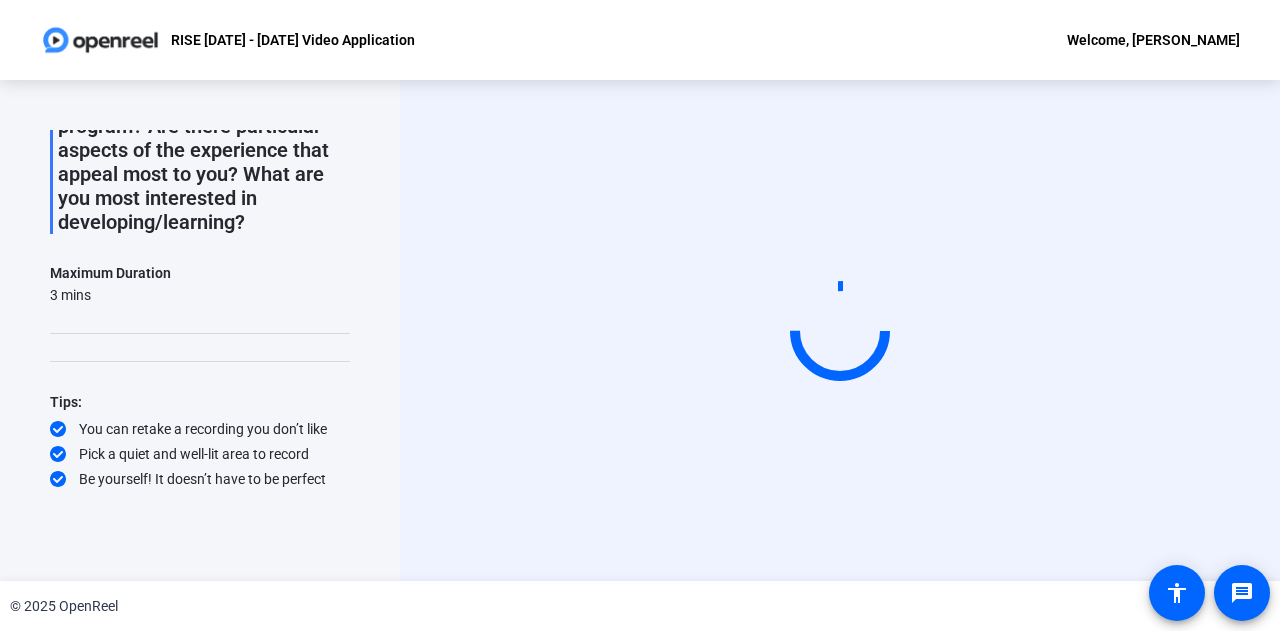 scroll, scrollTop: 151, scrollLeft: 0, axis: vertical 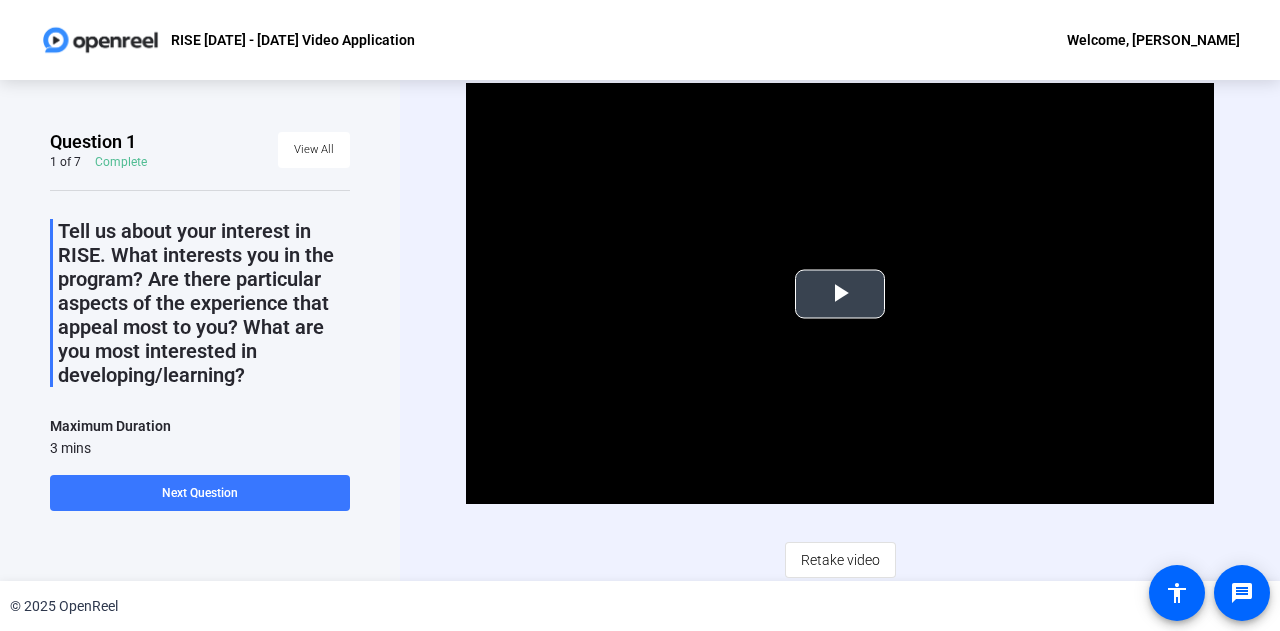 click at bounding box center (840, 294) 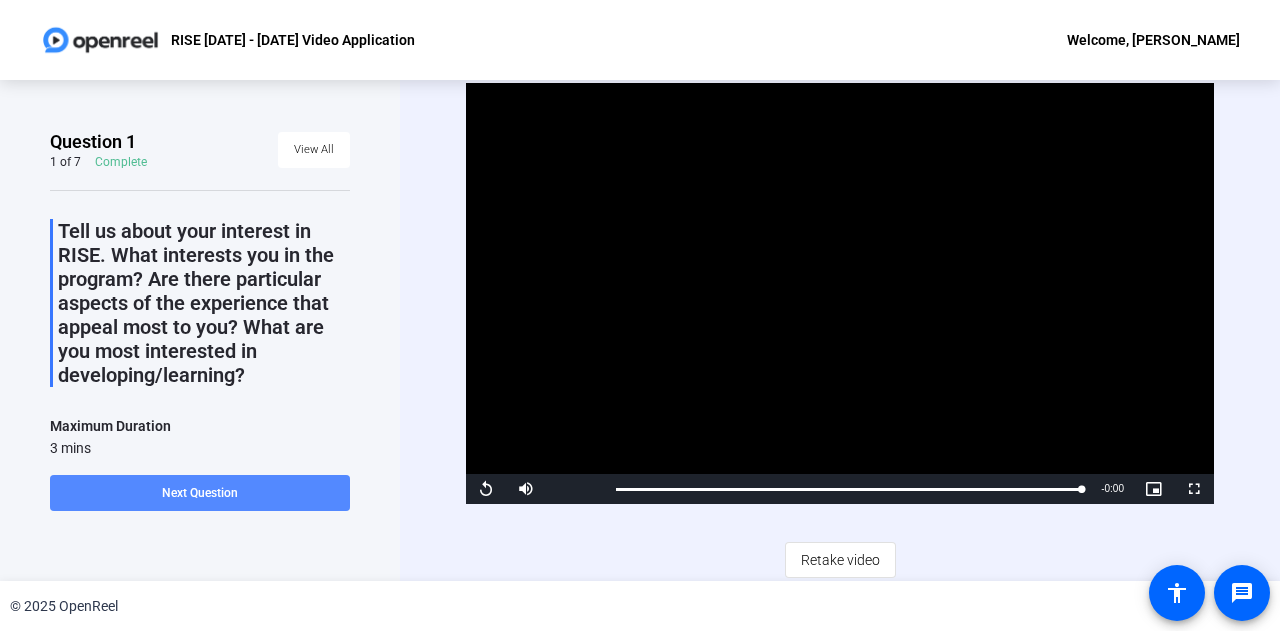 click on "Next Question" 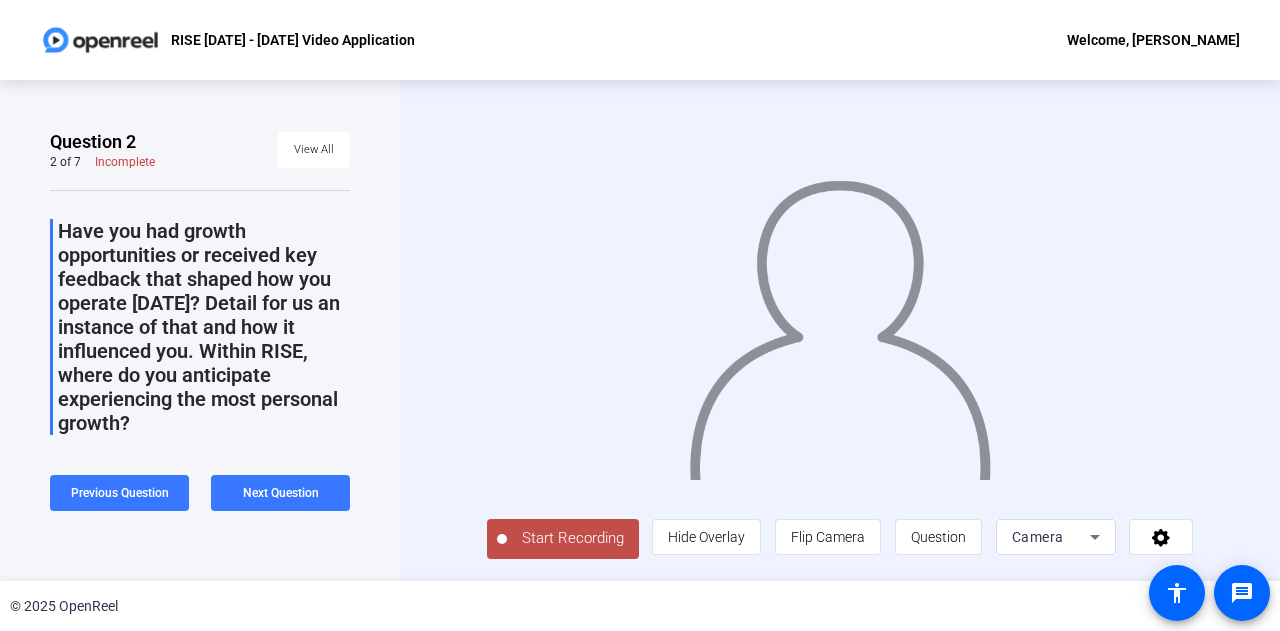 click on "Start Recording" 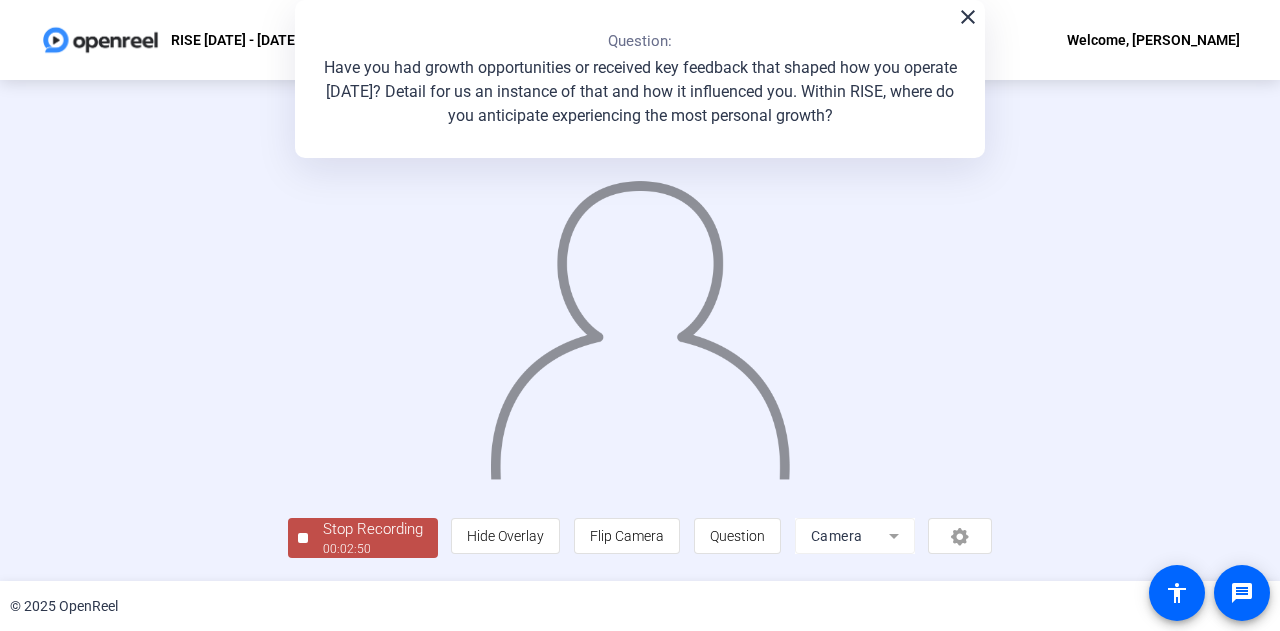 scroll, scrollTop: 100, scrollLeft: 0, axis: vertical 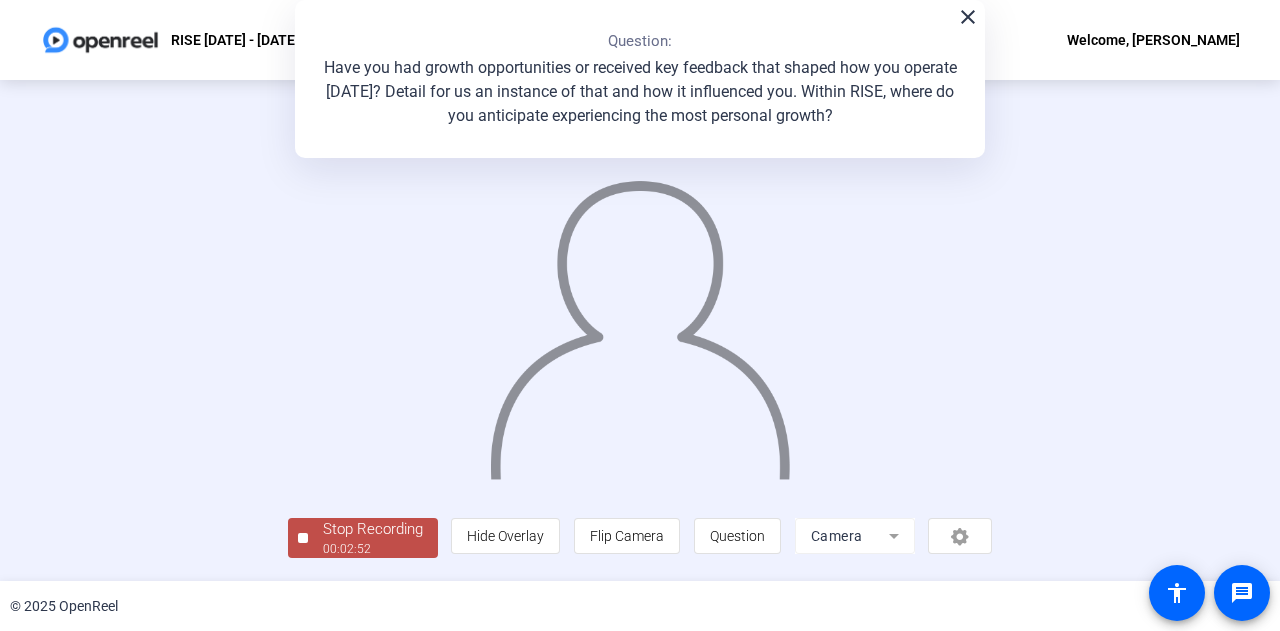 click 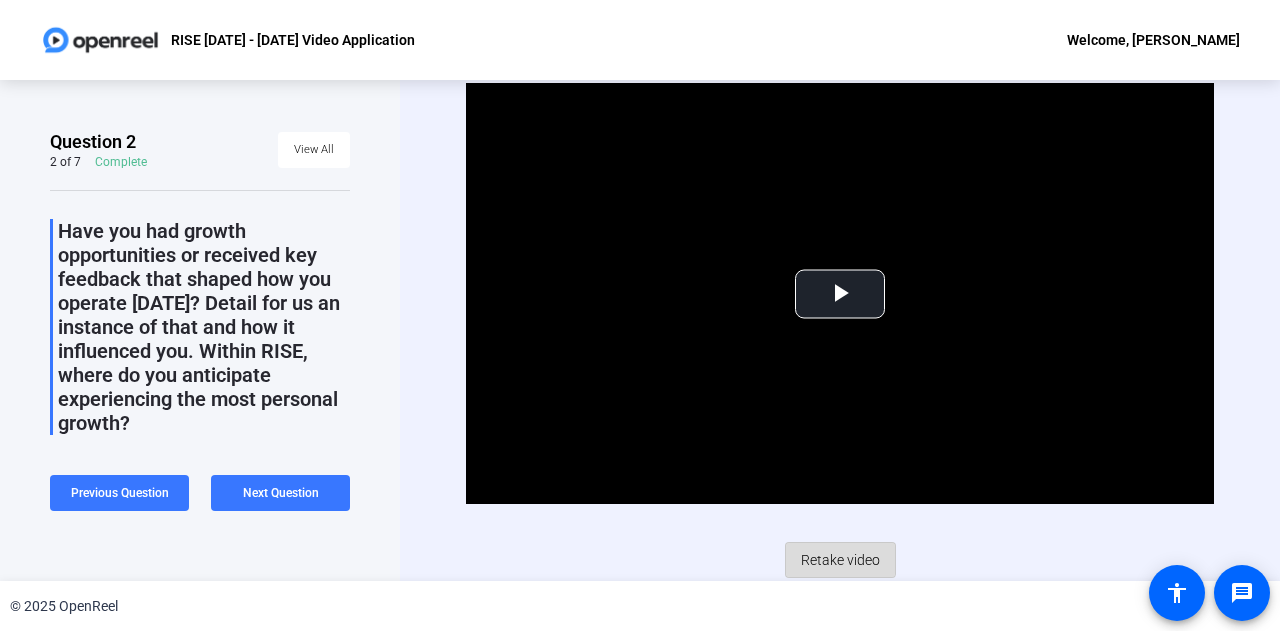 click on "Retake video" 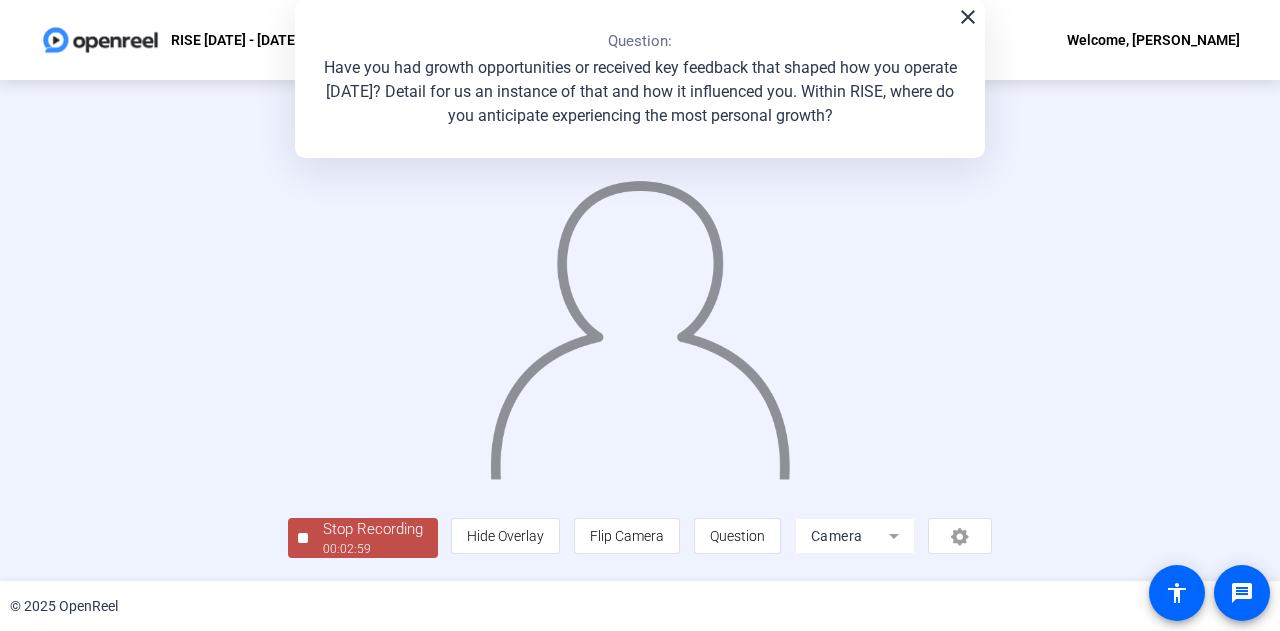 scroll, scrollTop: 0, scrollLeft: 0, axis: both 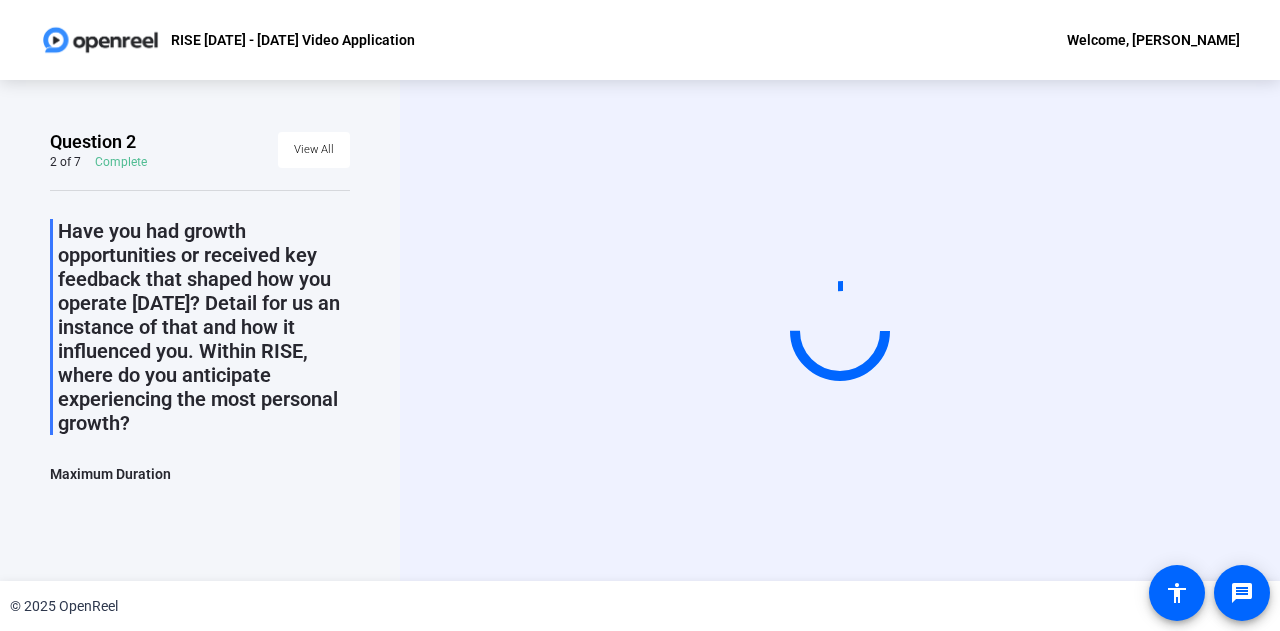 click on "Question 2 2 of 7  Complete  View All  Have you had growth opportunities or received key feedback that shaped how you operate [DATE]? Detail for us an instance of that and how it influenced you. Within RISE, where do you anticipate experiencing the most personal growth?  Maximum Duration  3 mins  Tips:
You can retake a recording you don’t like
Pick a quiet and well-lit area to record
Be yourself! It doesn’t have to be perfect" 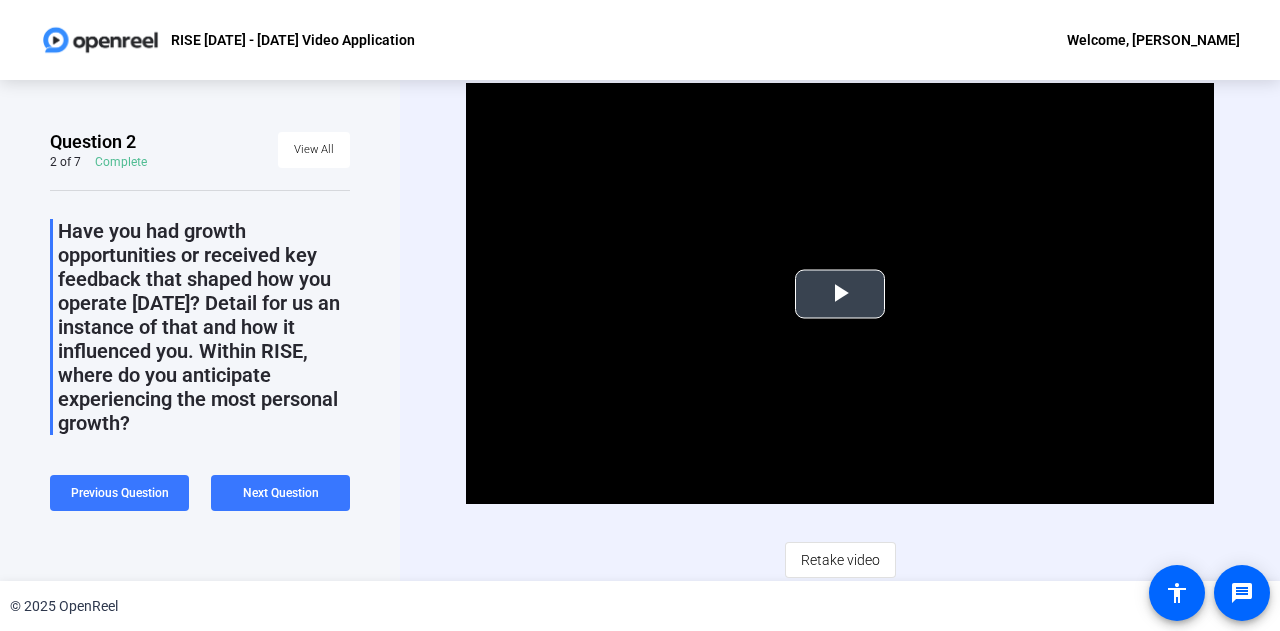 click at bounding box center [840, 294] 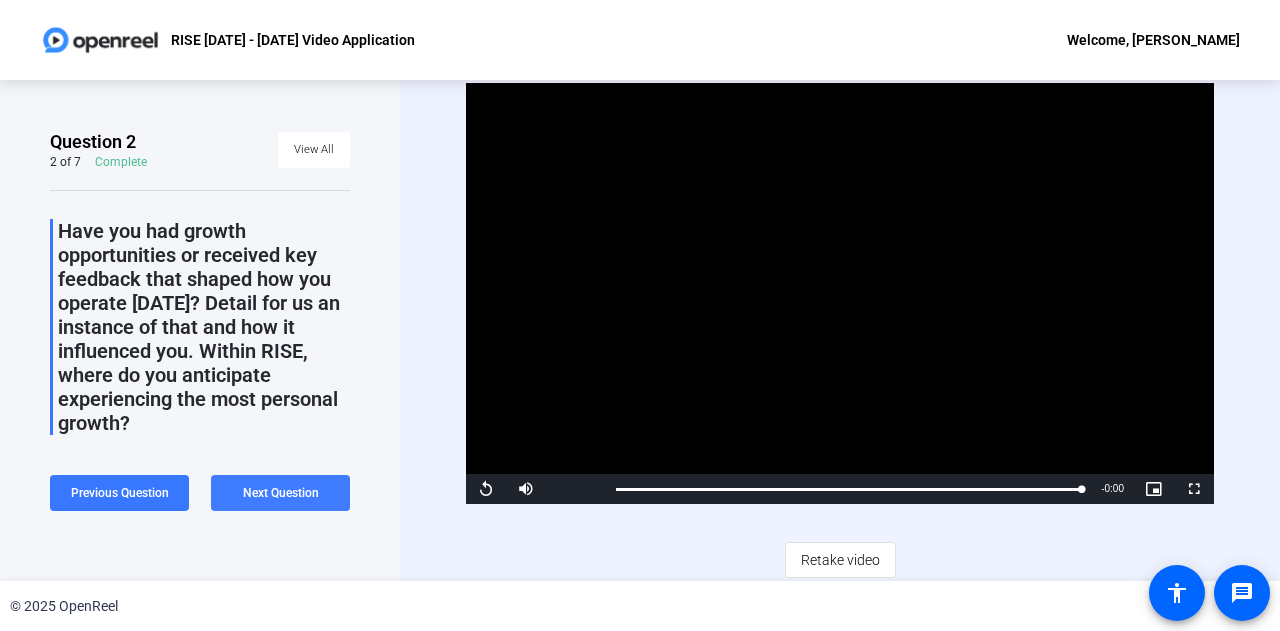 click on "Next Question" 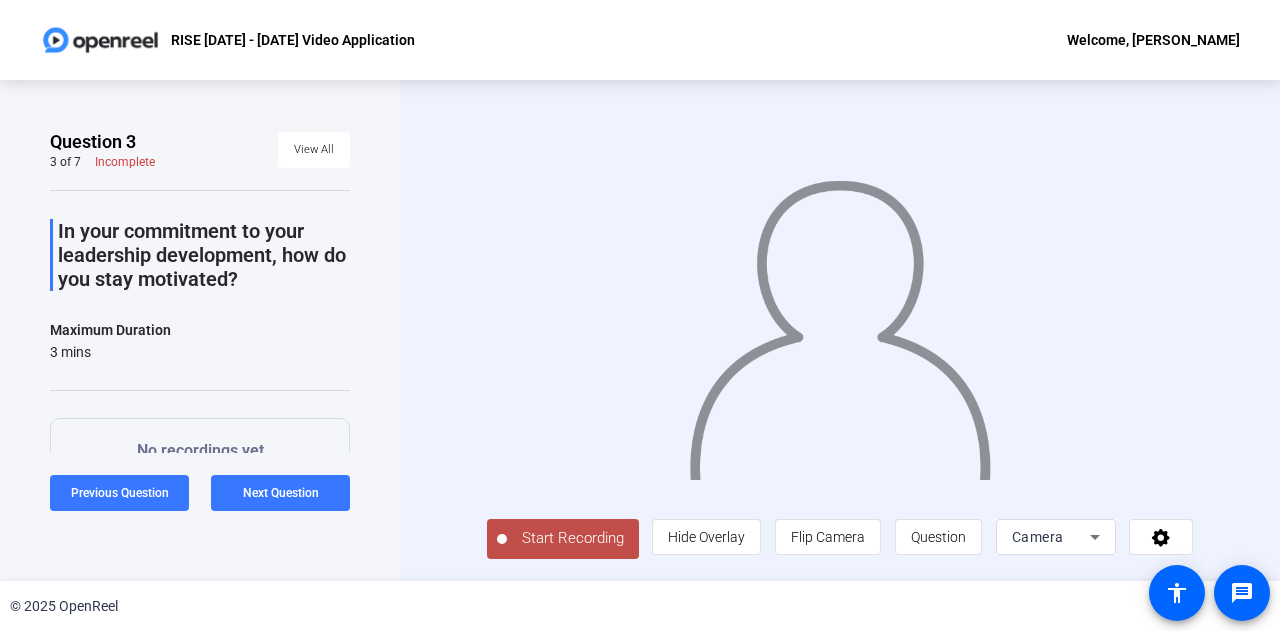 click on "Start Recording" 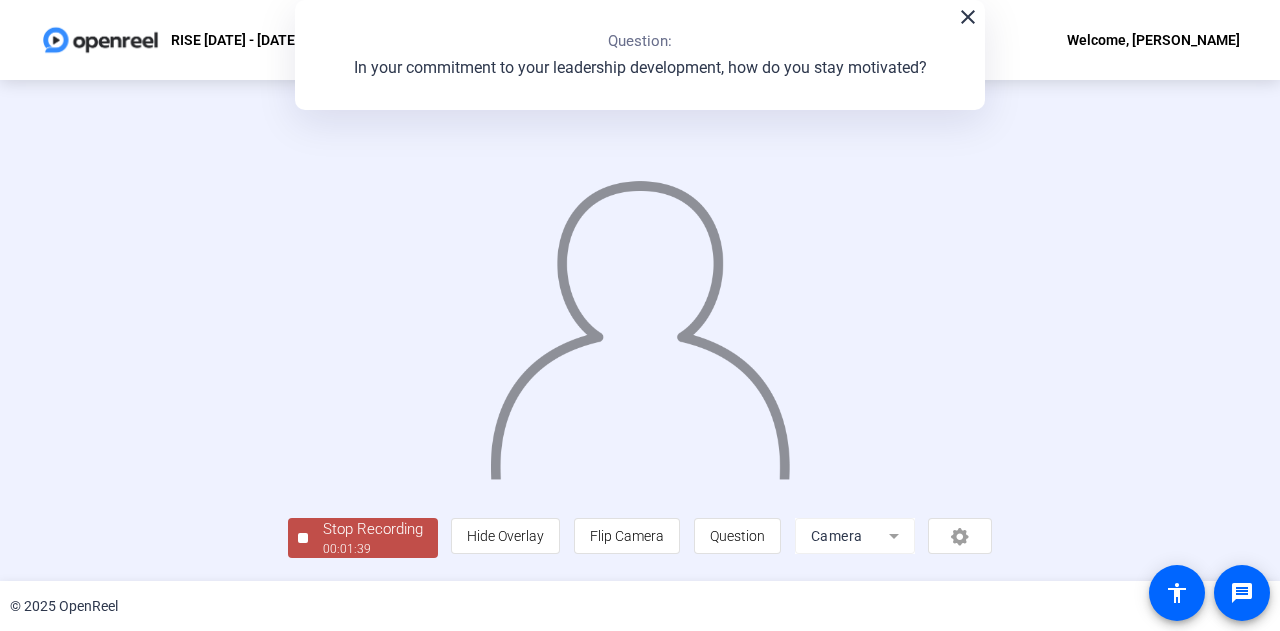 scroll, scrollTop: 91, scrollLeft: 0, axis: vertical 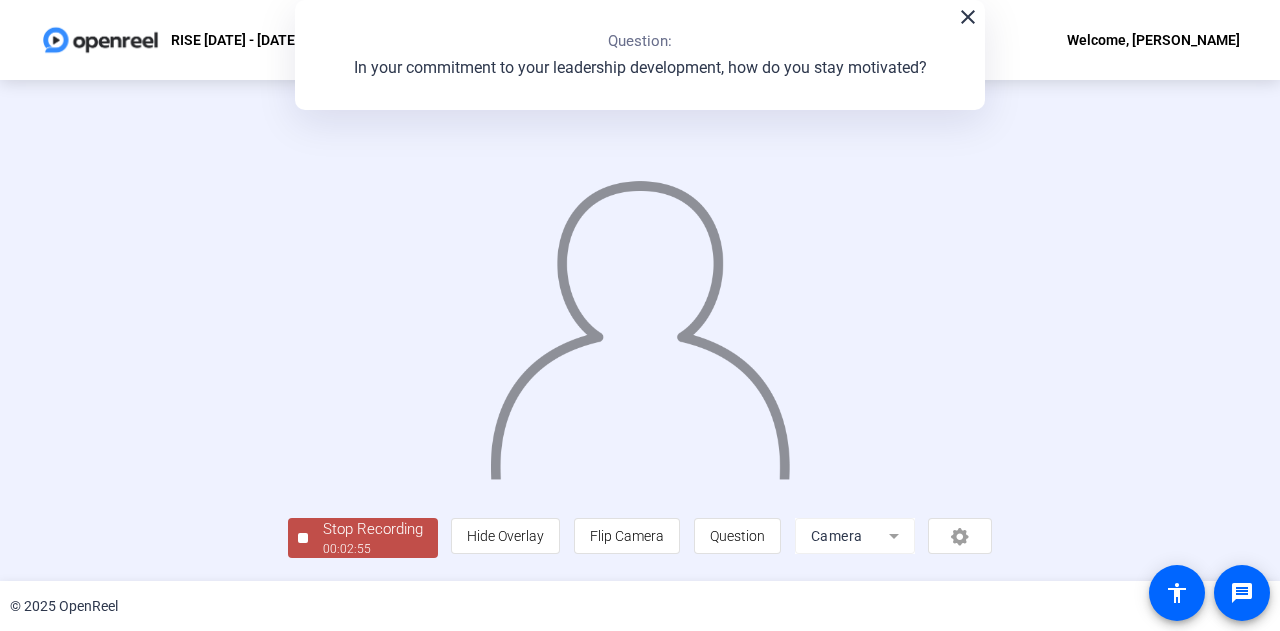 click 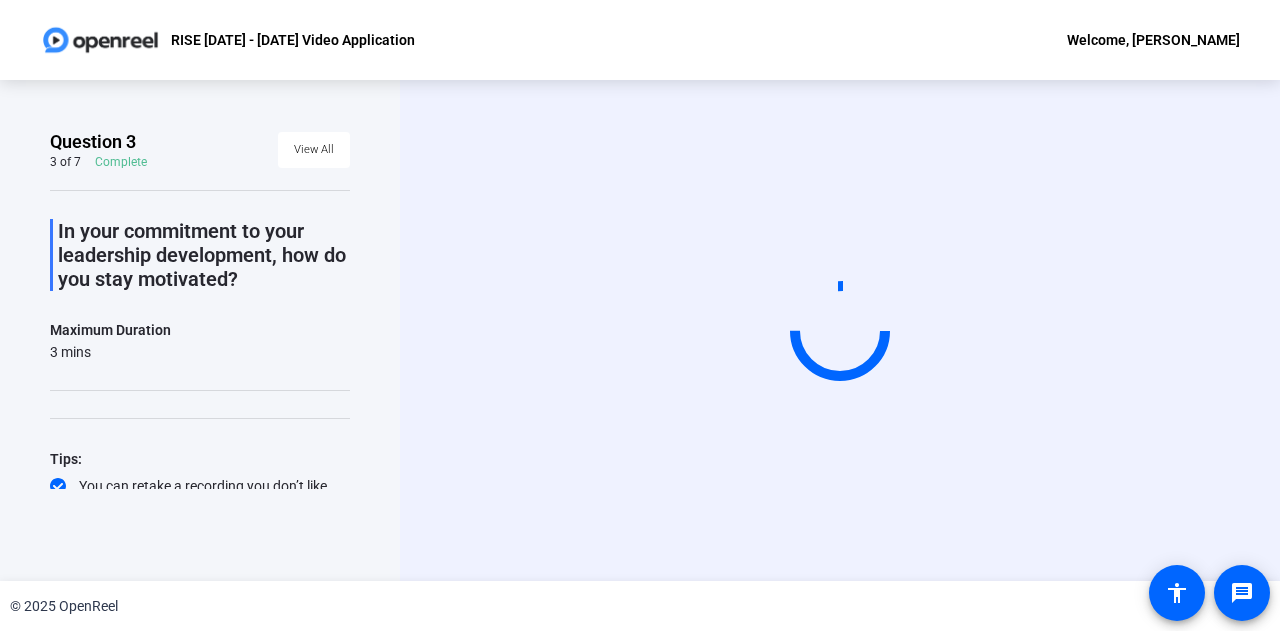 scroll, scrollTop: 55, scrollLeft: 0, axis: vertical 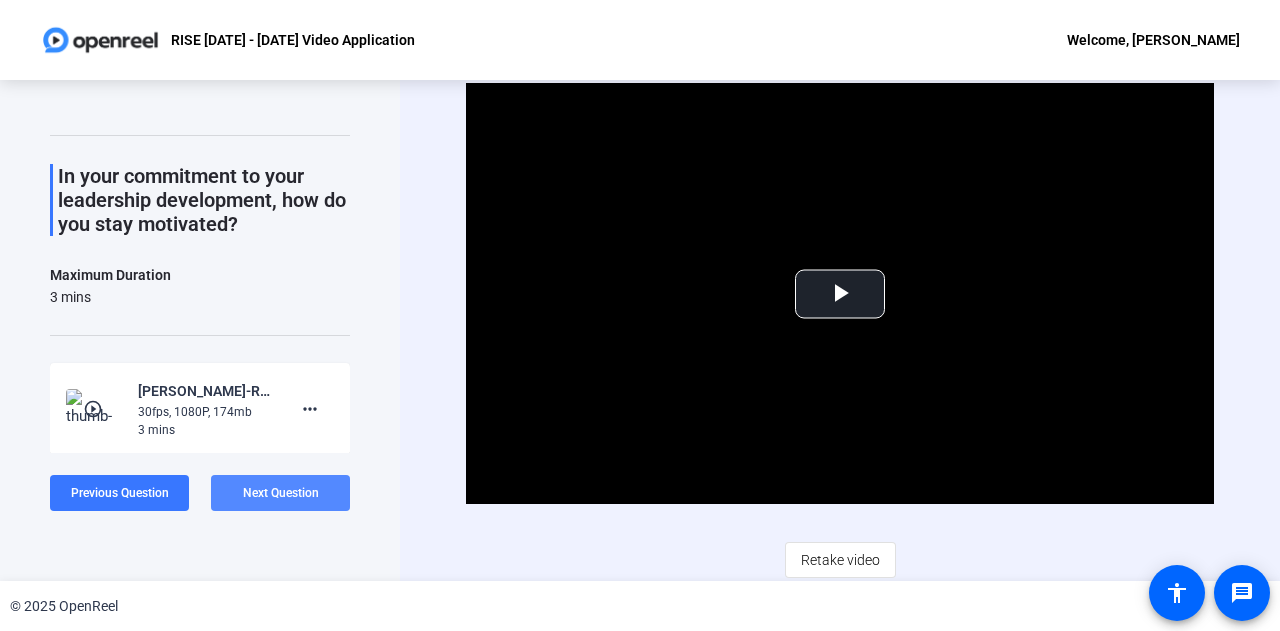 click on "Next Question" 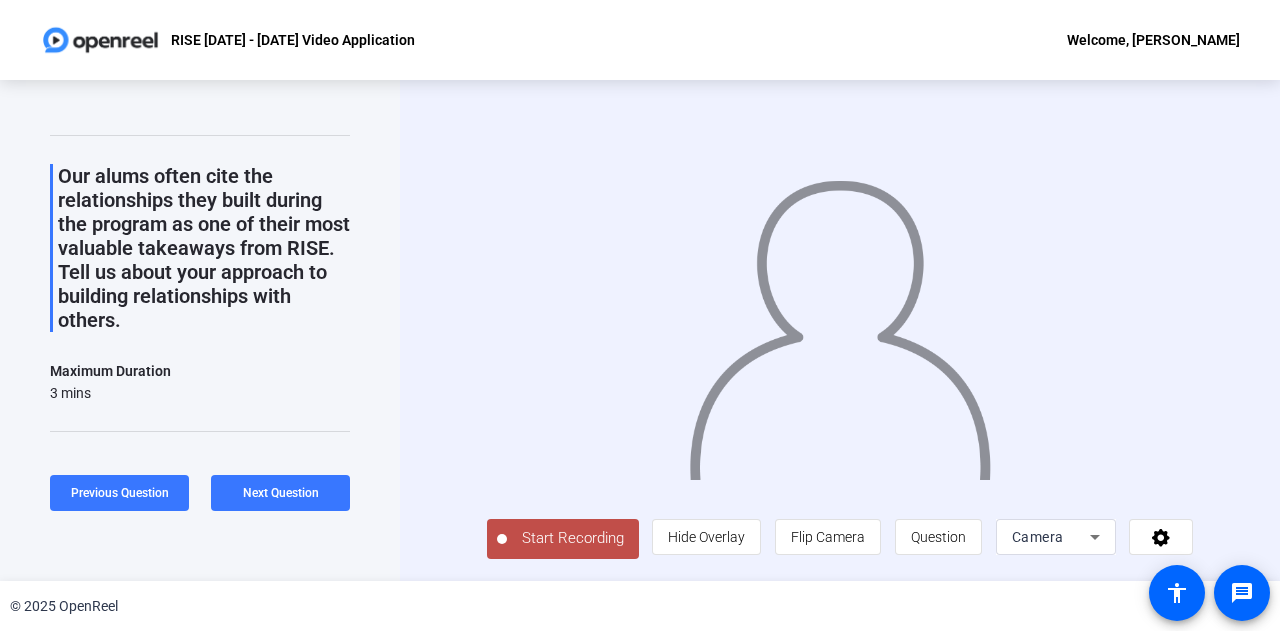 click on "Start Recording" 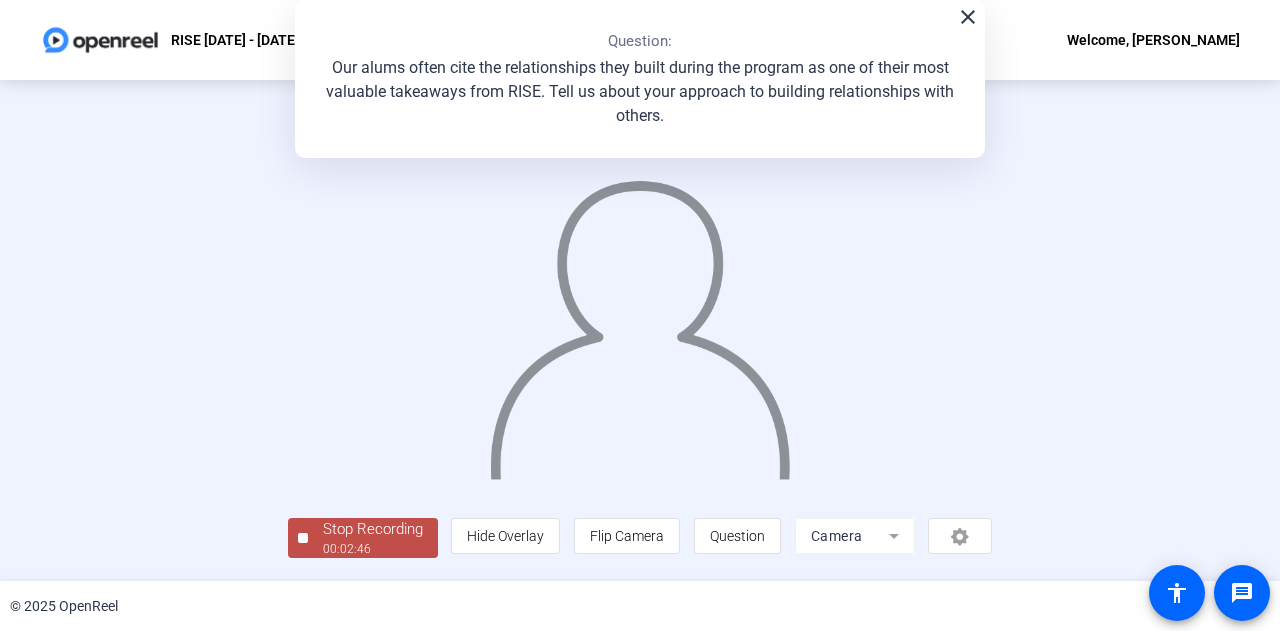 scroll, scrollTop: 100, scrollLeft: 0, axis: vertical 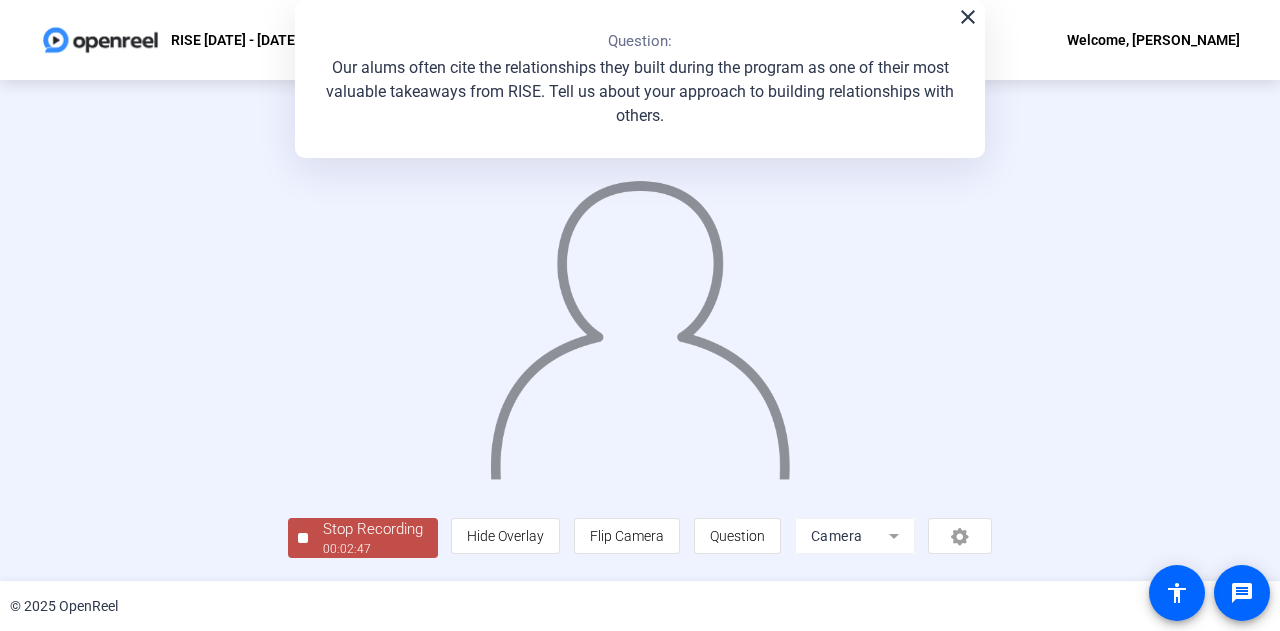 click on "Stop Recording" 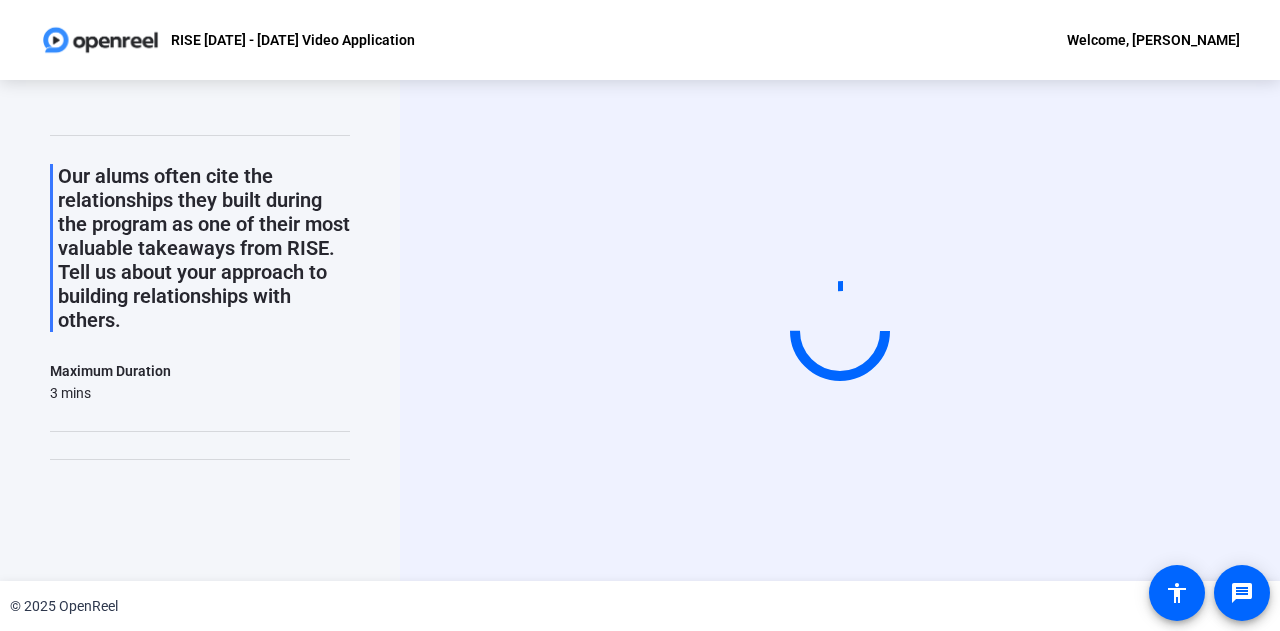 scroll, scrollTop: 0, scrollLeft: 0, axis: both 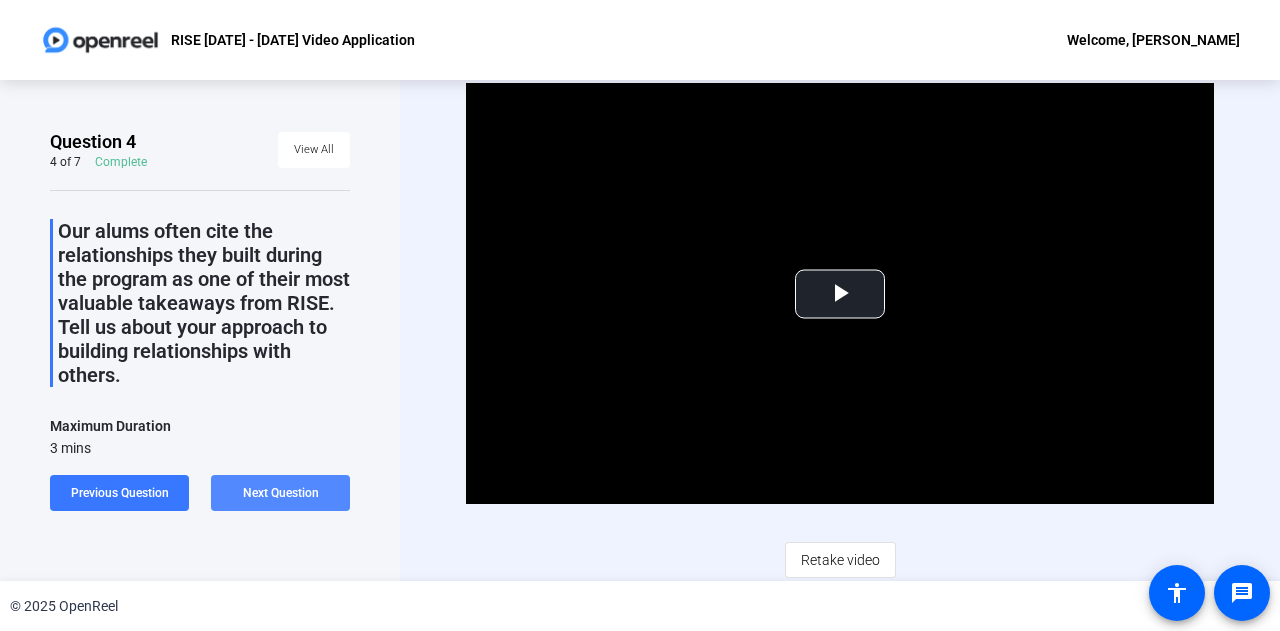 click on "Next Question" 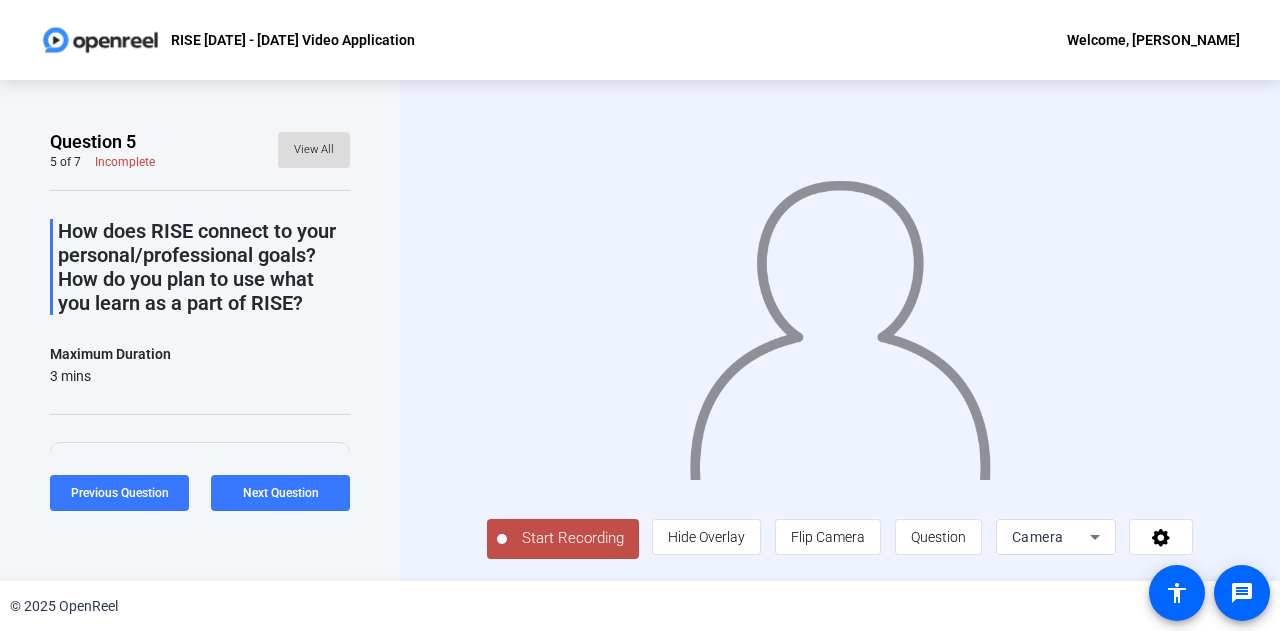 click on "View All" 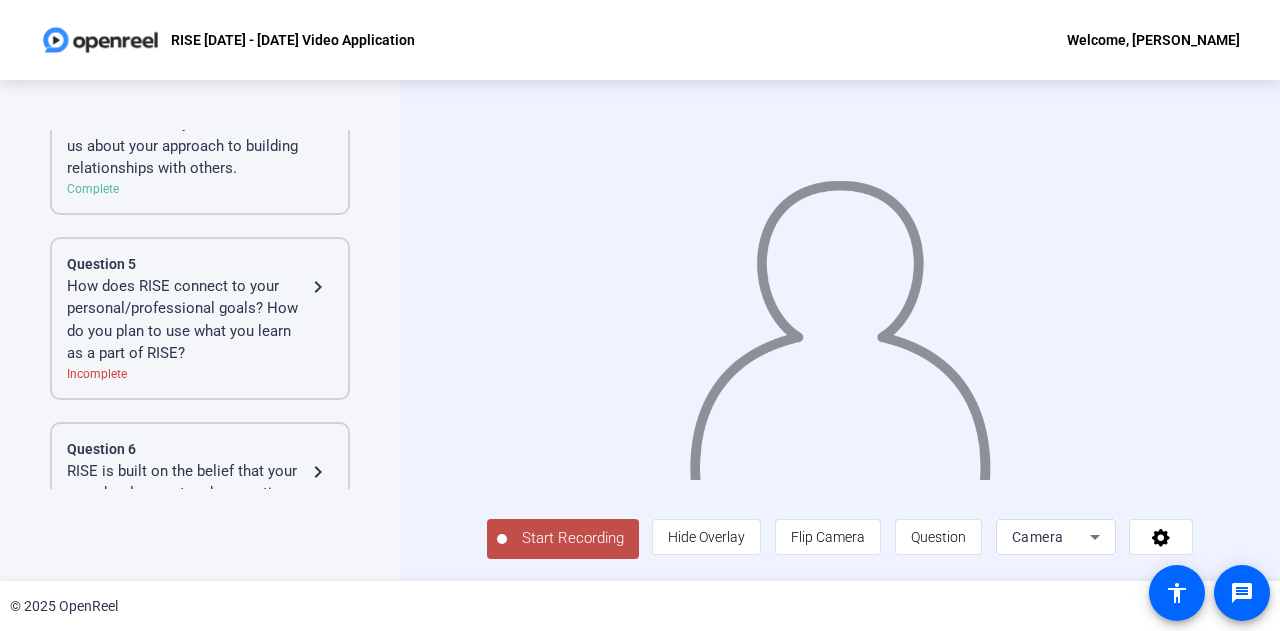 scroll, scrollTop: 845, scrollLeft: 0, axis: vertical 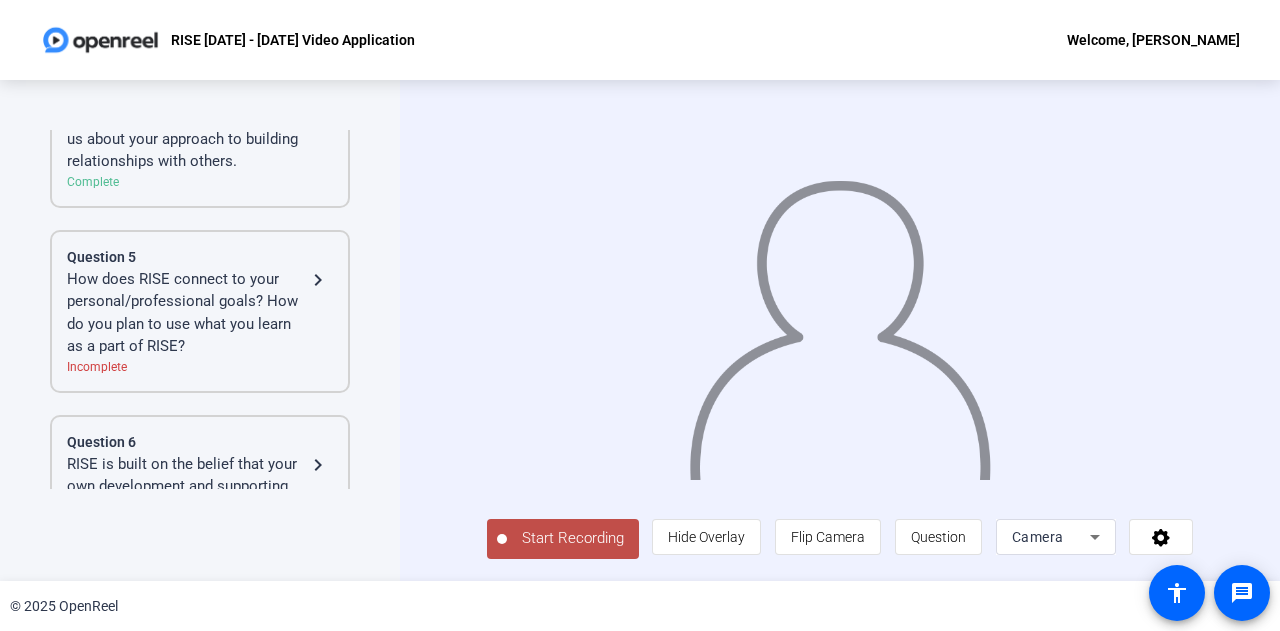 click on "How does RISE connect to your personal/professional goals? How do you plan to use what you learn as a part of RISE?" 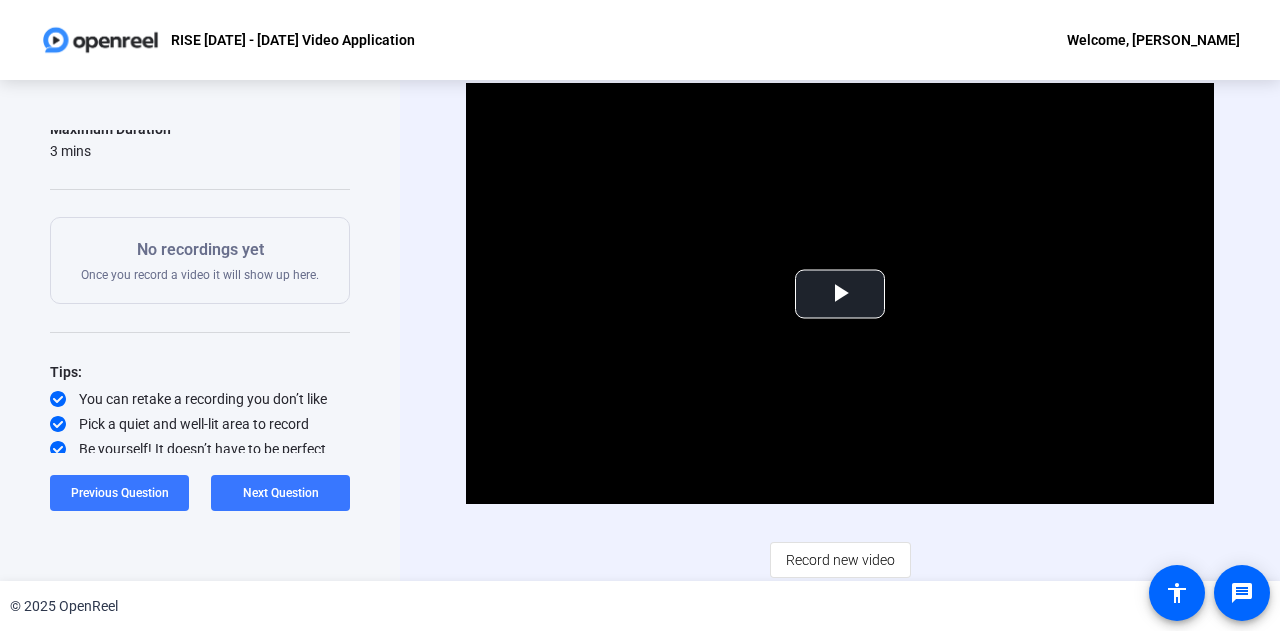 scroll, scrollTop: 229, scrollLeft: 0, axis: vertical 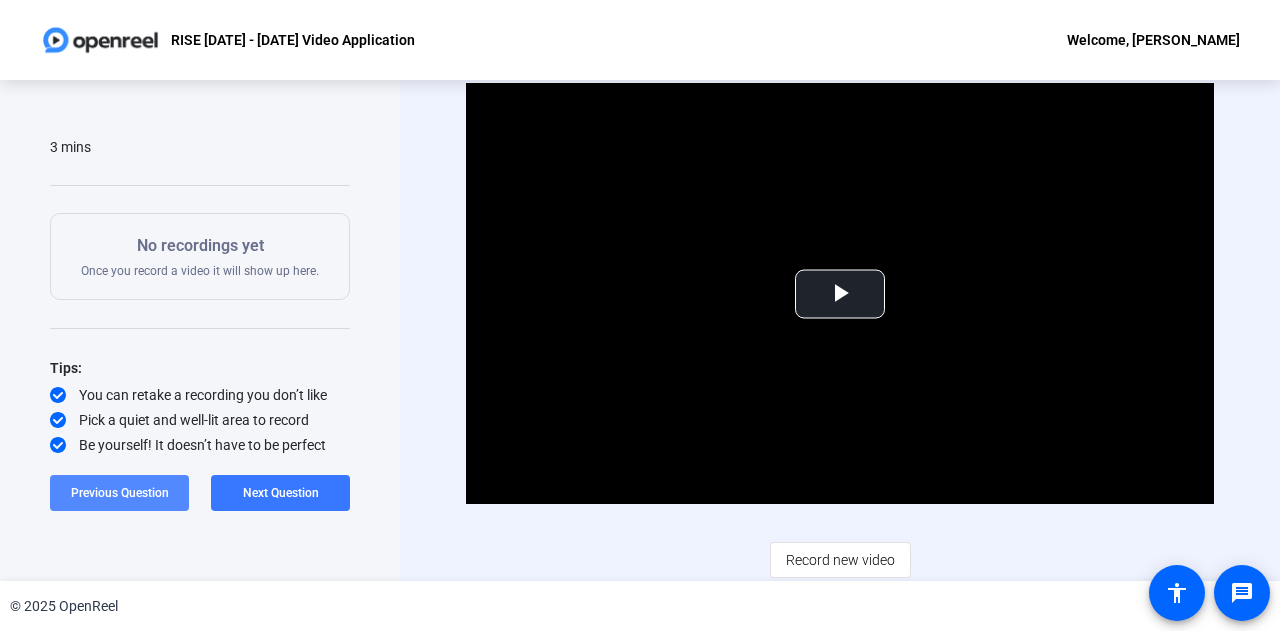 click on "Previous Question" 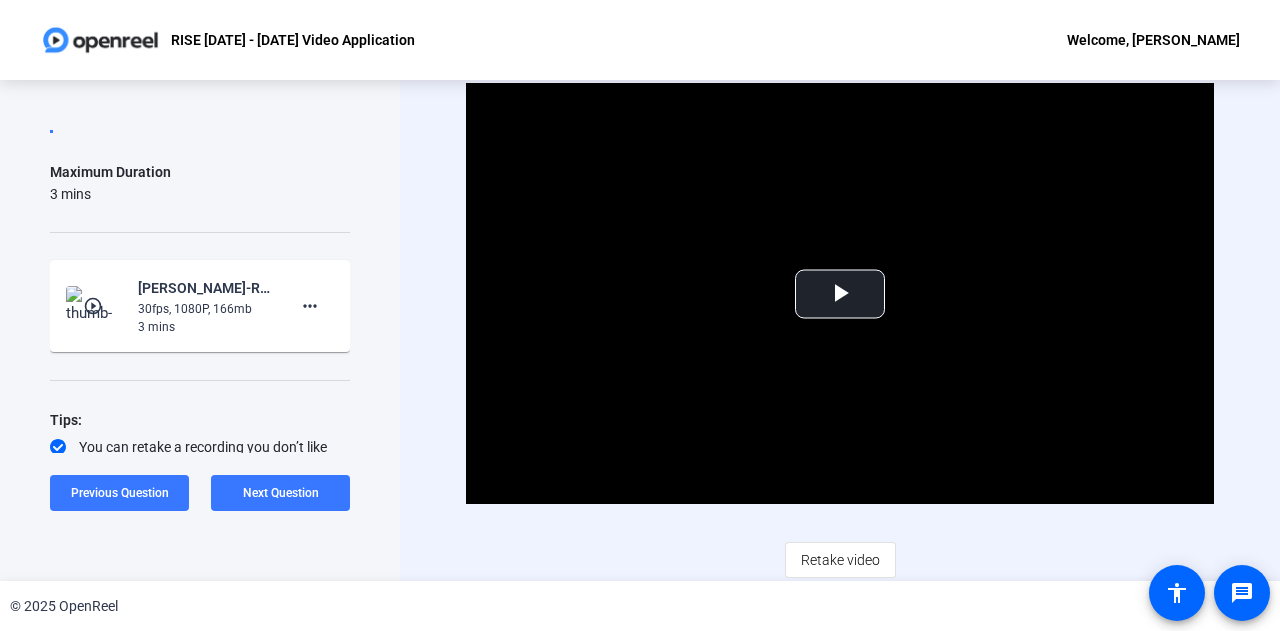 scroll, scrollTop: 256, scrollLeft: 0, axis: vertical 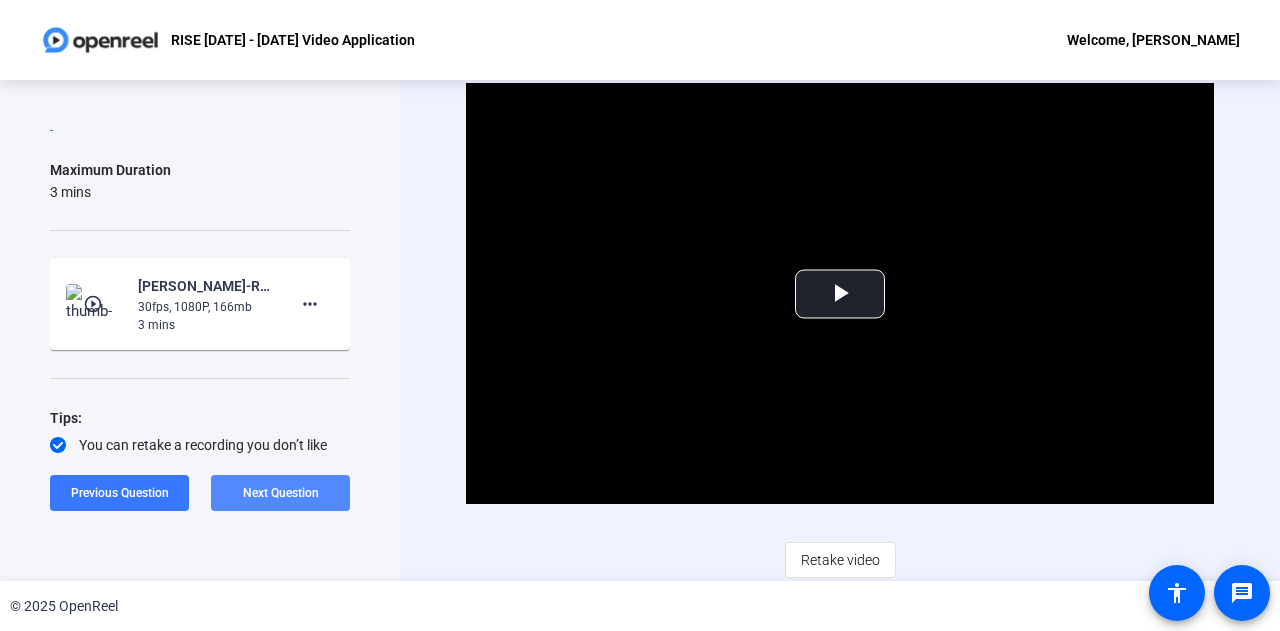 click on "Next Question" 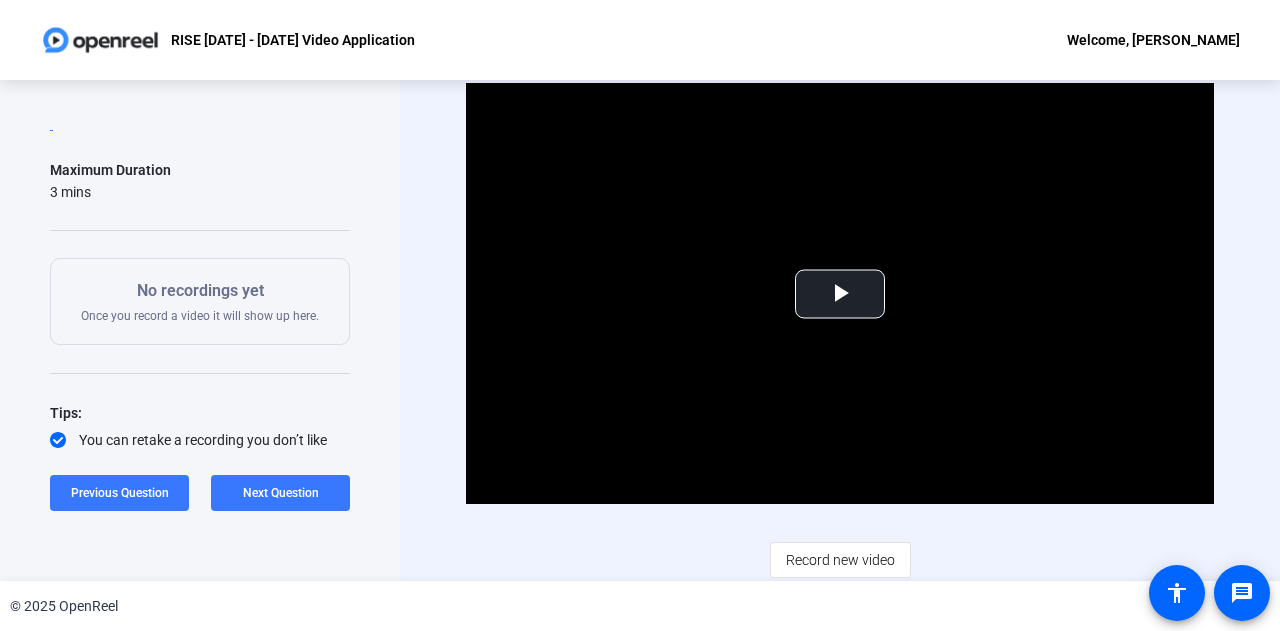 click on "No recordings yet" 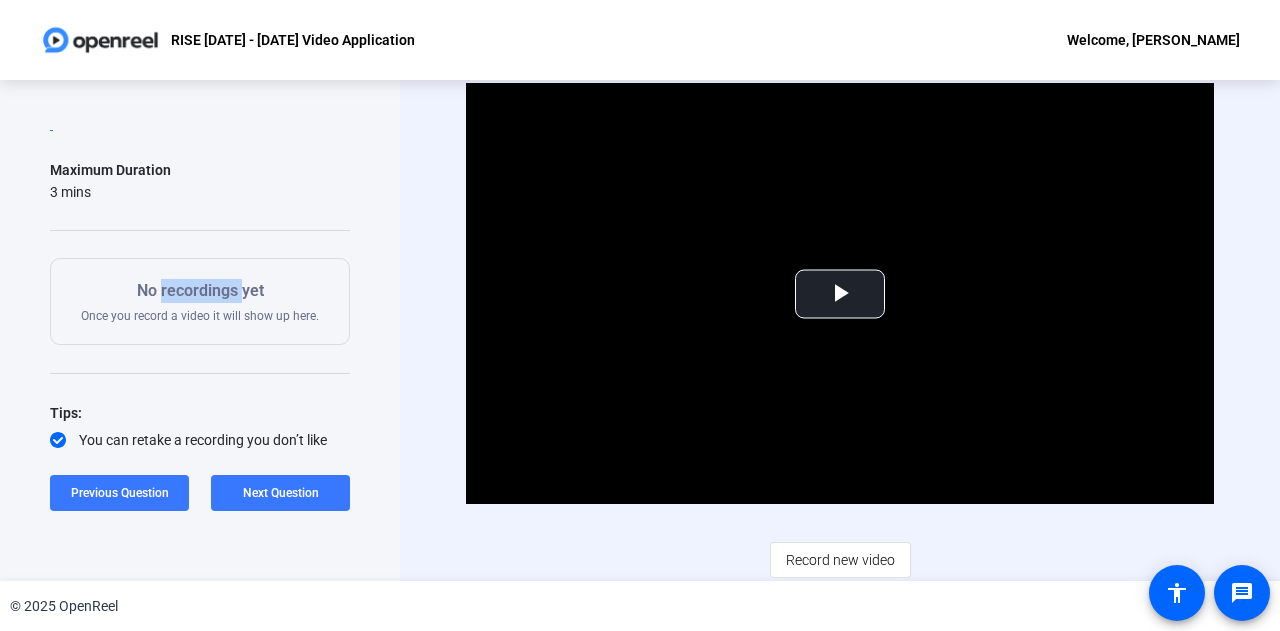 click on "No recordings yet" 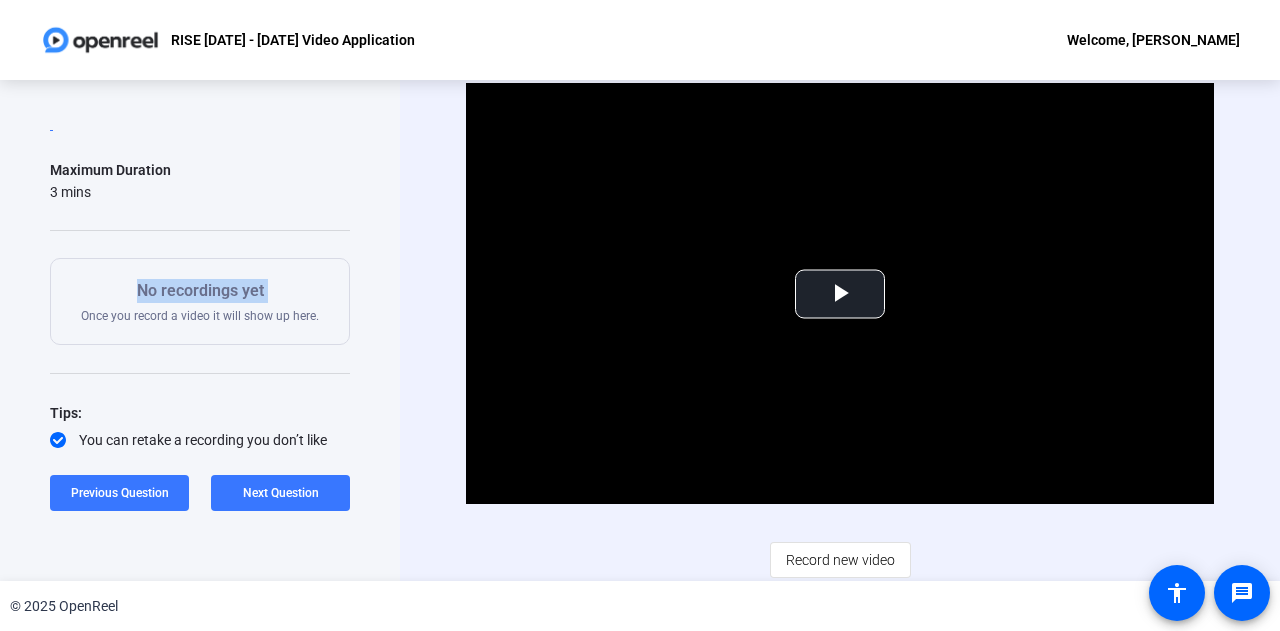 click on "No recordings yet" 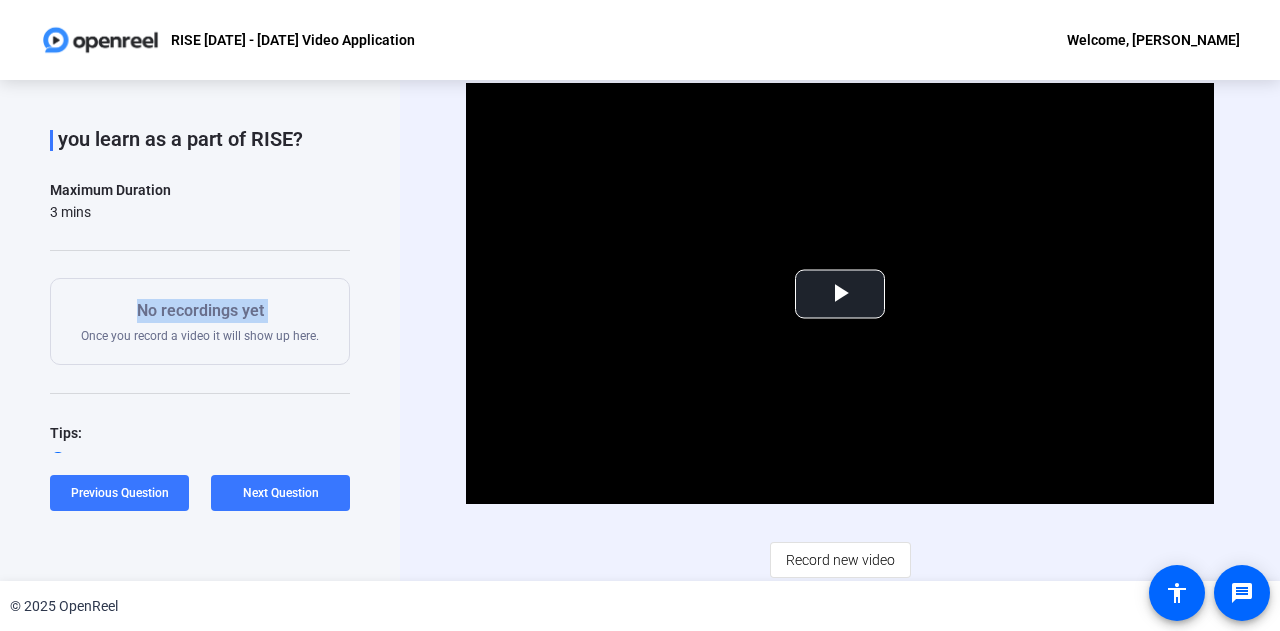 scroll, scrollTop: 179, scrollLeft: 0, axis: vertical 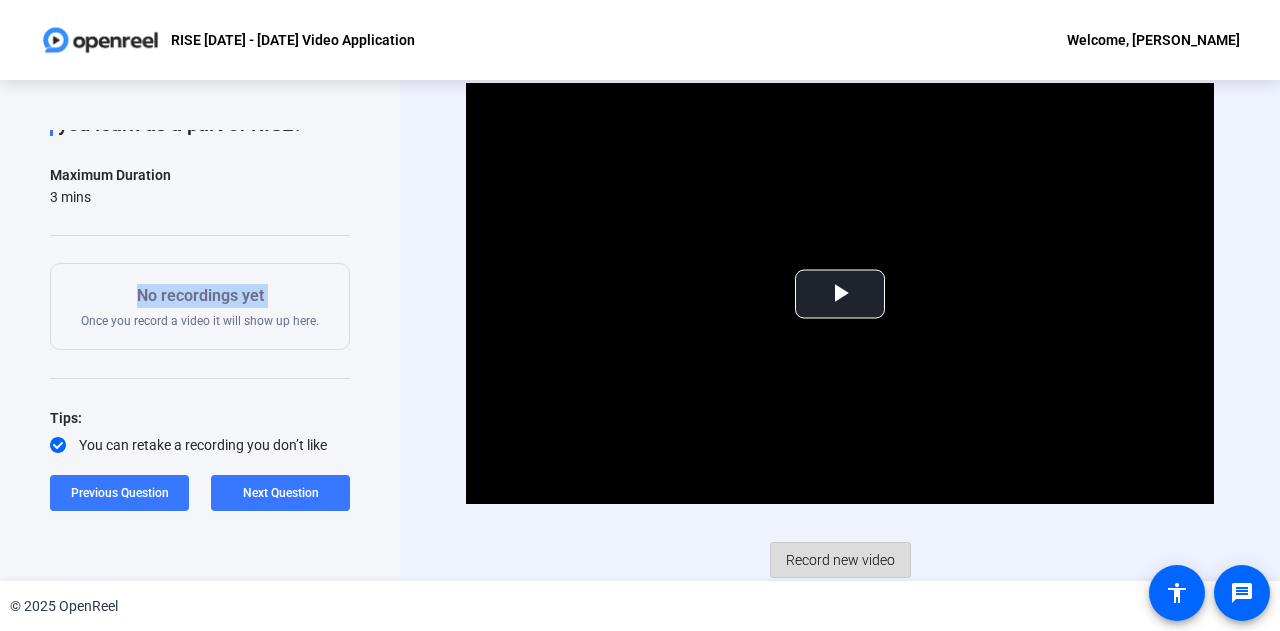 click on "Record new video" 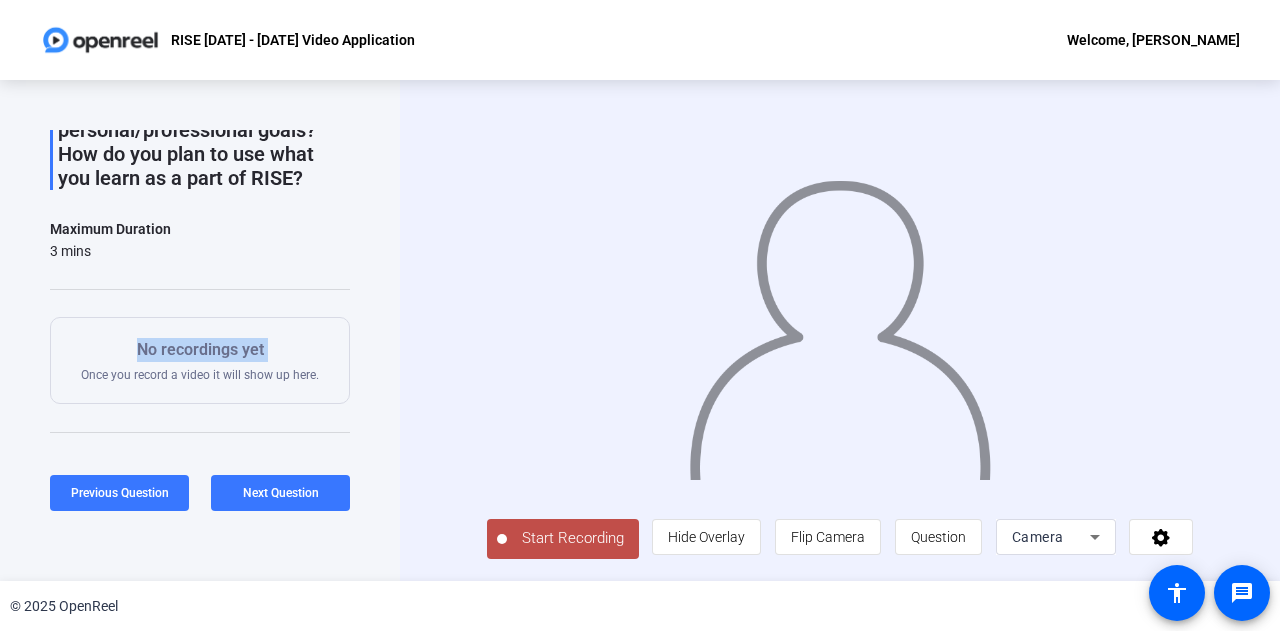 scroll, scrollTop: 0, scrollLeft: 0, axis: both 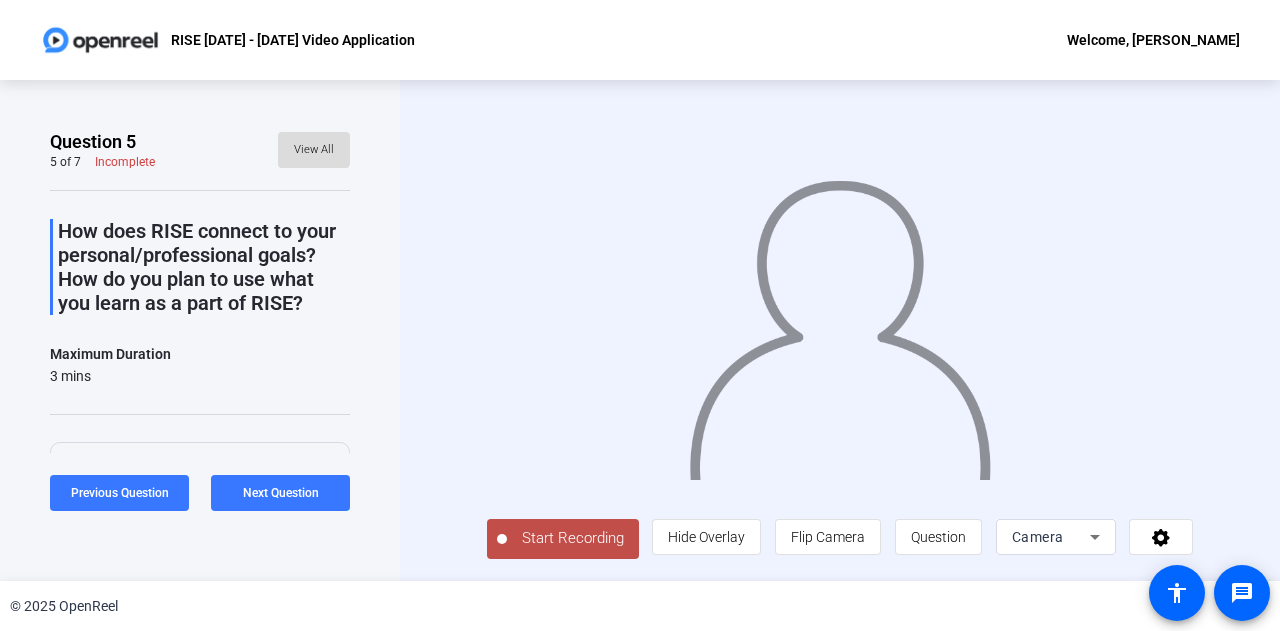 click on "View All" 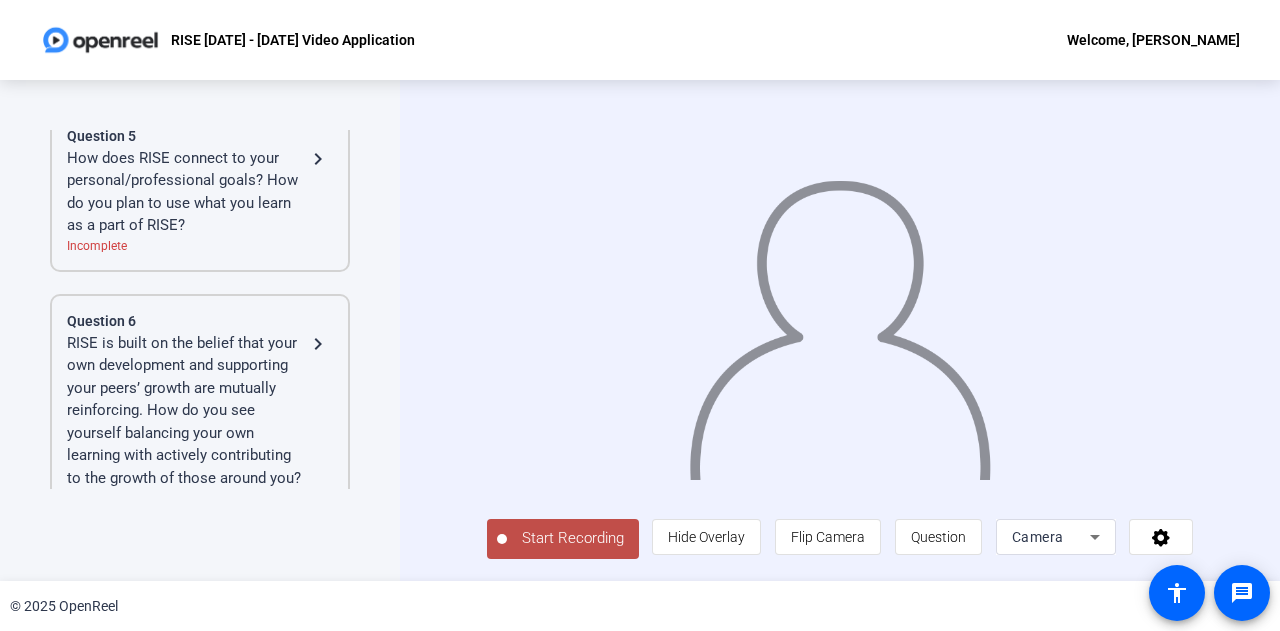 scroll, scrollTop: 973, scrollLeft: 0, axis: vertical 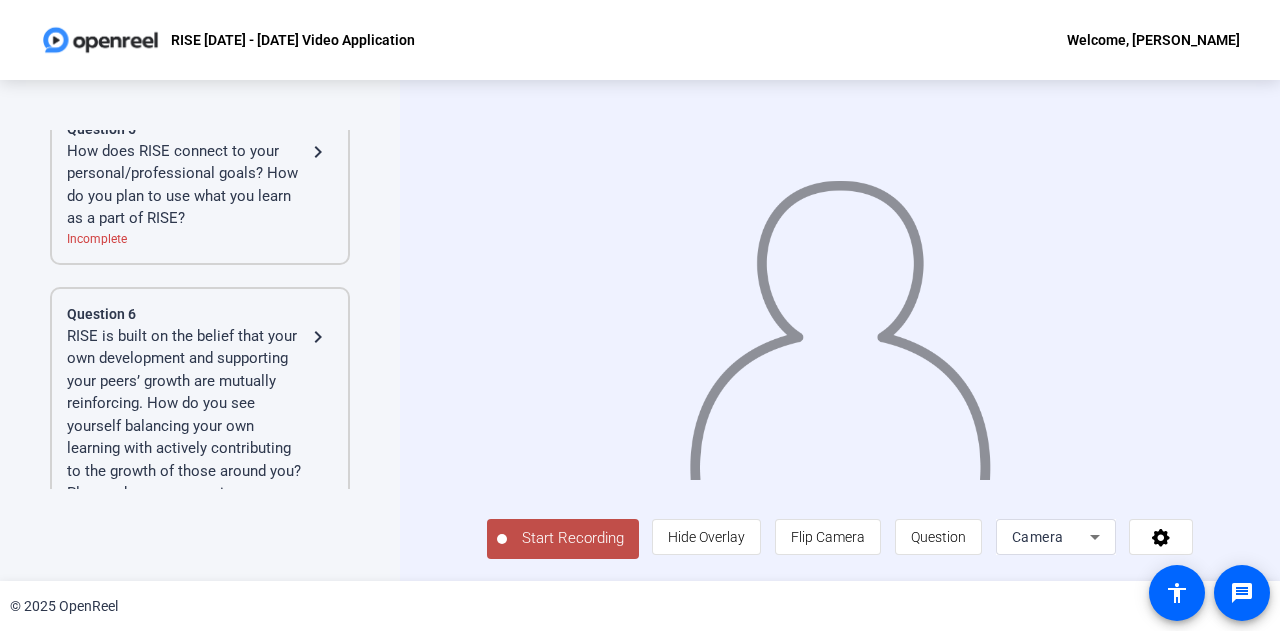click on "How does RISE connect to your personal/professional goals? How do you plan to use what you learn as a part of RISE?" 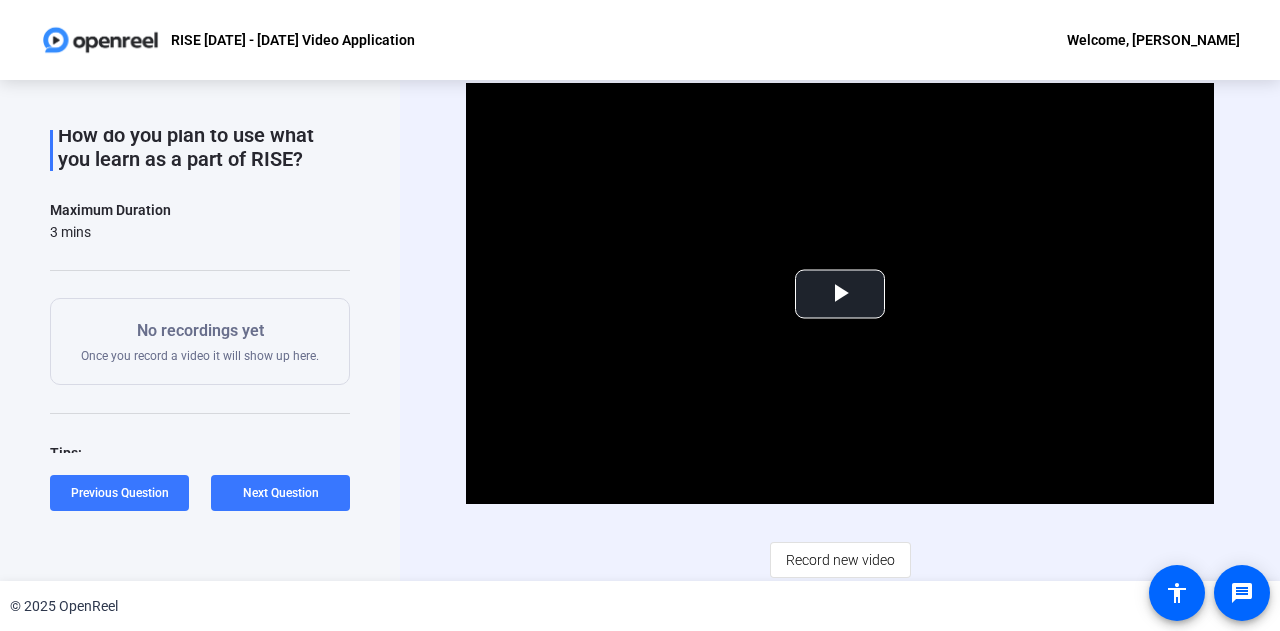 scroll, scrollTop: 145, scrollLeft: 0, axis: vertical 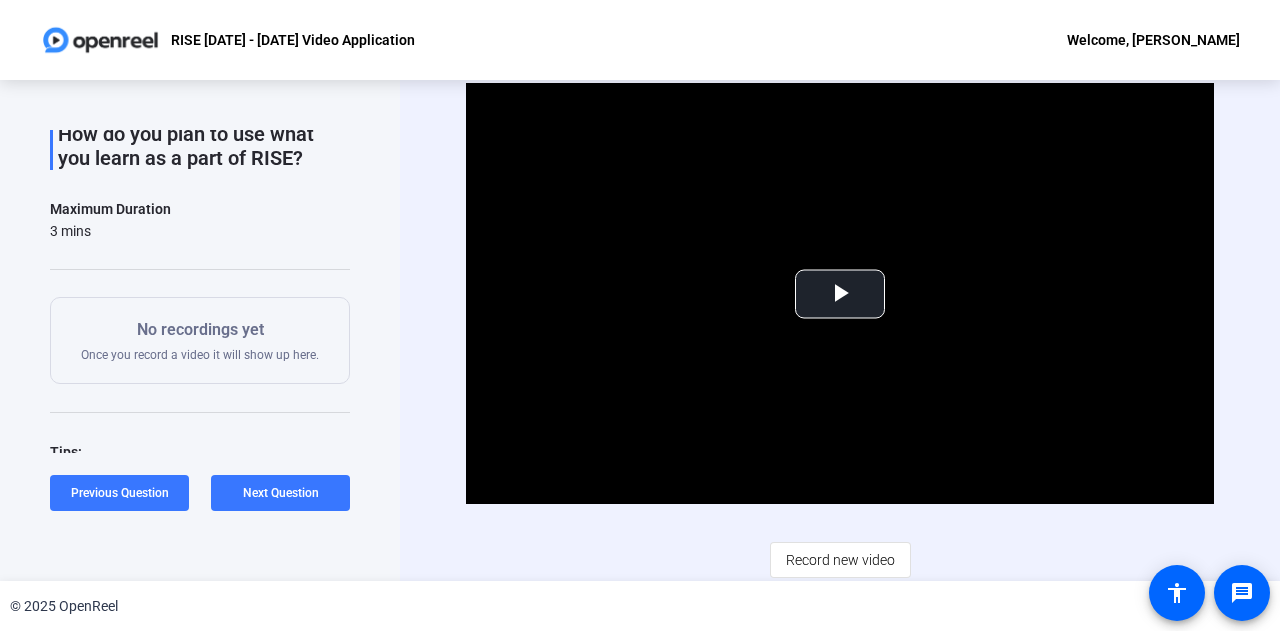 click on "No recordings yet  Once you record a video it will show up here." 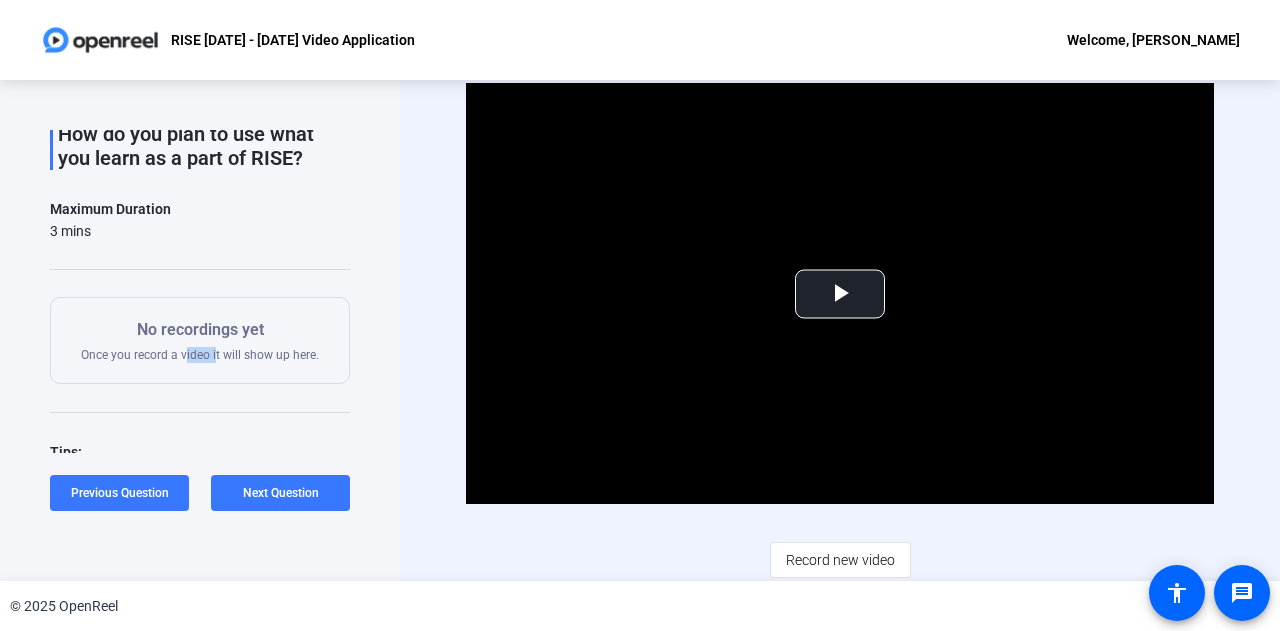 click on "No recordings yet  Once you record a video it will show up here." 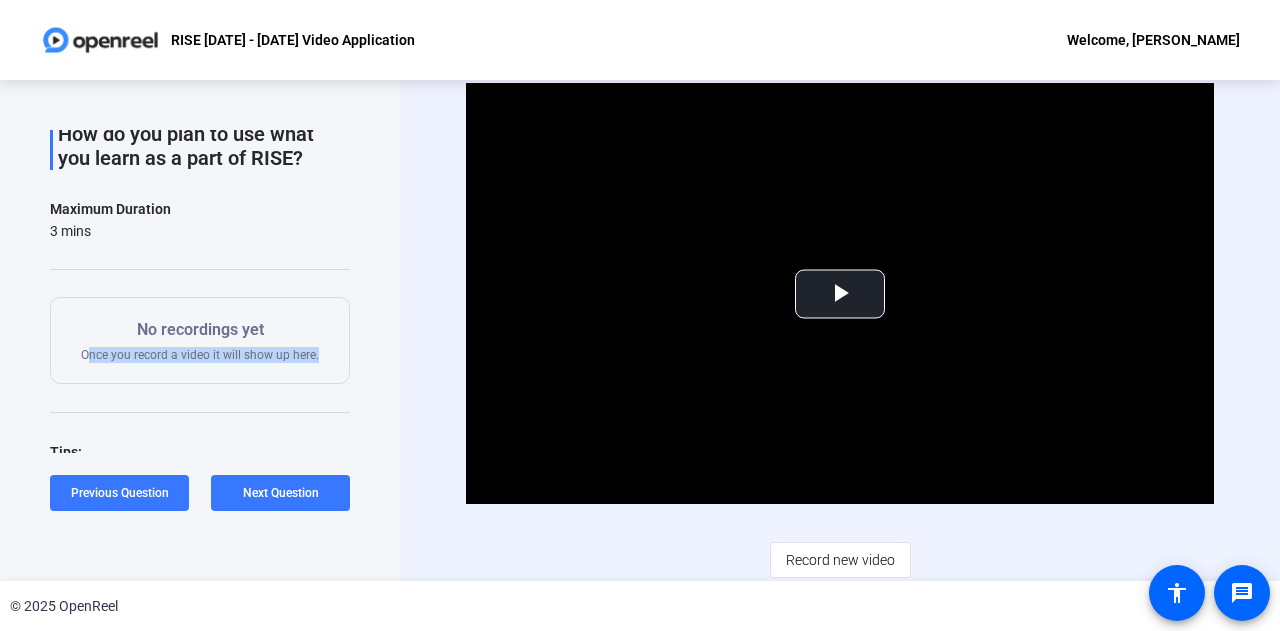 click on "No recordings yet  Once you record a video it will show up here." 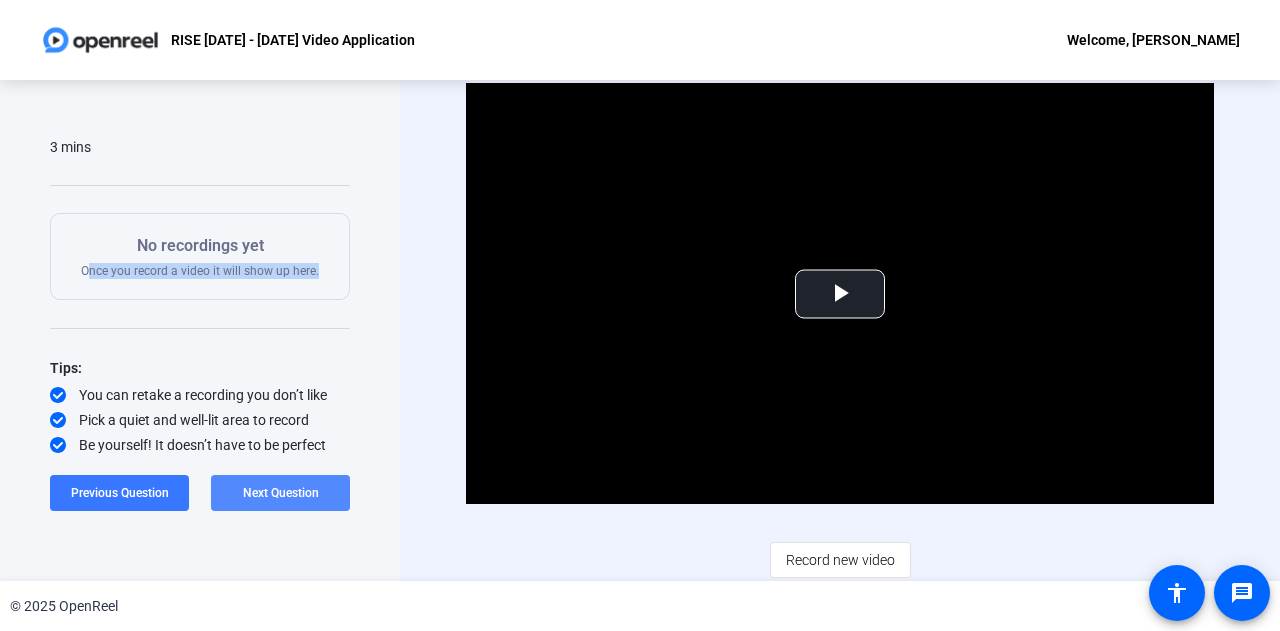 click on "Next Question" 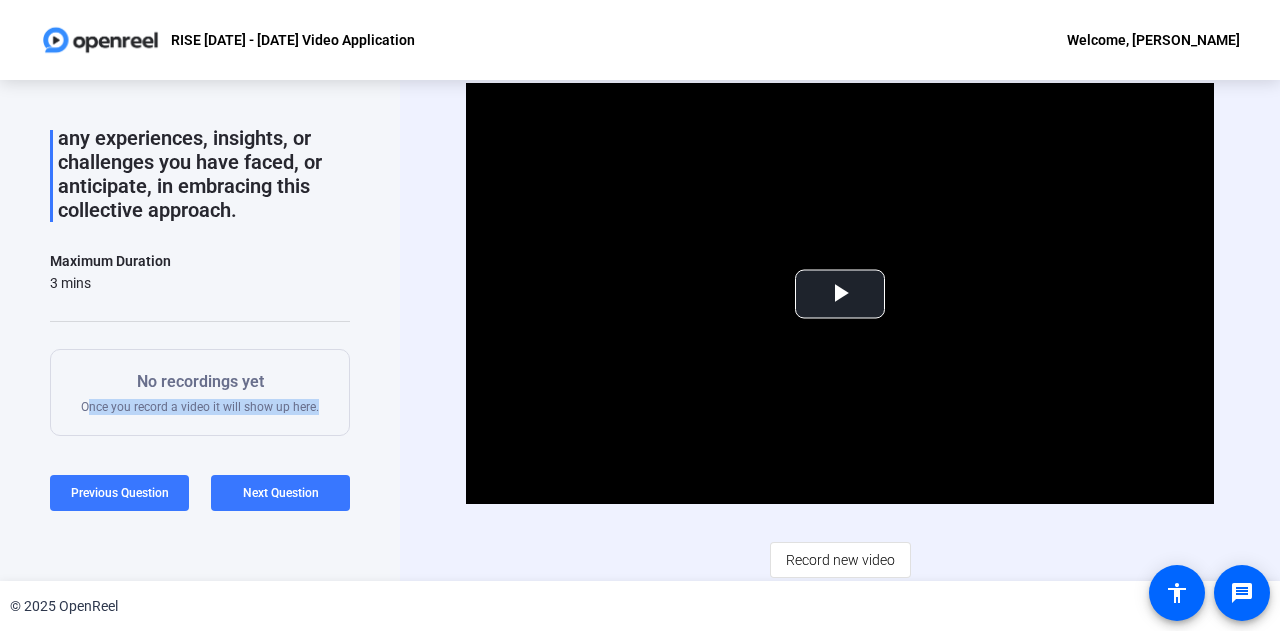 scroll, scrollTop: 286, scrollLeft: 0, axis: vertical 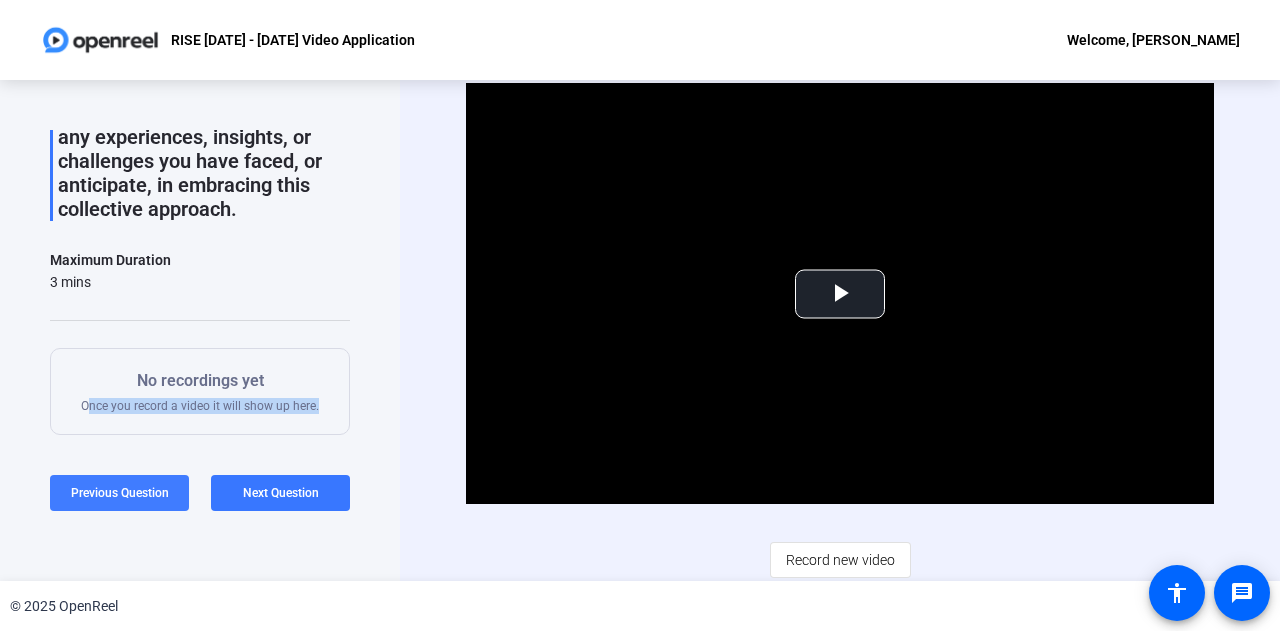 click on "Previous Question" 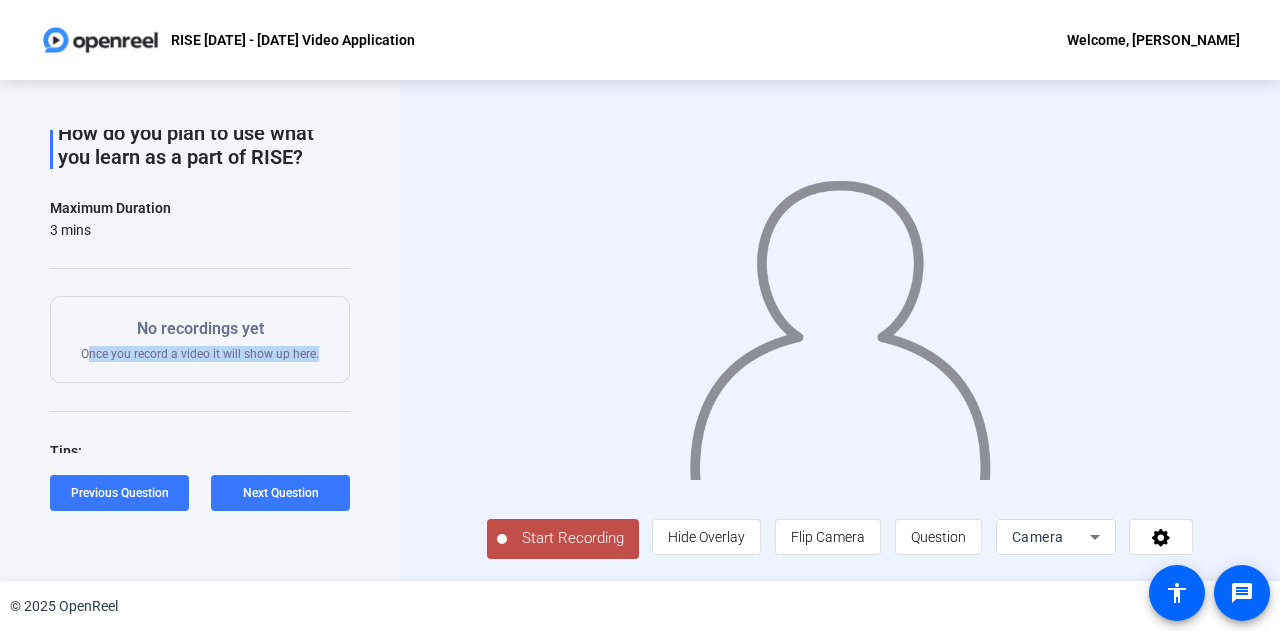 scroll, scrollTop: 0, scrollLeft: 0, axis: both 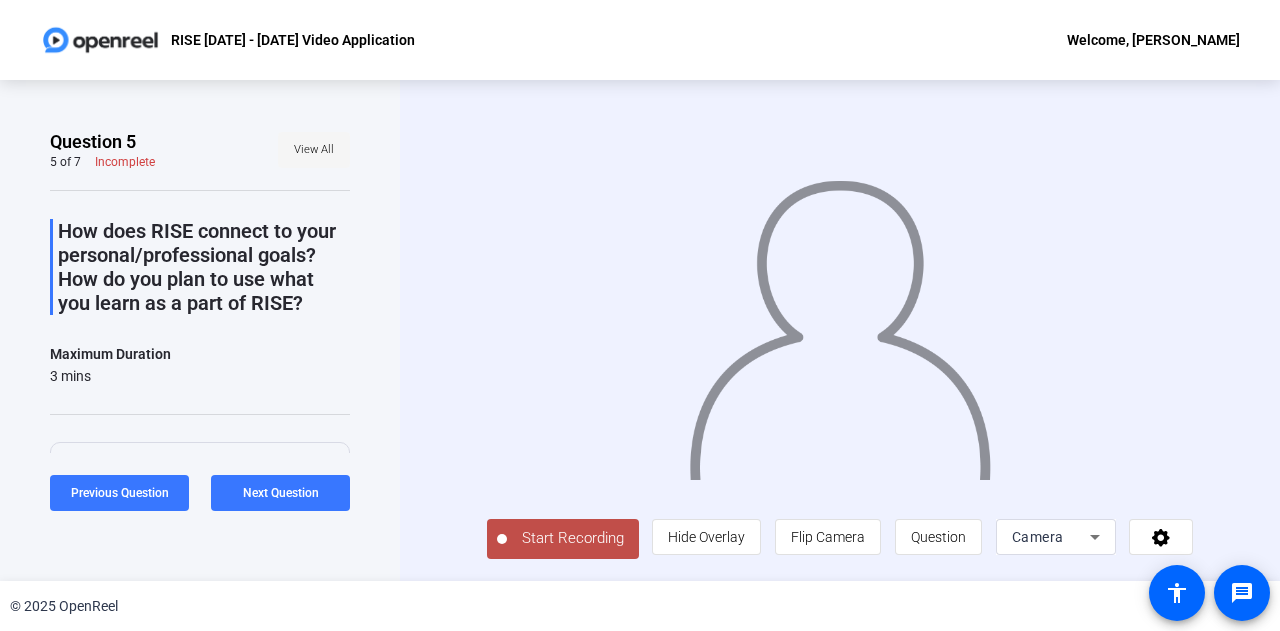 click 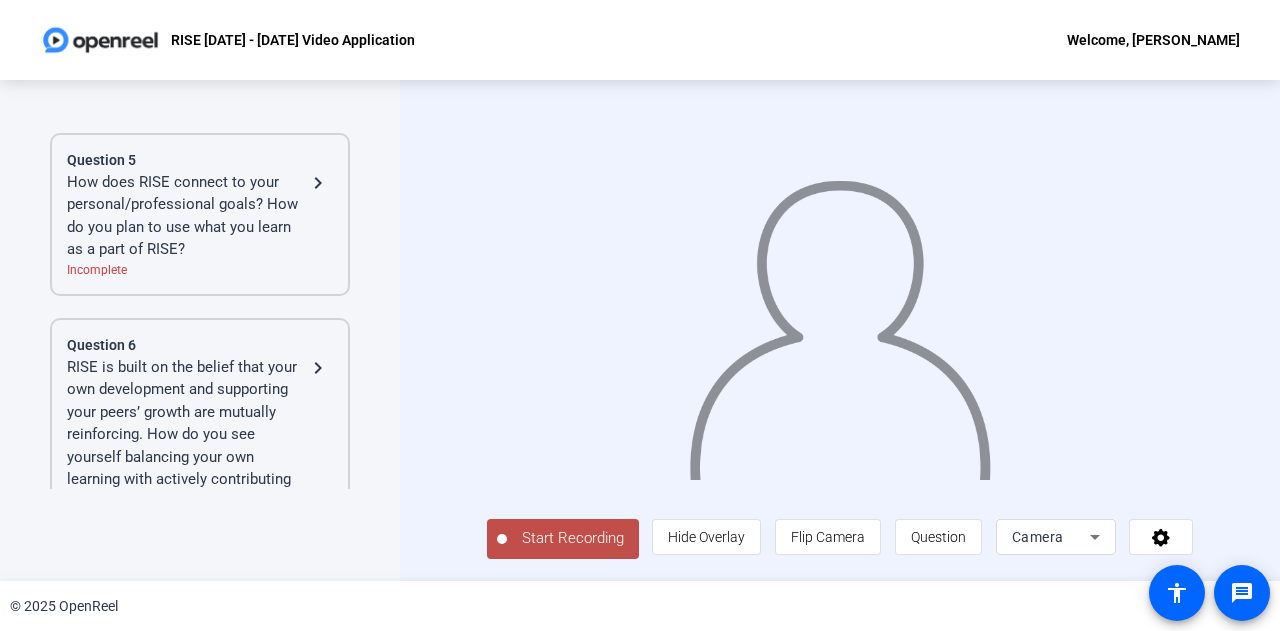 scroll, scrollTop: 861, scrollLeft: 0, axis: vertical 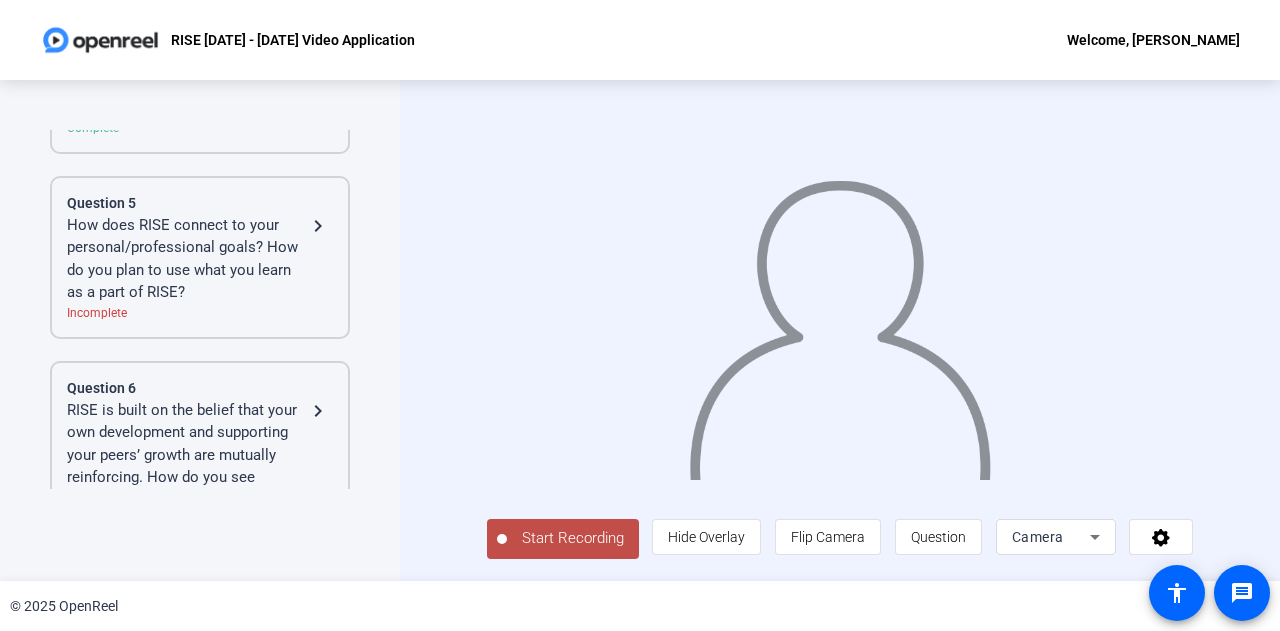 click on "How does RISE connect to your personal/professional goals? How do you plan to use what you learn as a part of RISE?" 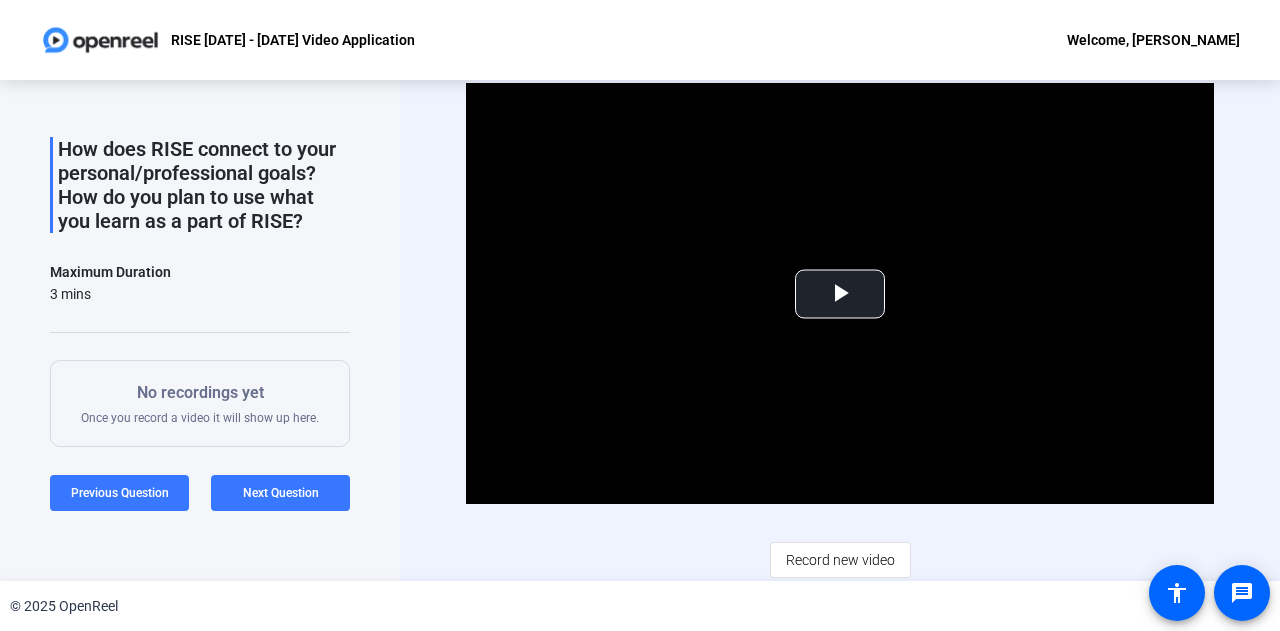 scroll, scrollTop: 0, scrollLeft: 0, axis: both 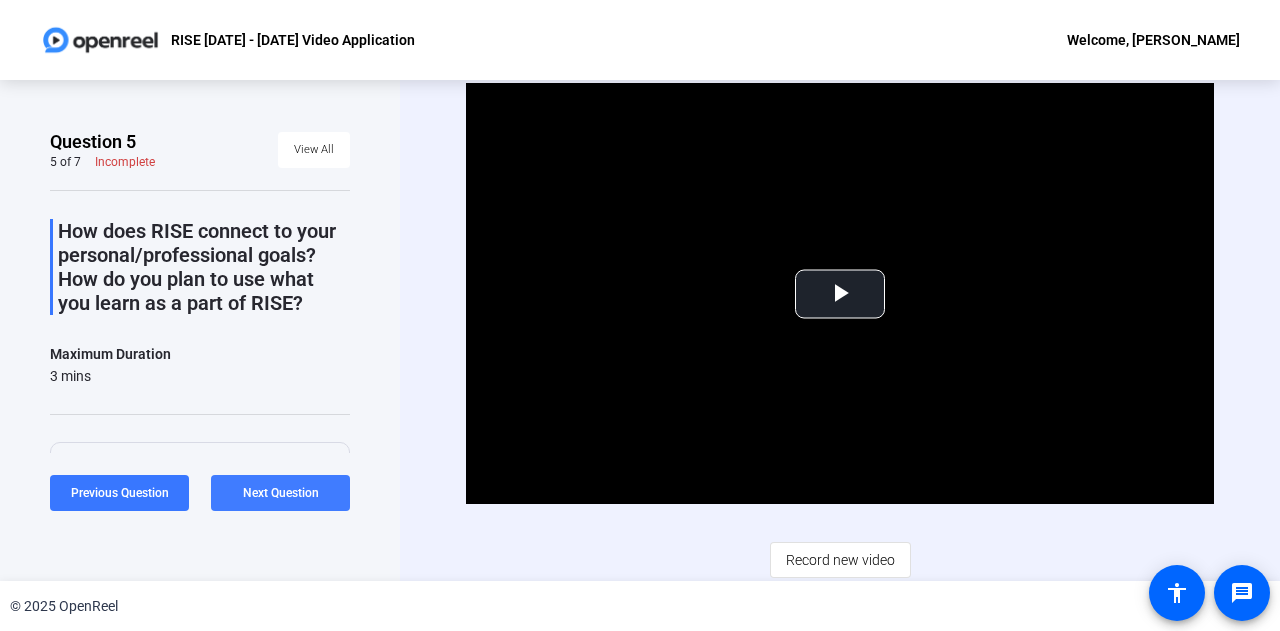 click on "Next Question" 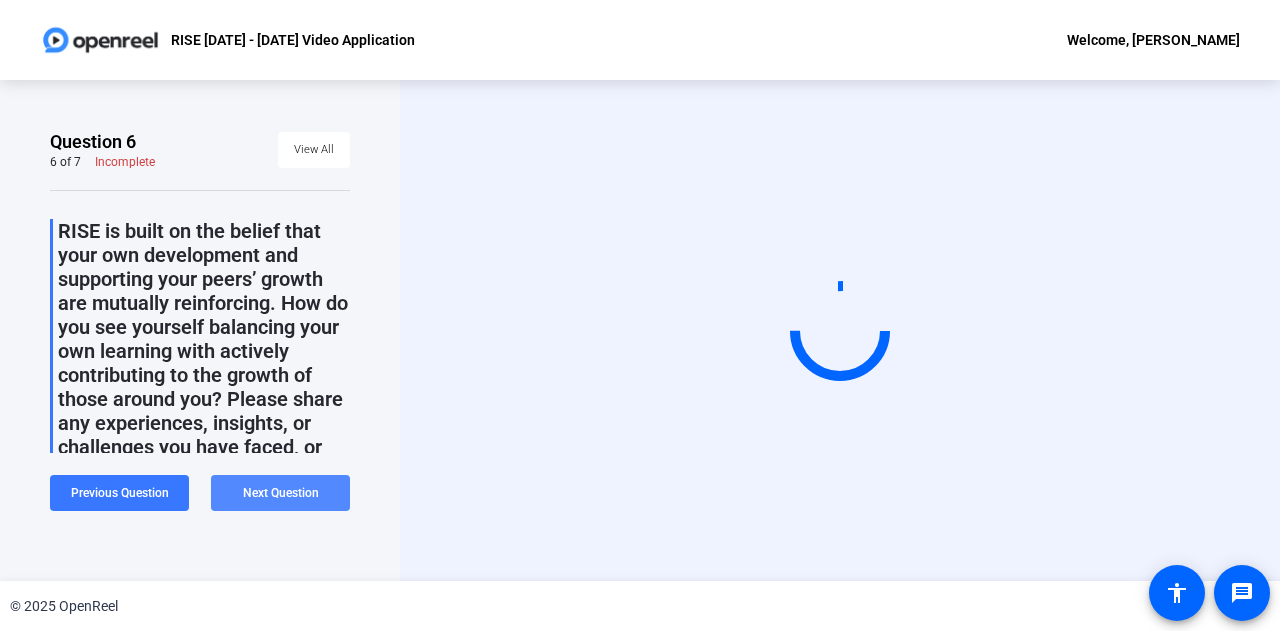 click on "Next Question" 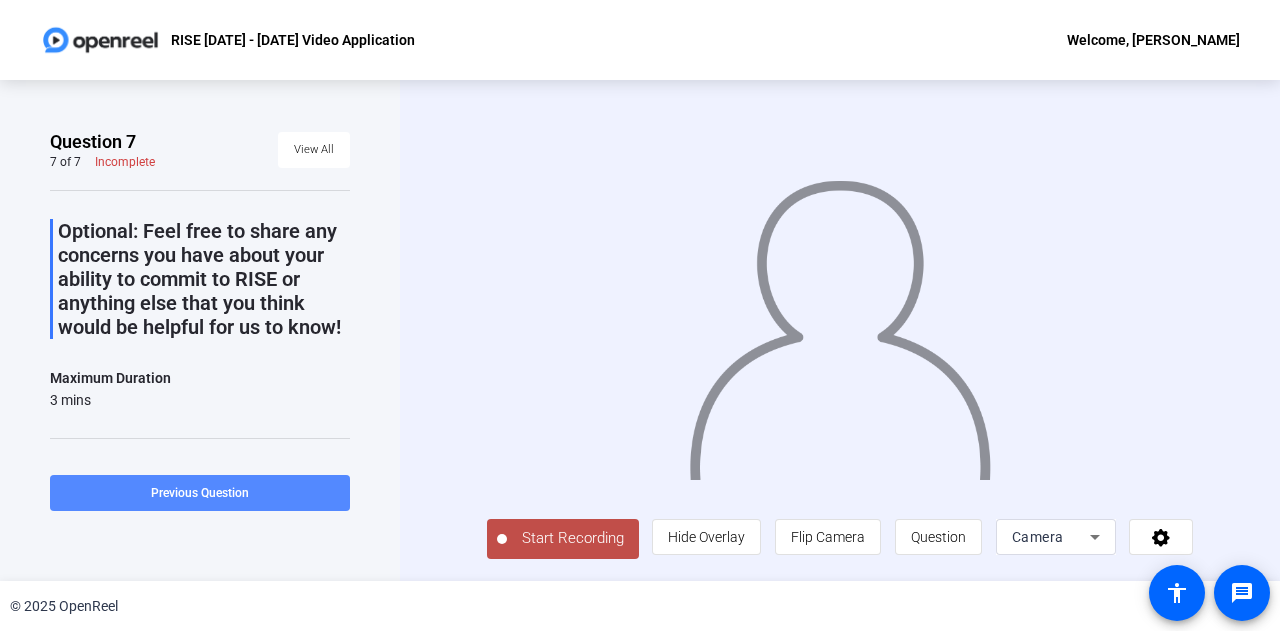 click on "Previous Question" 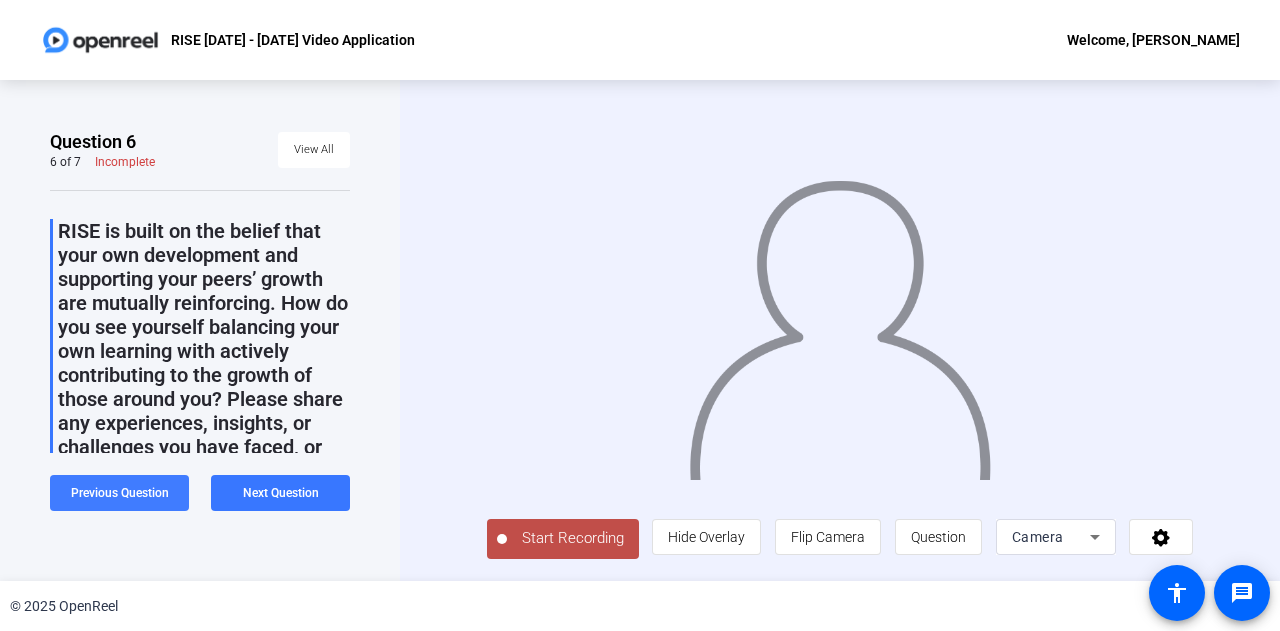 click on "Previous Question" 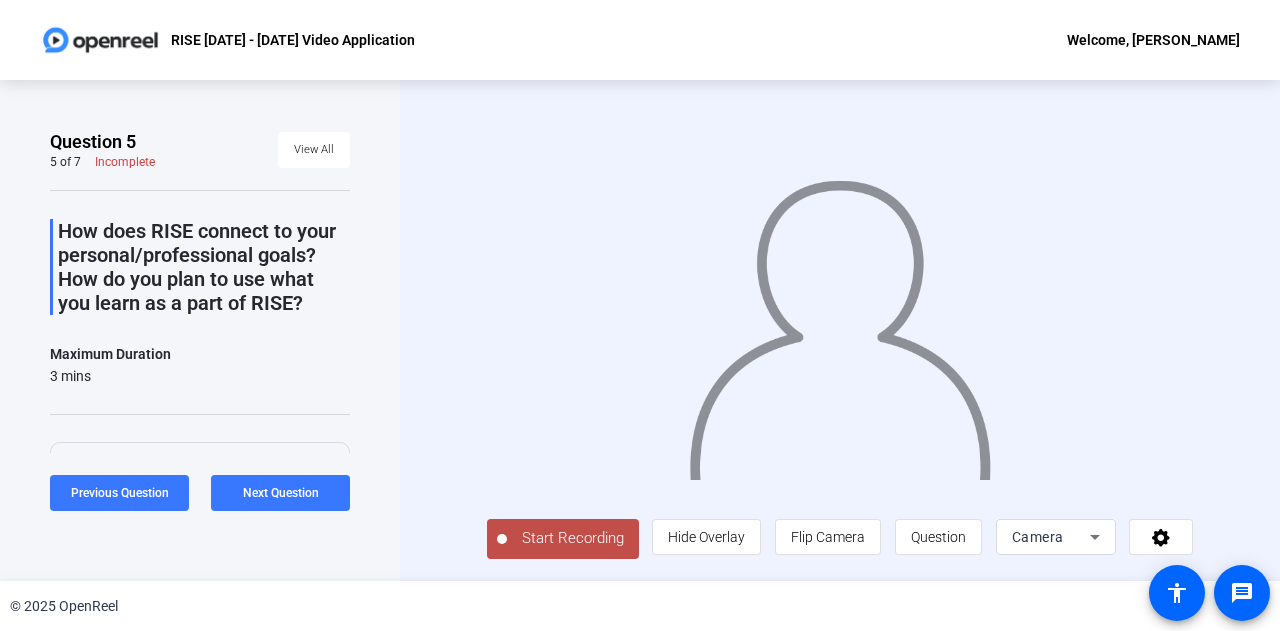 click on "Start Recording" 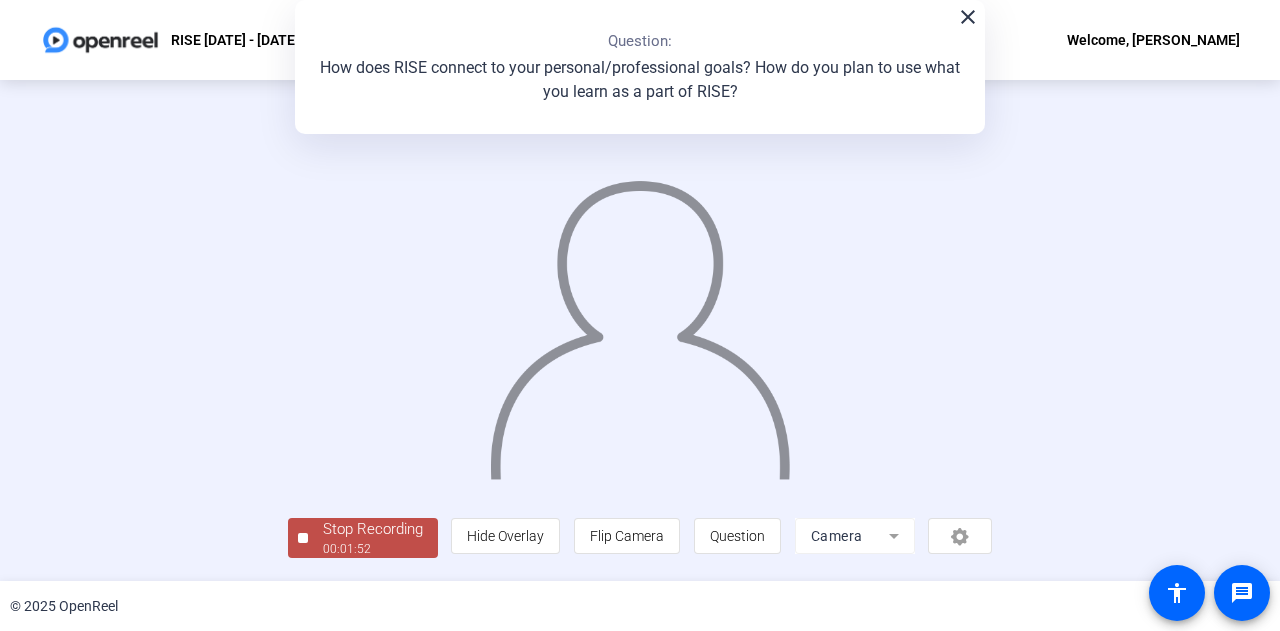 scroll, scrollTop: 71, scrollLeft: 0, axis: vertical 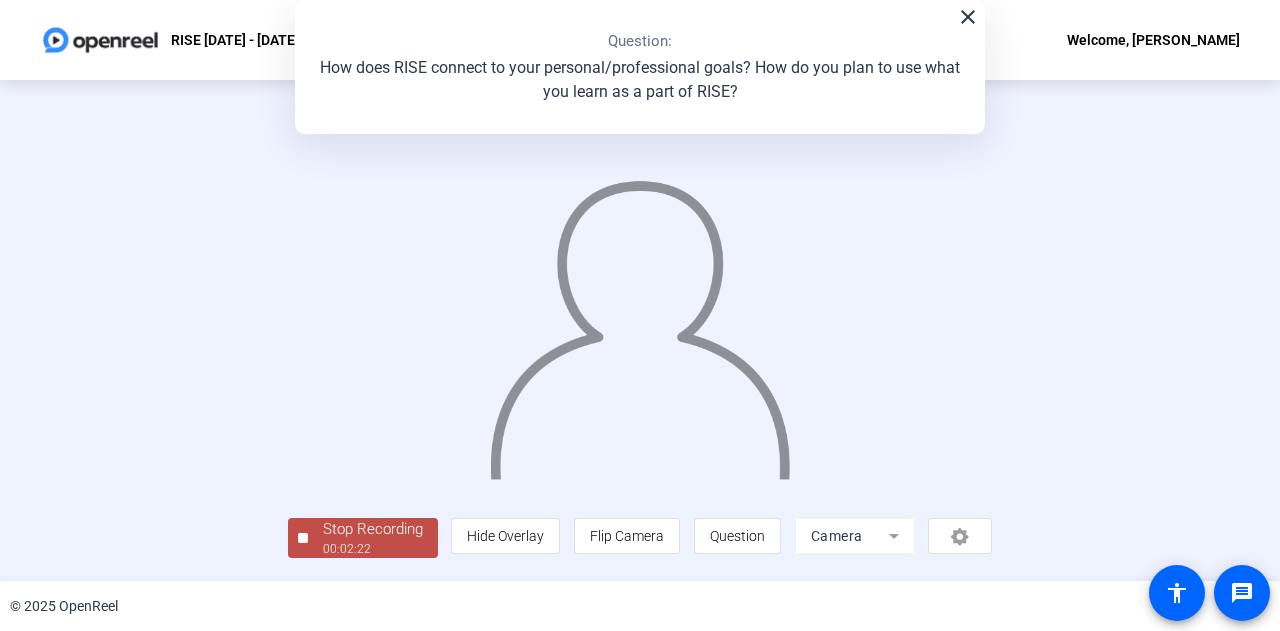click on "Stop Recording" 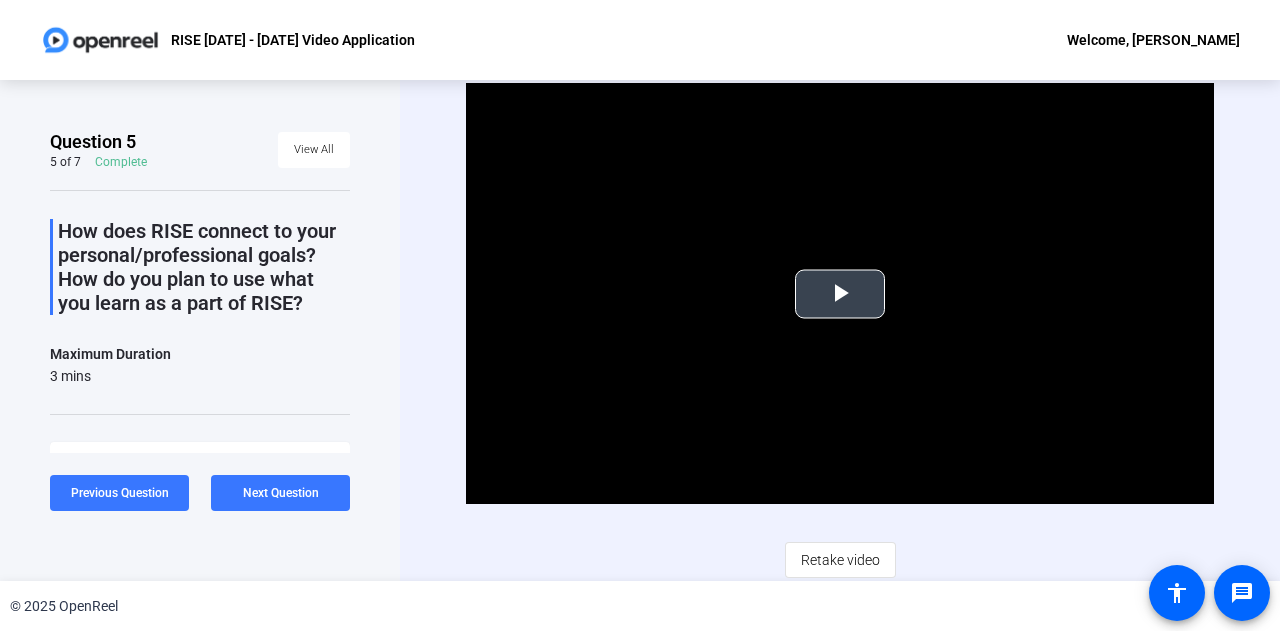 click at bounding box center (840, 294) 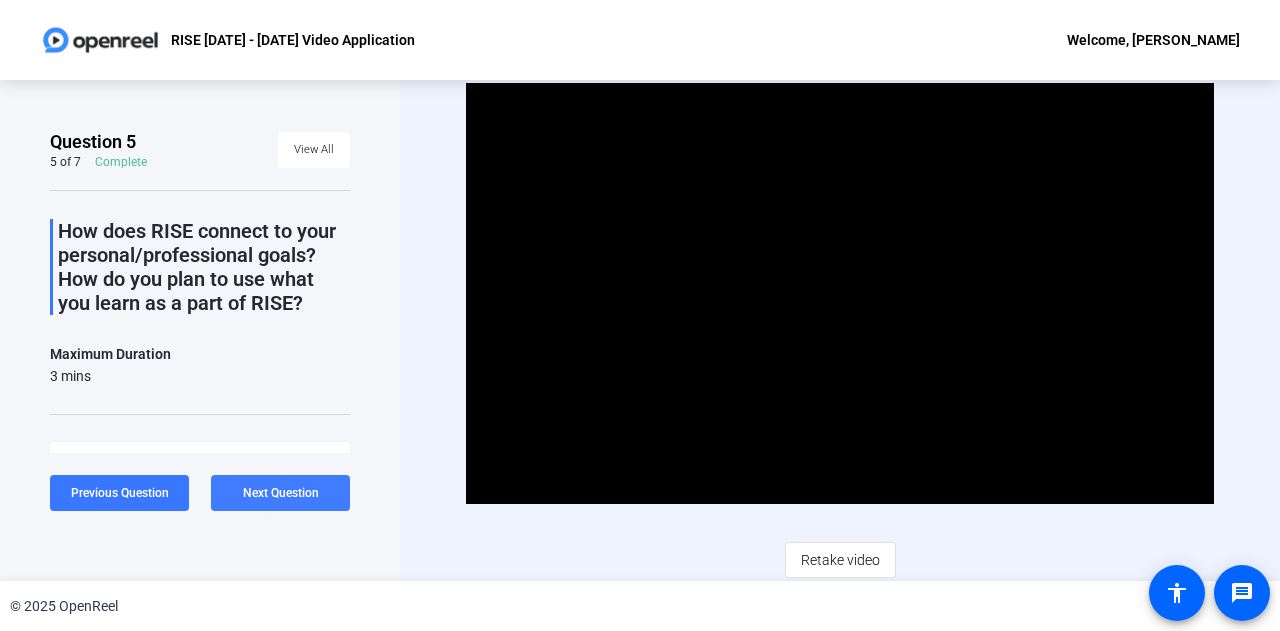click on "Next Question" 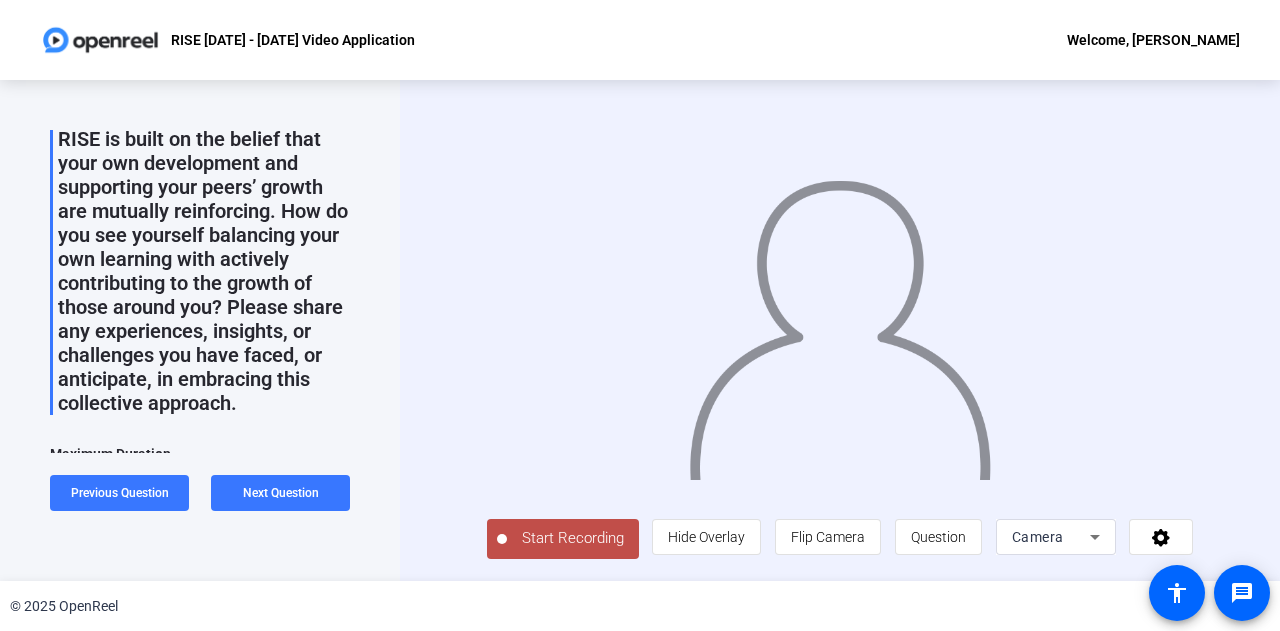 scroll, scrollTop: 93, scrollLeft: 0, axis: vertical 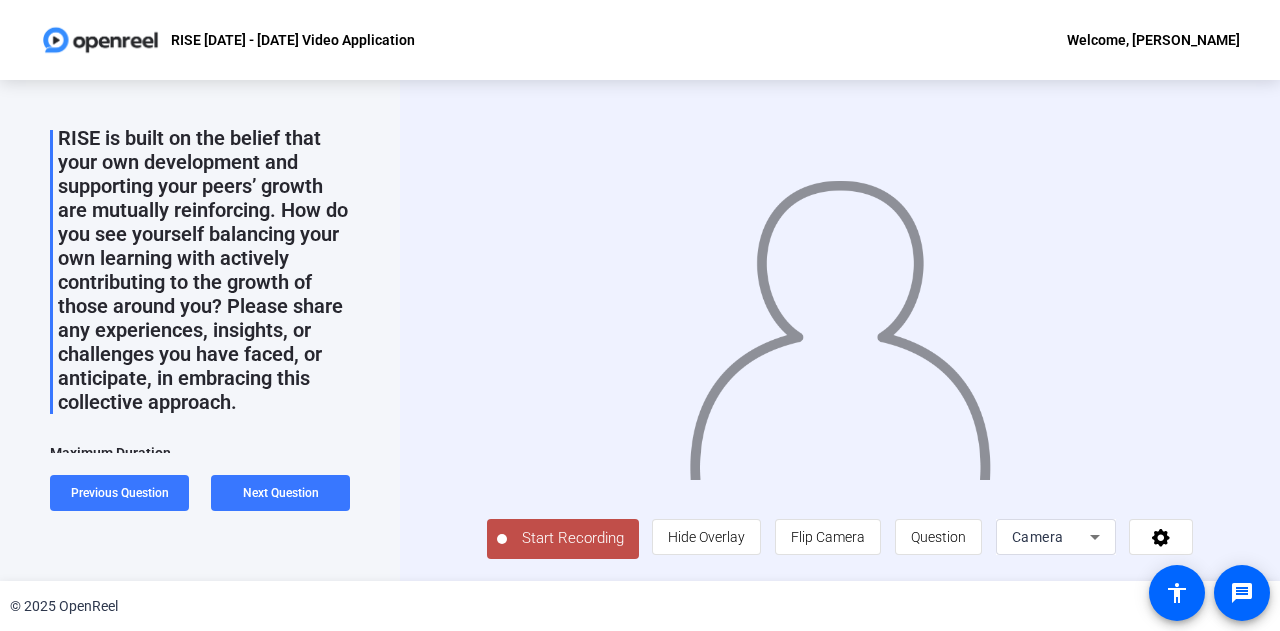 click on "Start Recording" 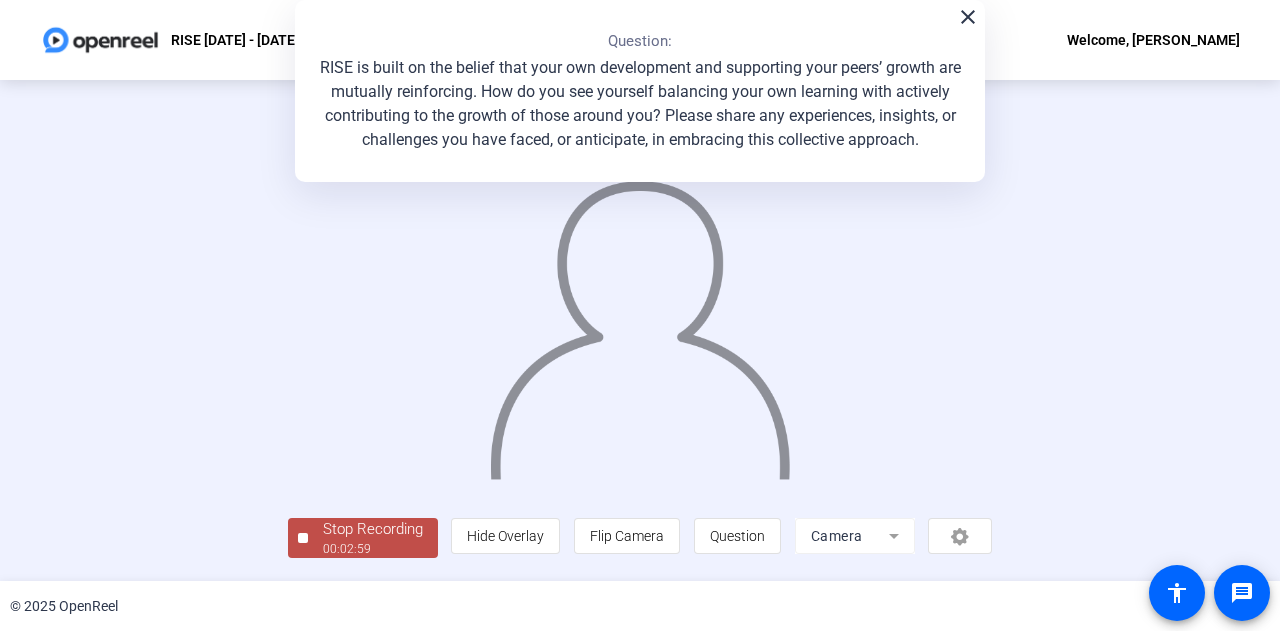 scroll, scrollTop: 0, scrollLeft: 0, axis: both 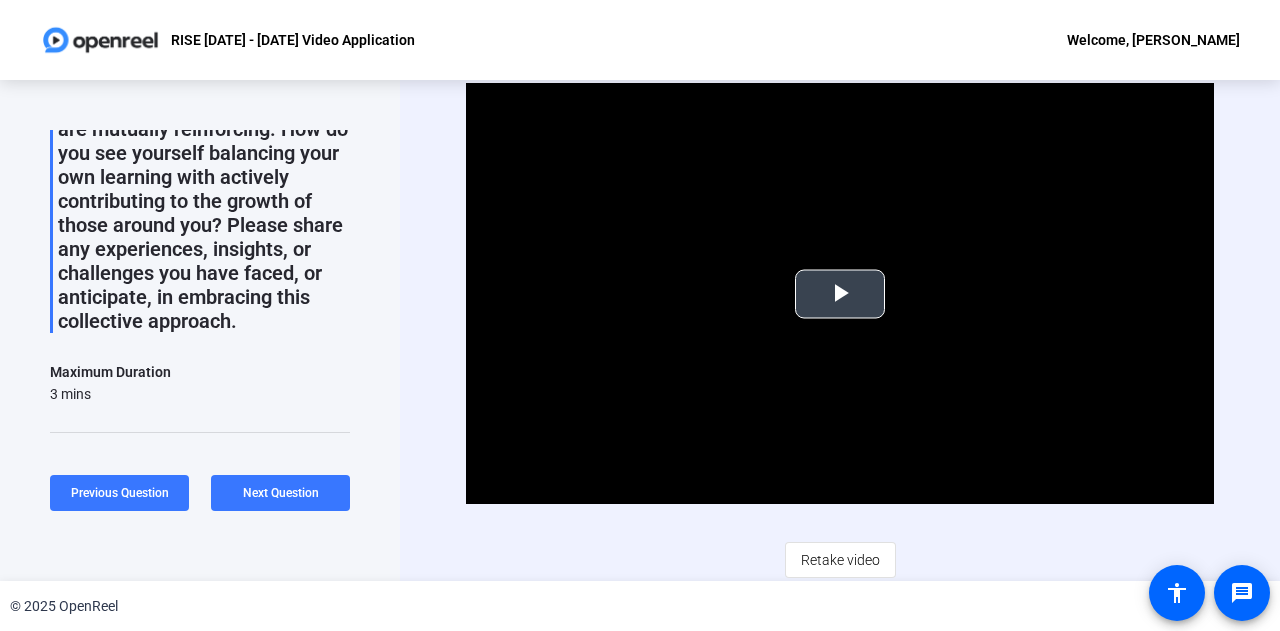click at bounding box center [840, 294] 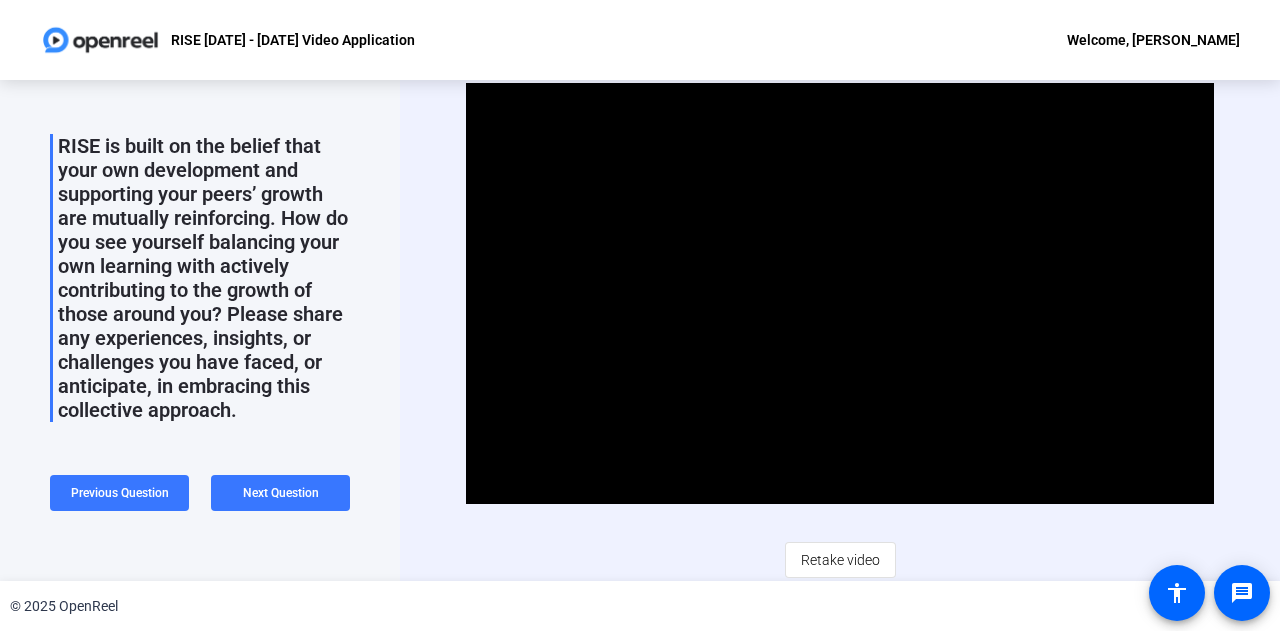 scroll, scrollTop: 84, scrollLeft: 0, axis: vertical 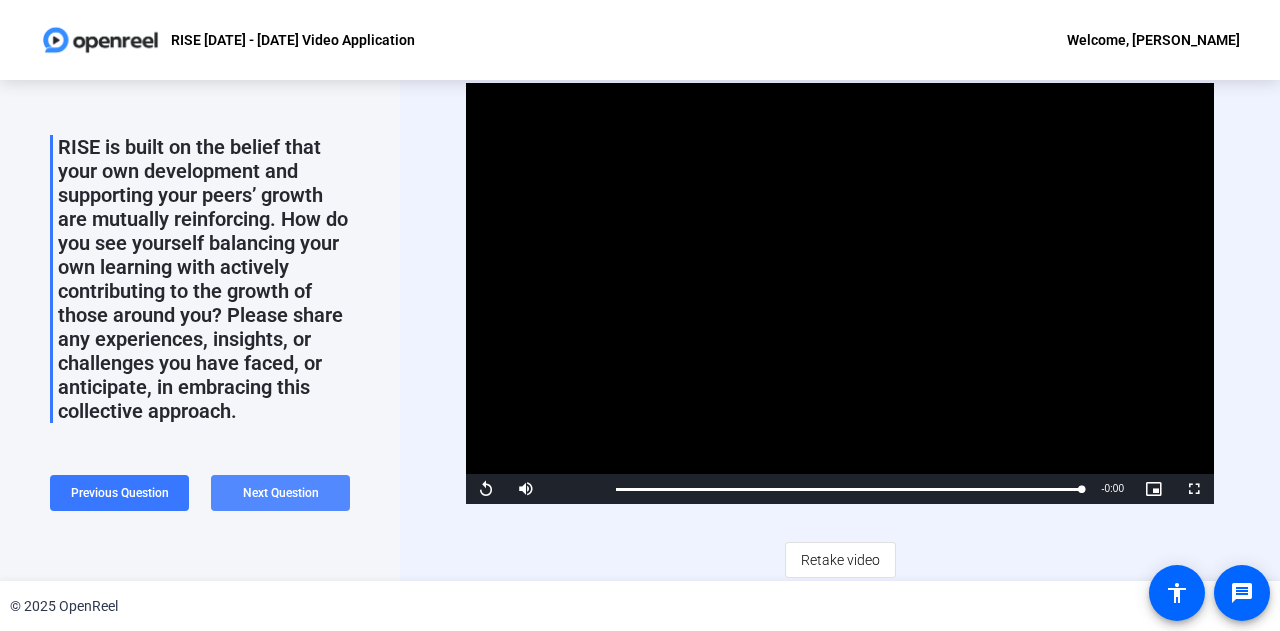click on "Next Question" 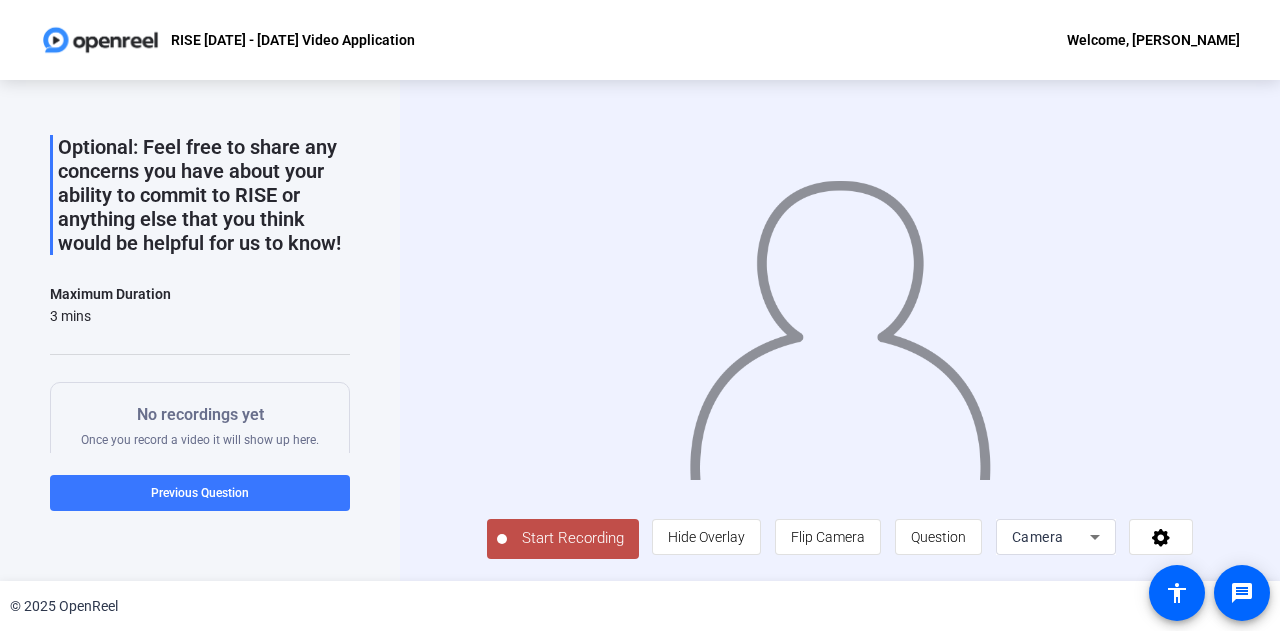 click on "Start Recording" 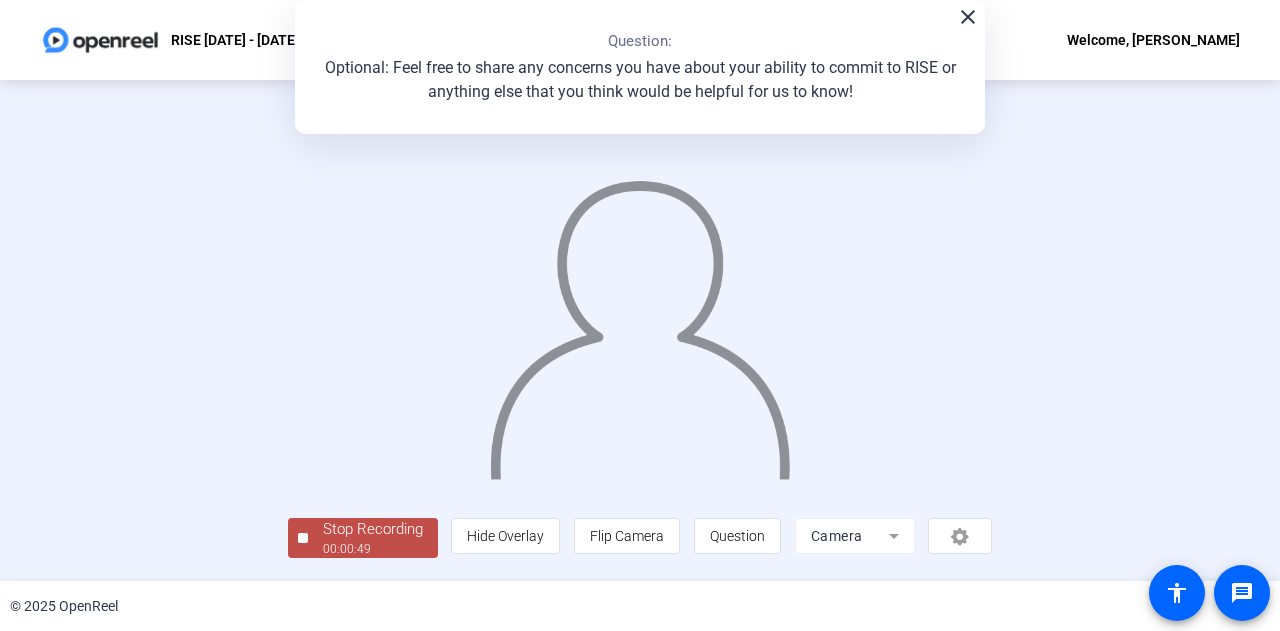 scroll, scrollTop: 100, scrollLeft: 0, axis: vertical 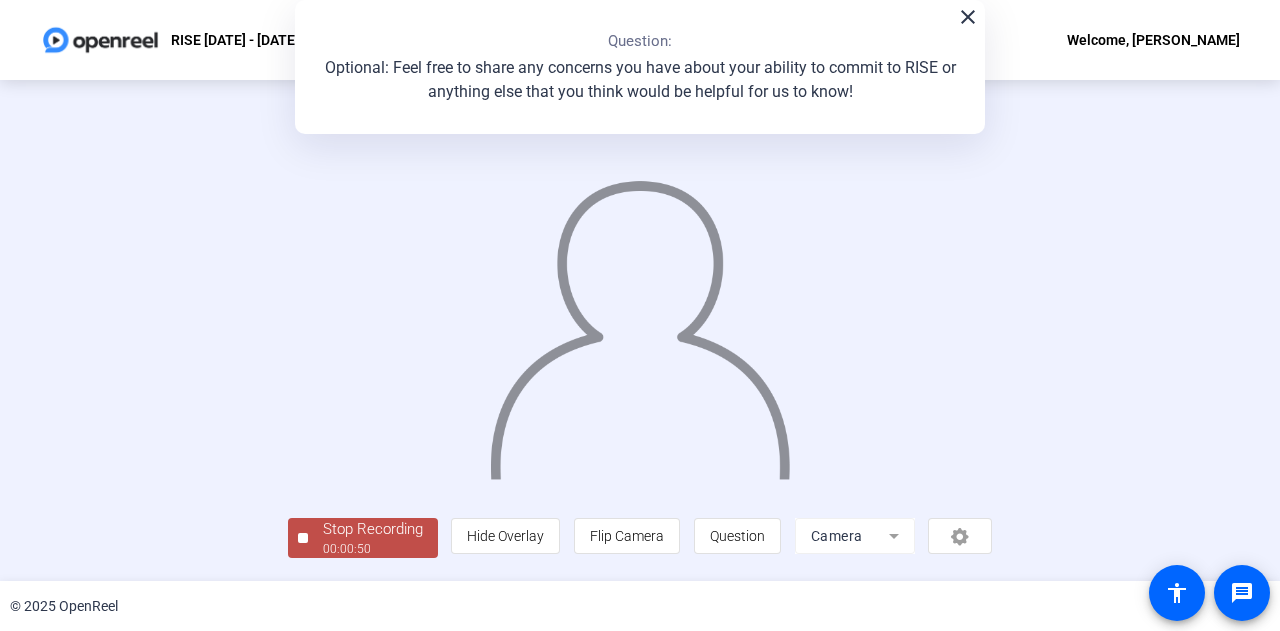 click on "00:00:50" 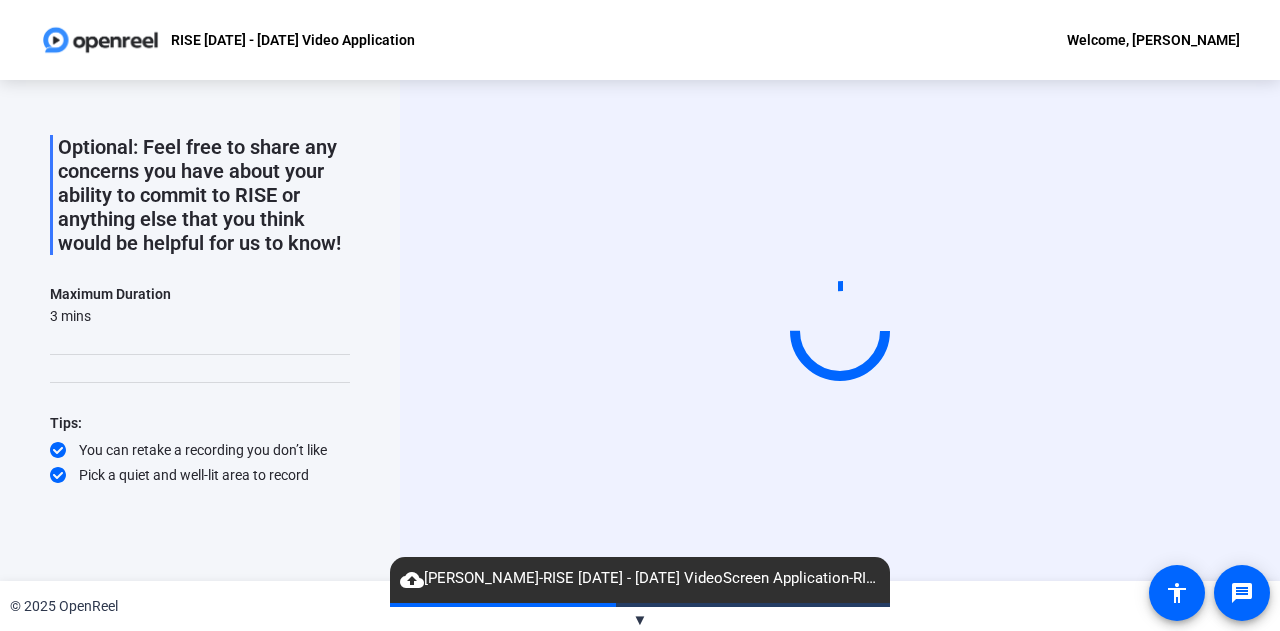 scroll, scrollTop: 127, scrollLeft: 0, axis: vertical 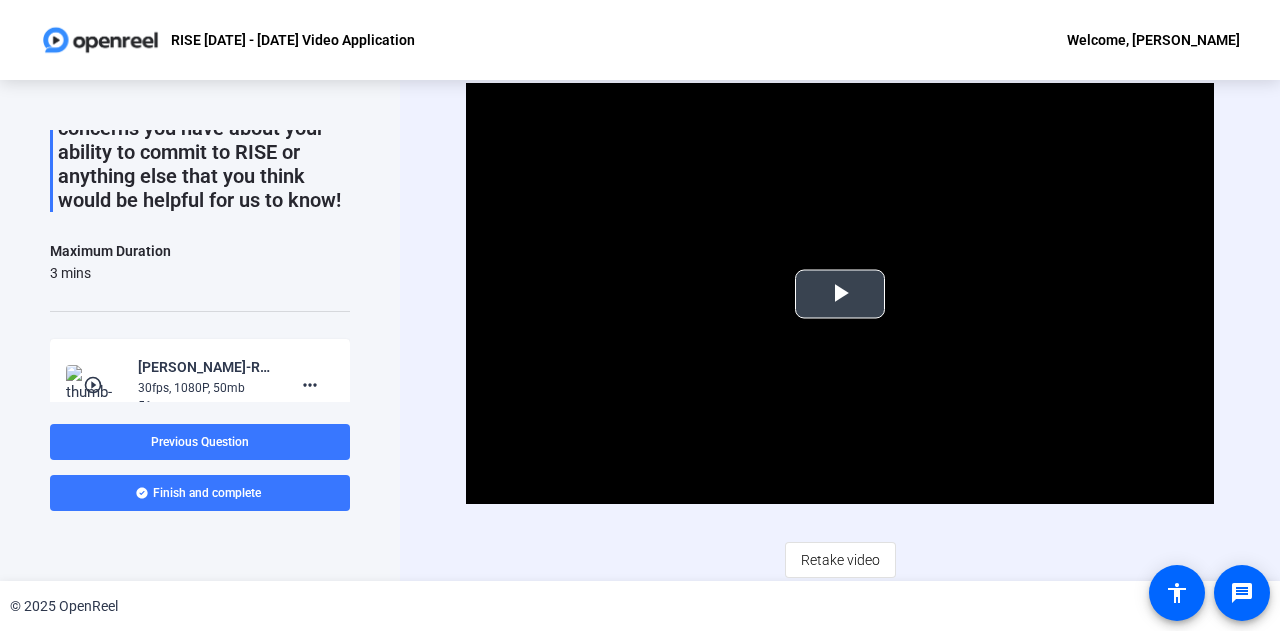 click at bounding box center (840, 294) 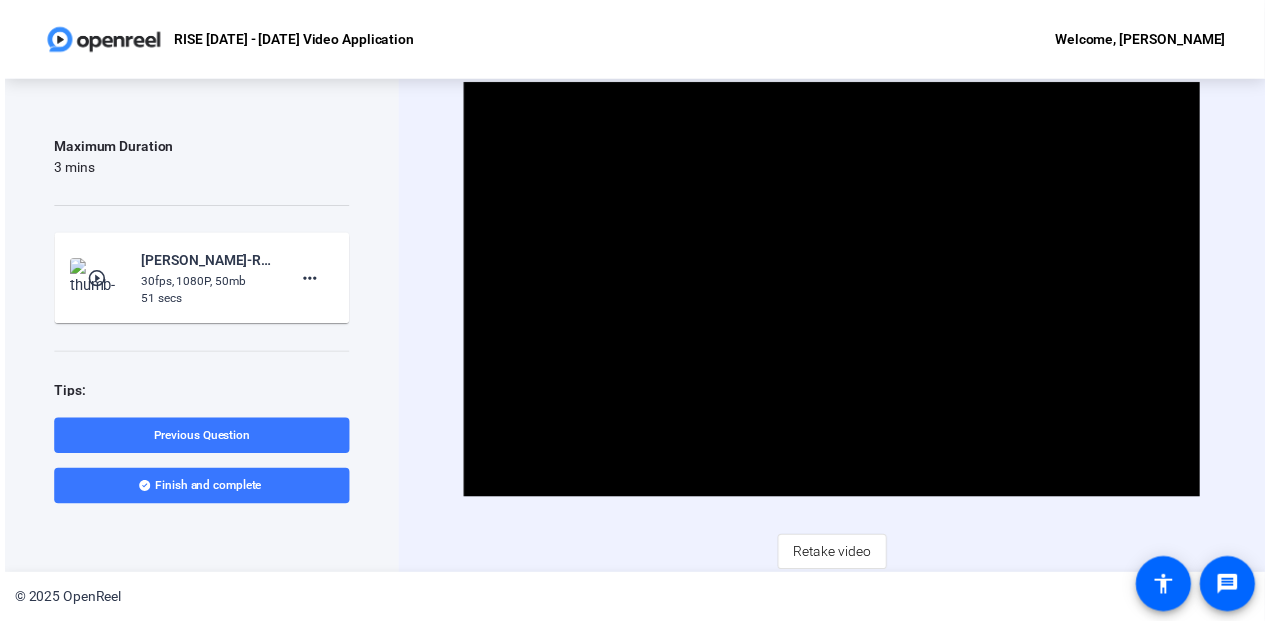 scroll, scrollTop: 236, scrollLeft: 0, axis: vertical 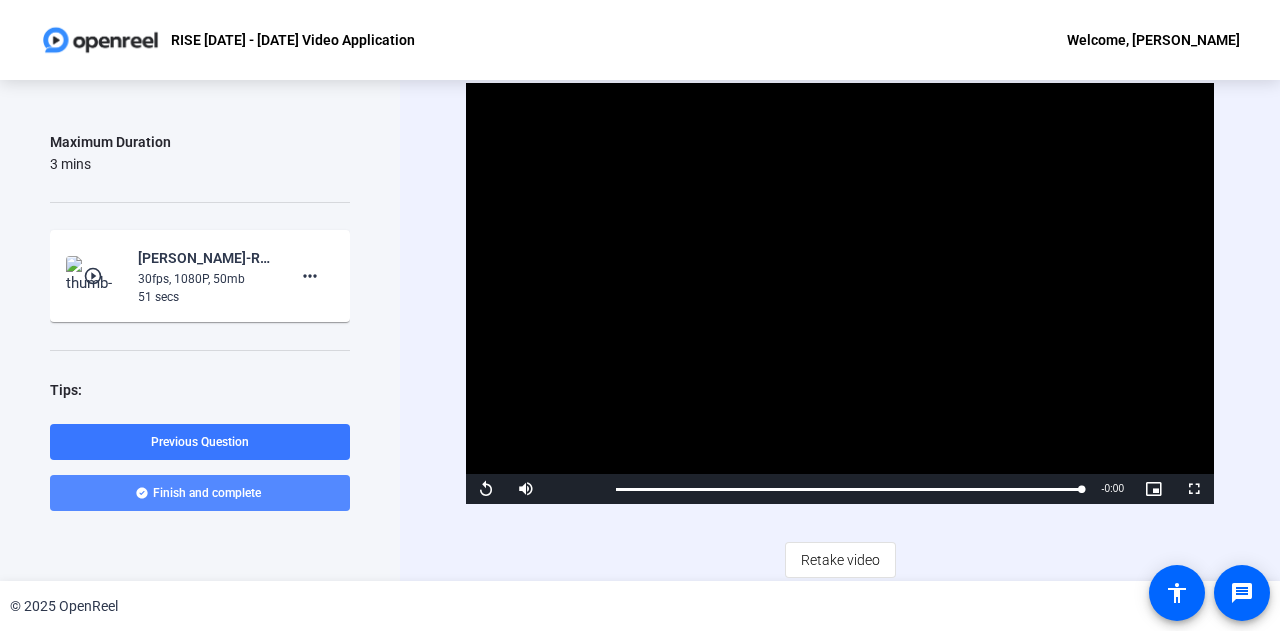 click on "Finish and complete" 